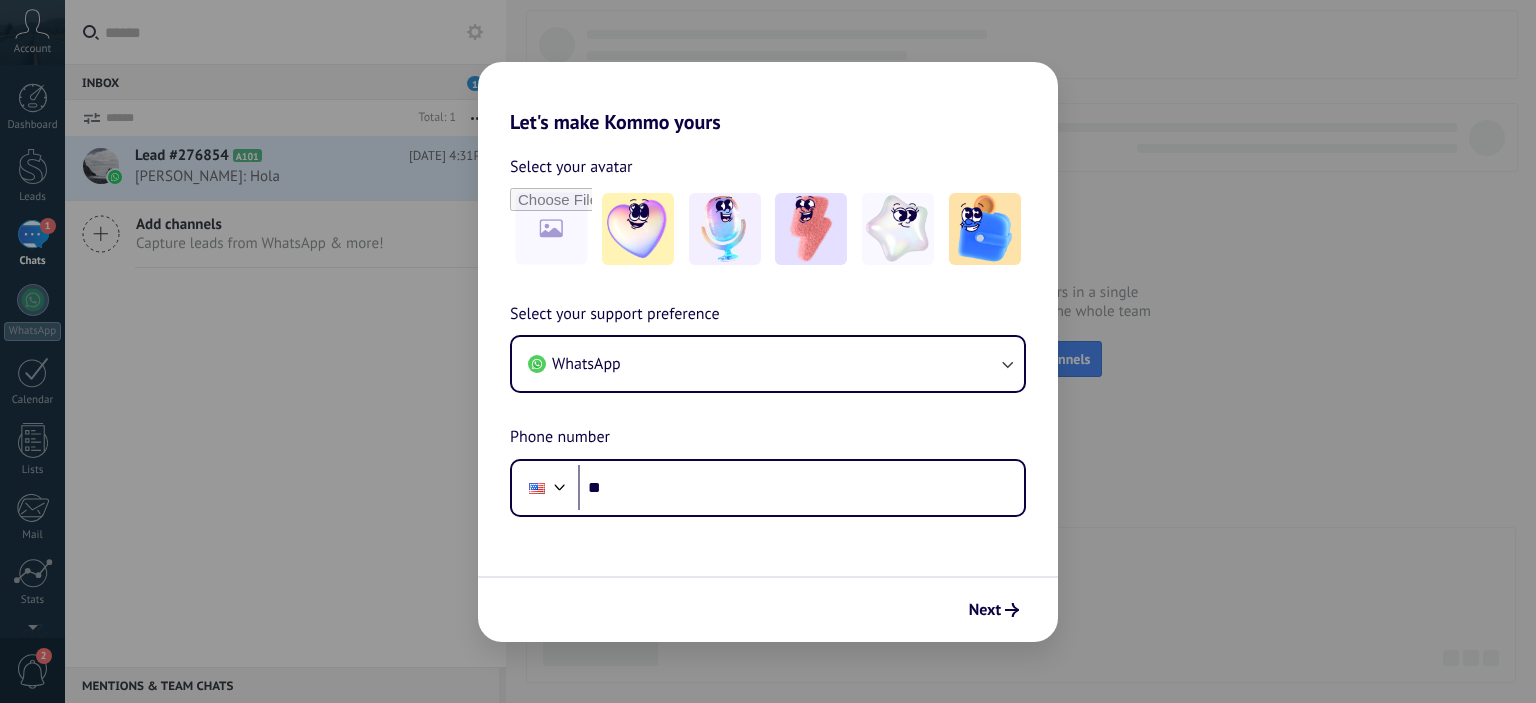 scroll, scrollTop: 0, scrollLeft: 0, axis: both 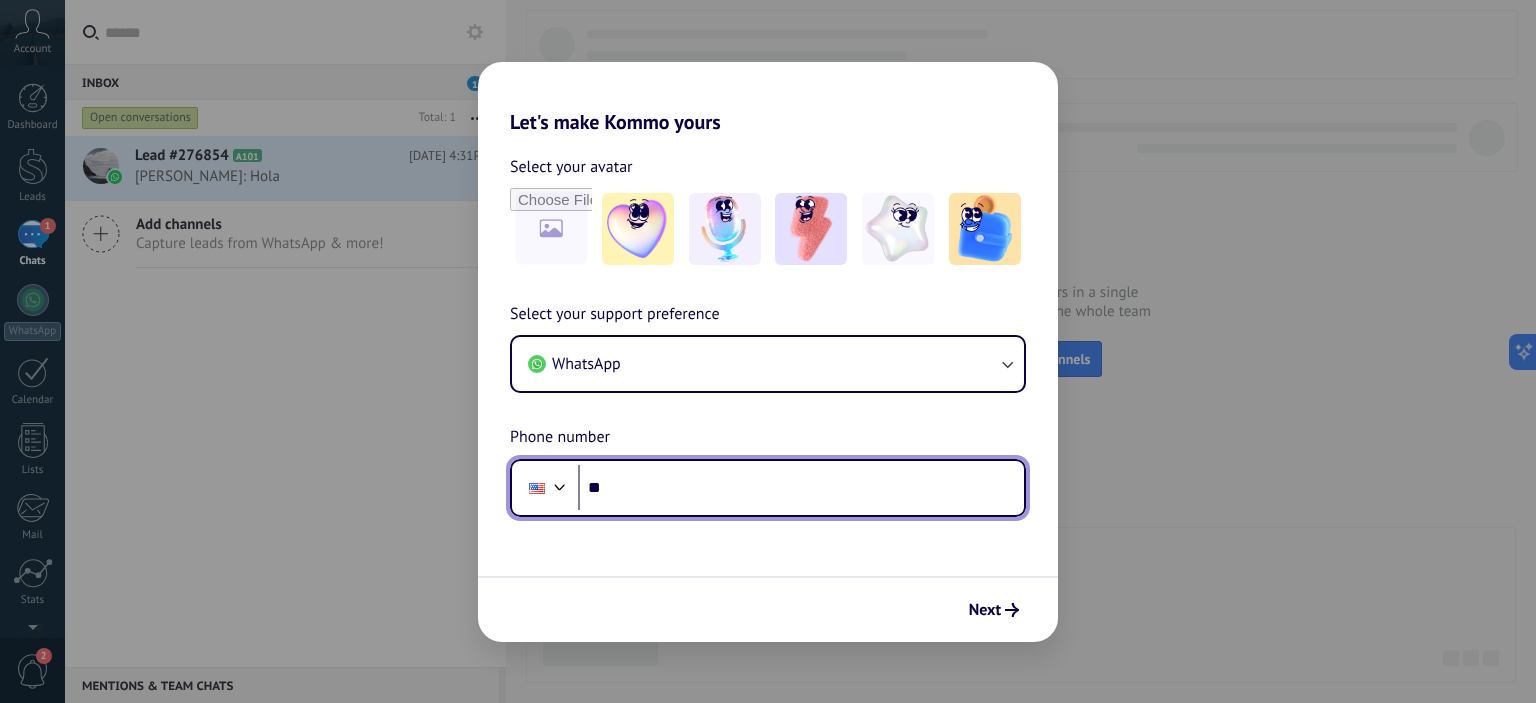 click at bounding box center (560, 485) 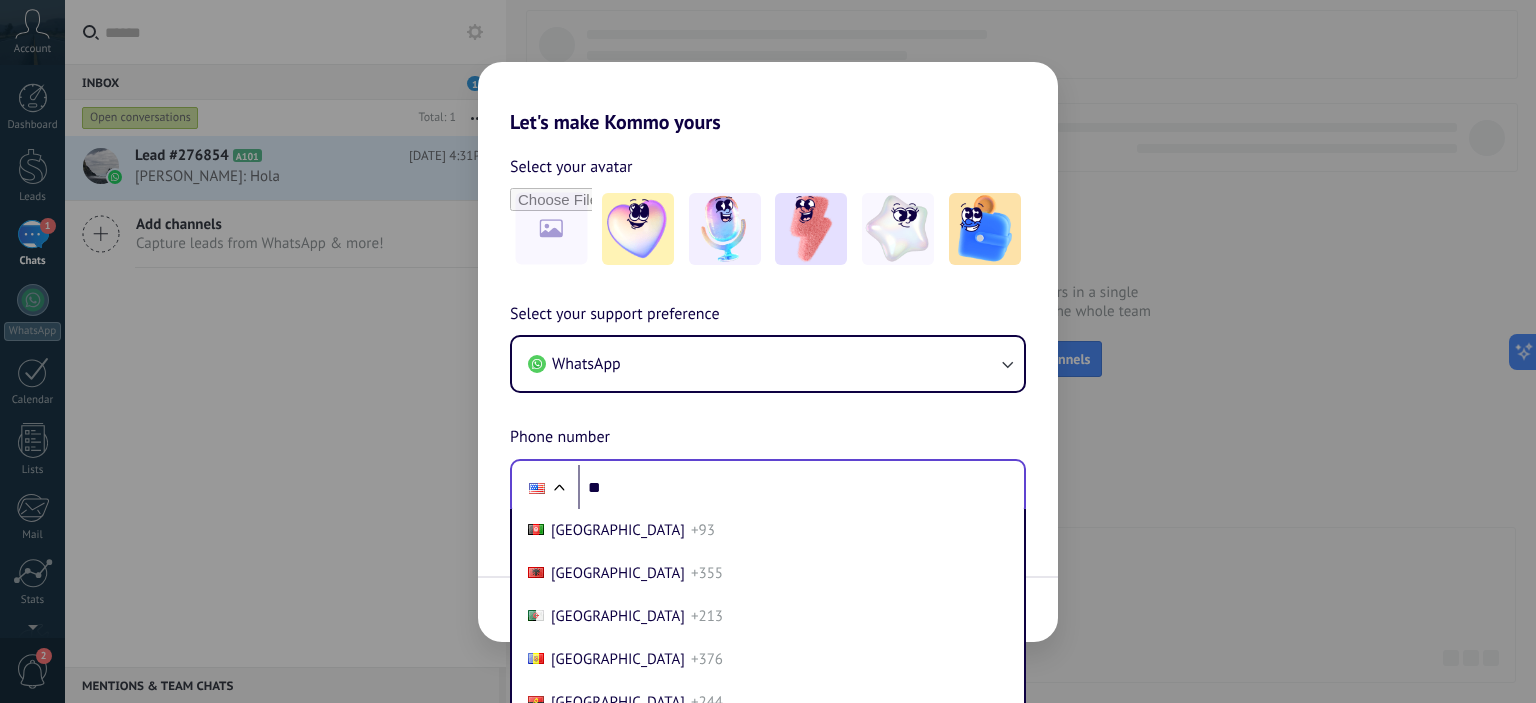 scroll, scrollTop: 44, scrollLeft: 0, axis: vertical 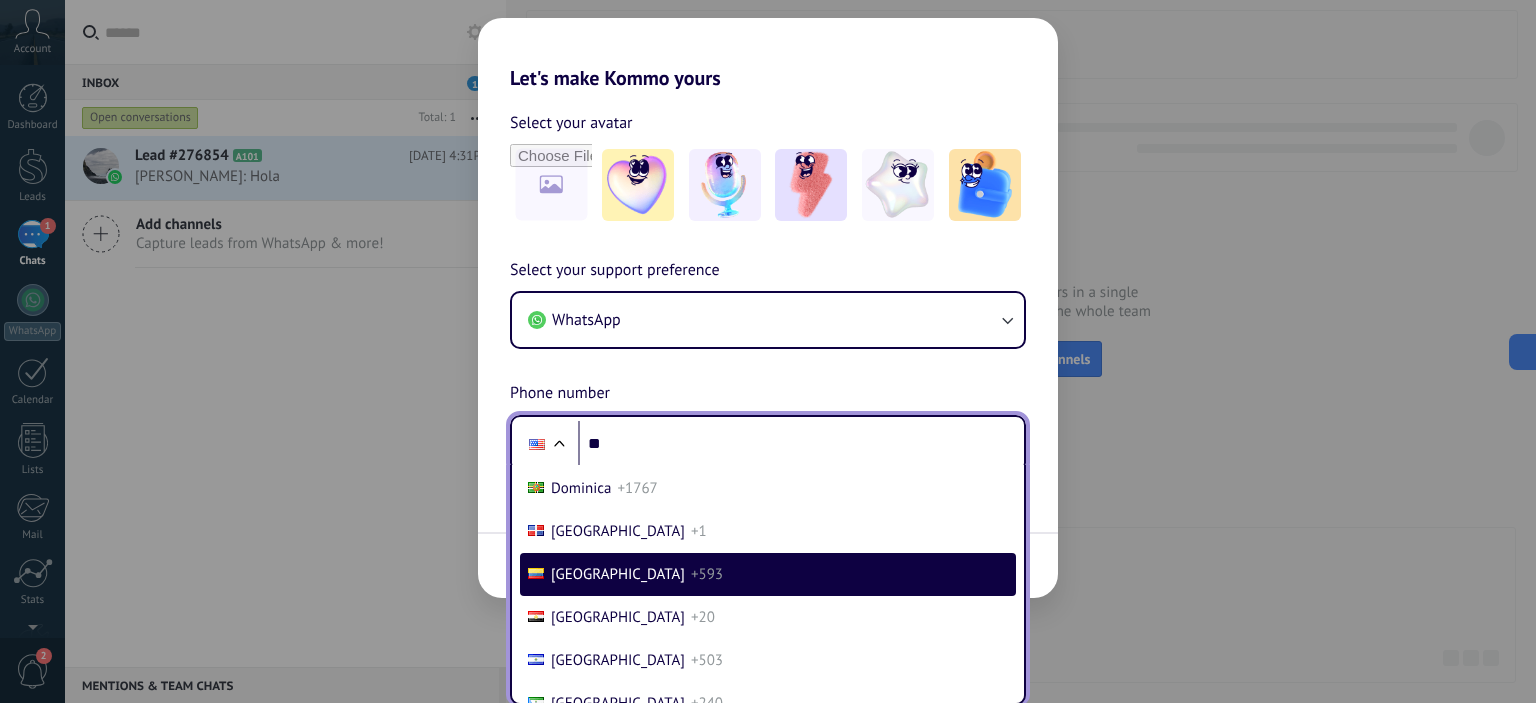 click on "Ecuador" at bounding box center (618, 574) 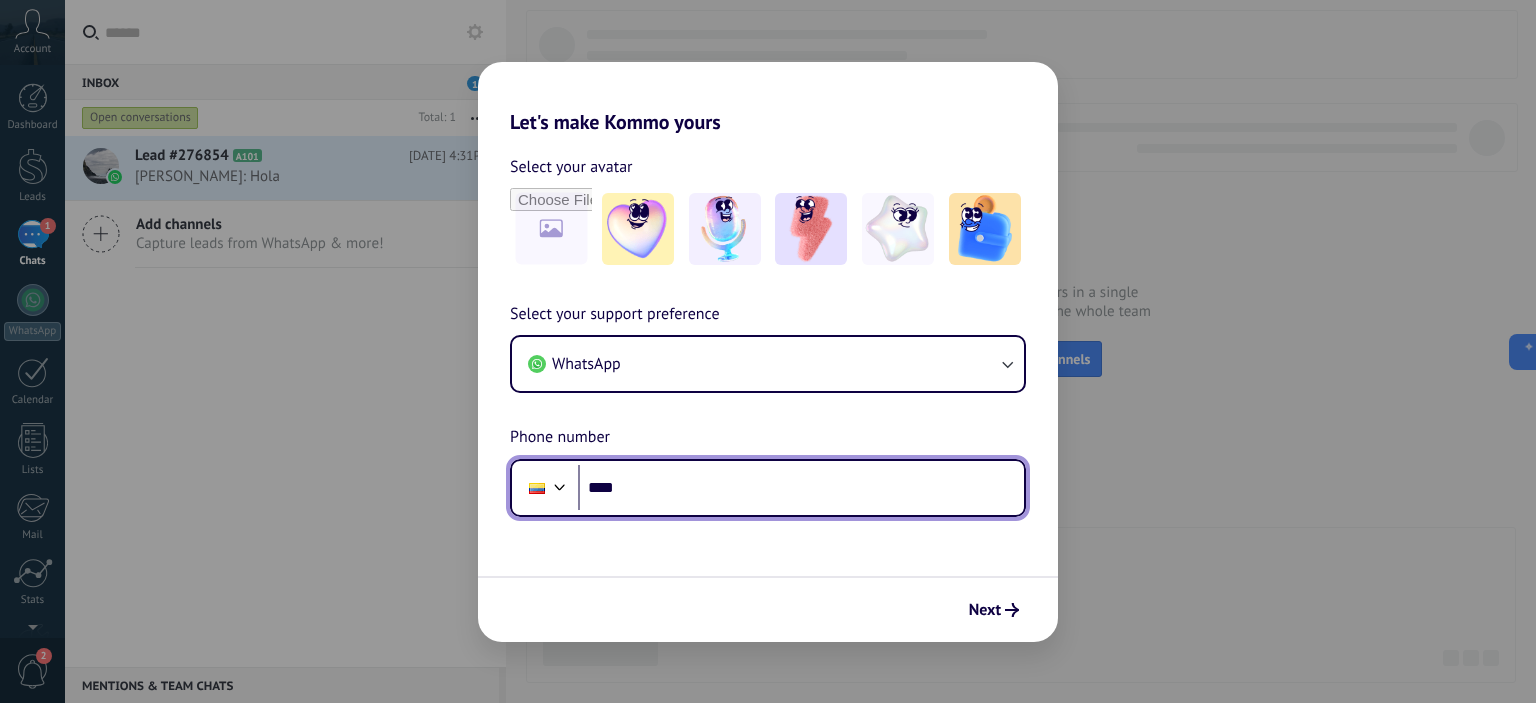 scroll, scrollTop: 0, scrollLeft: 0, axis: both 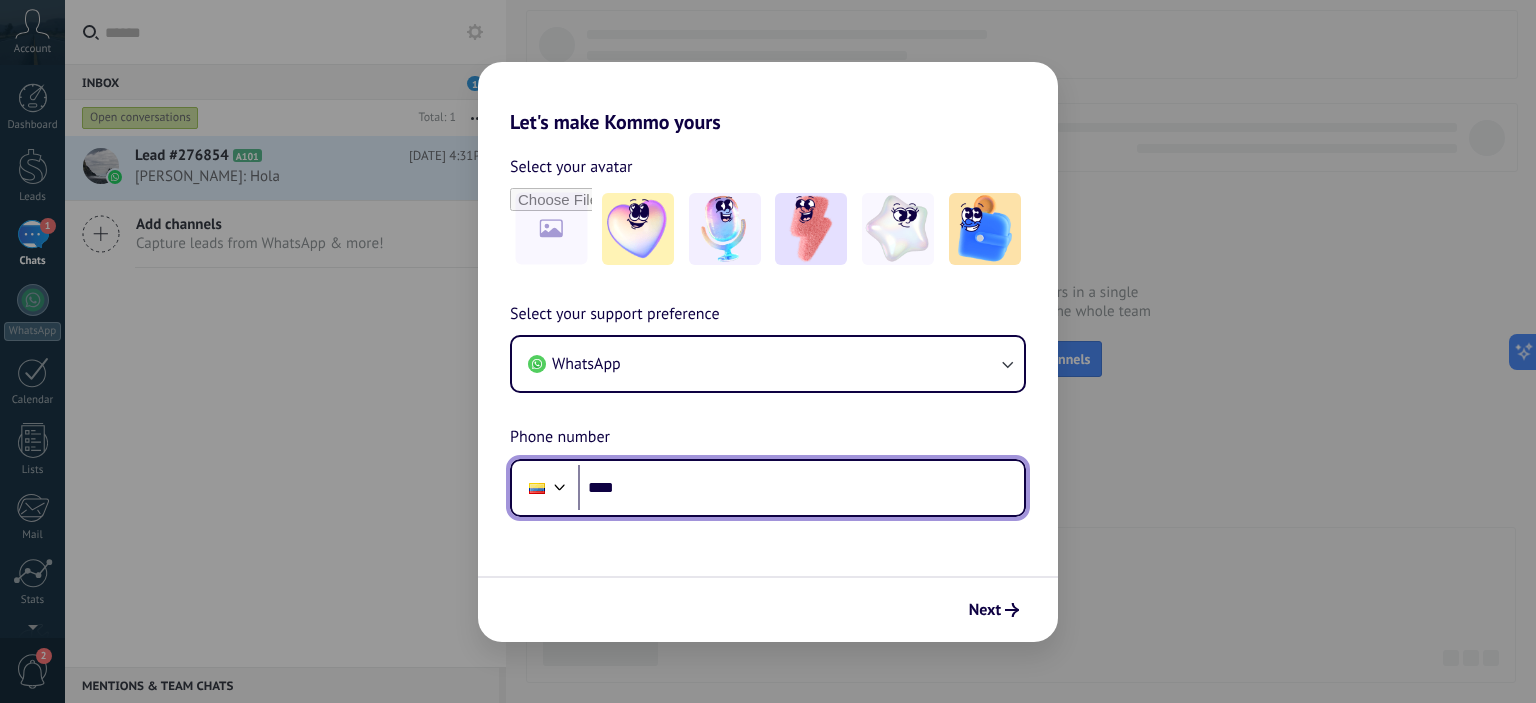 click on "**" at bounding box center [801, 488] 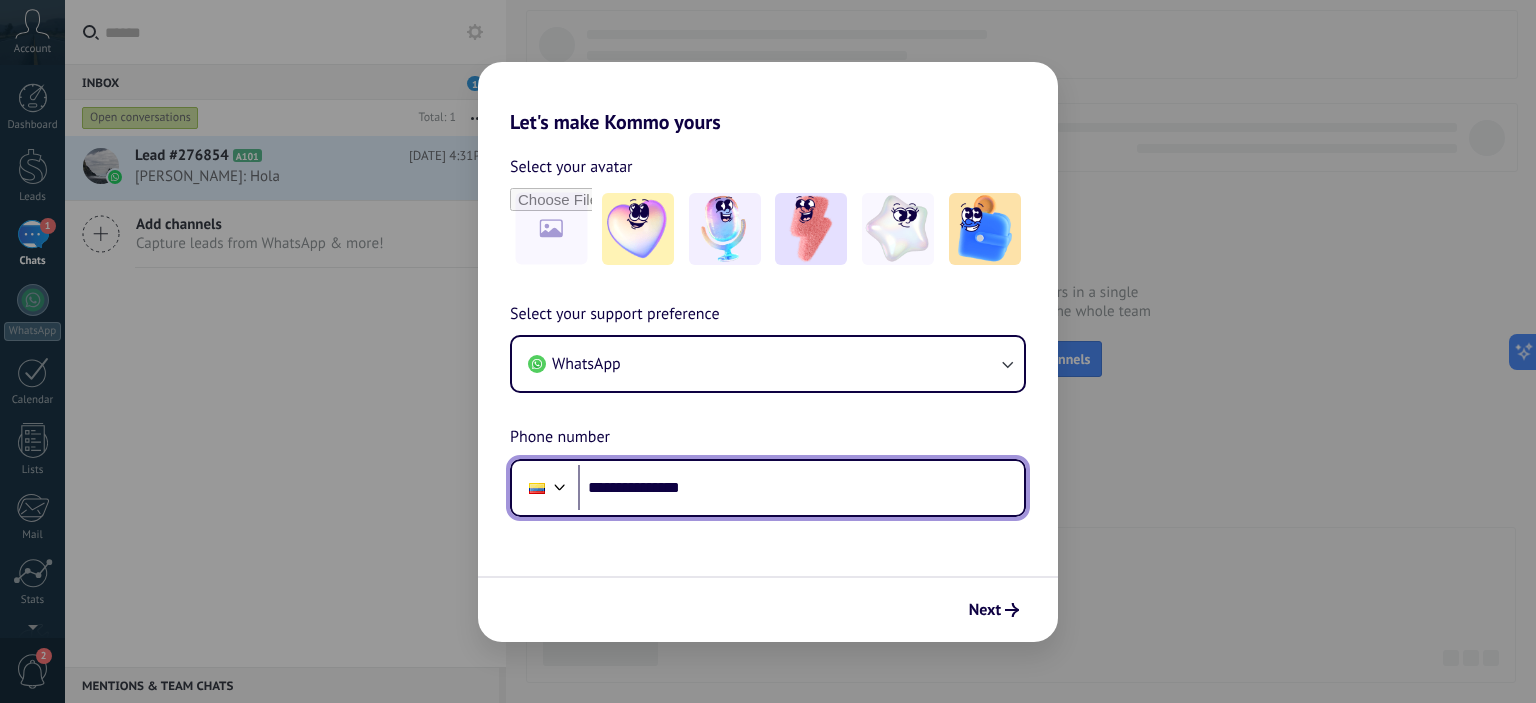 type on "**********" 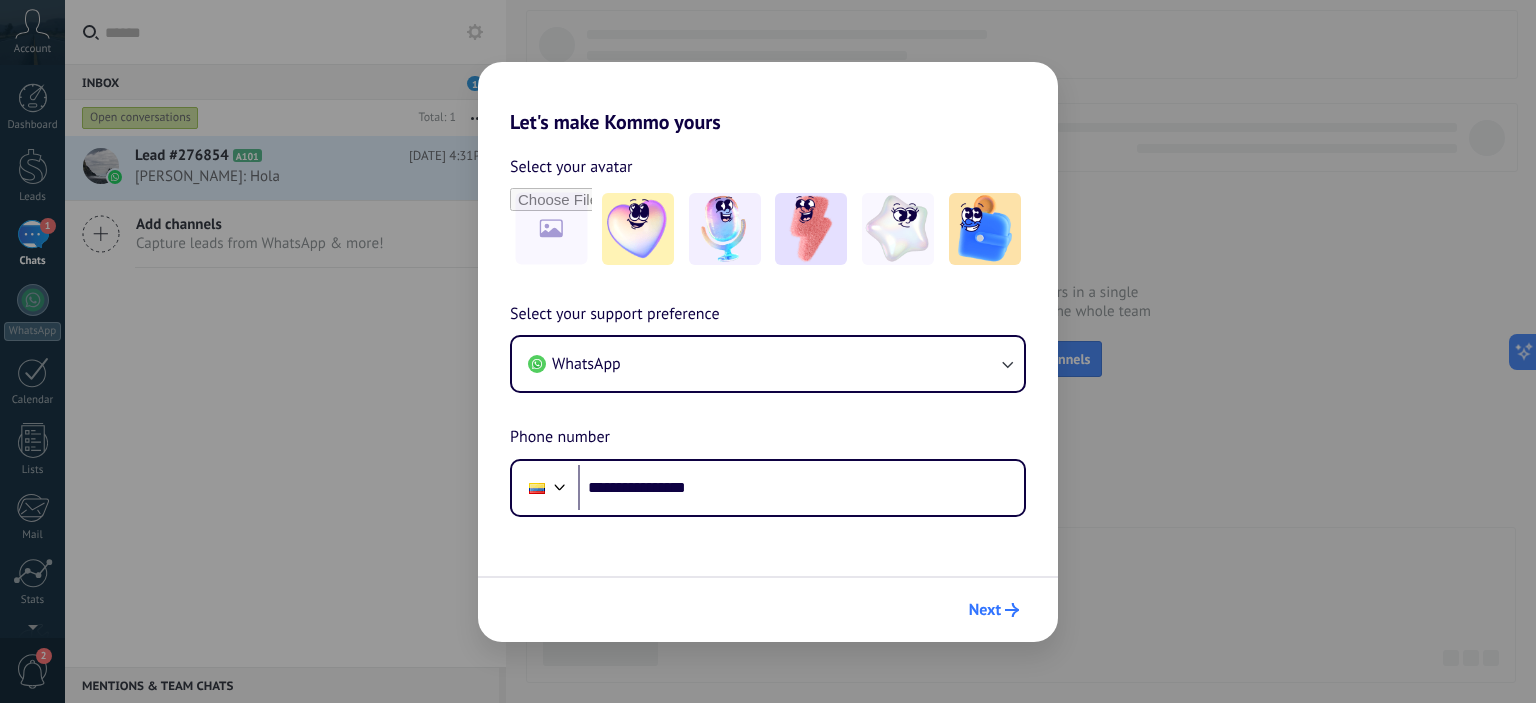 click on "Next" at bounding box center (985, 610) 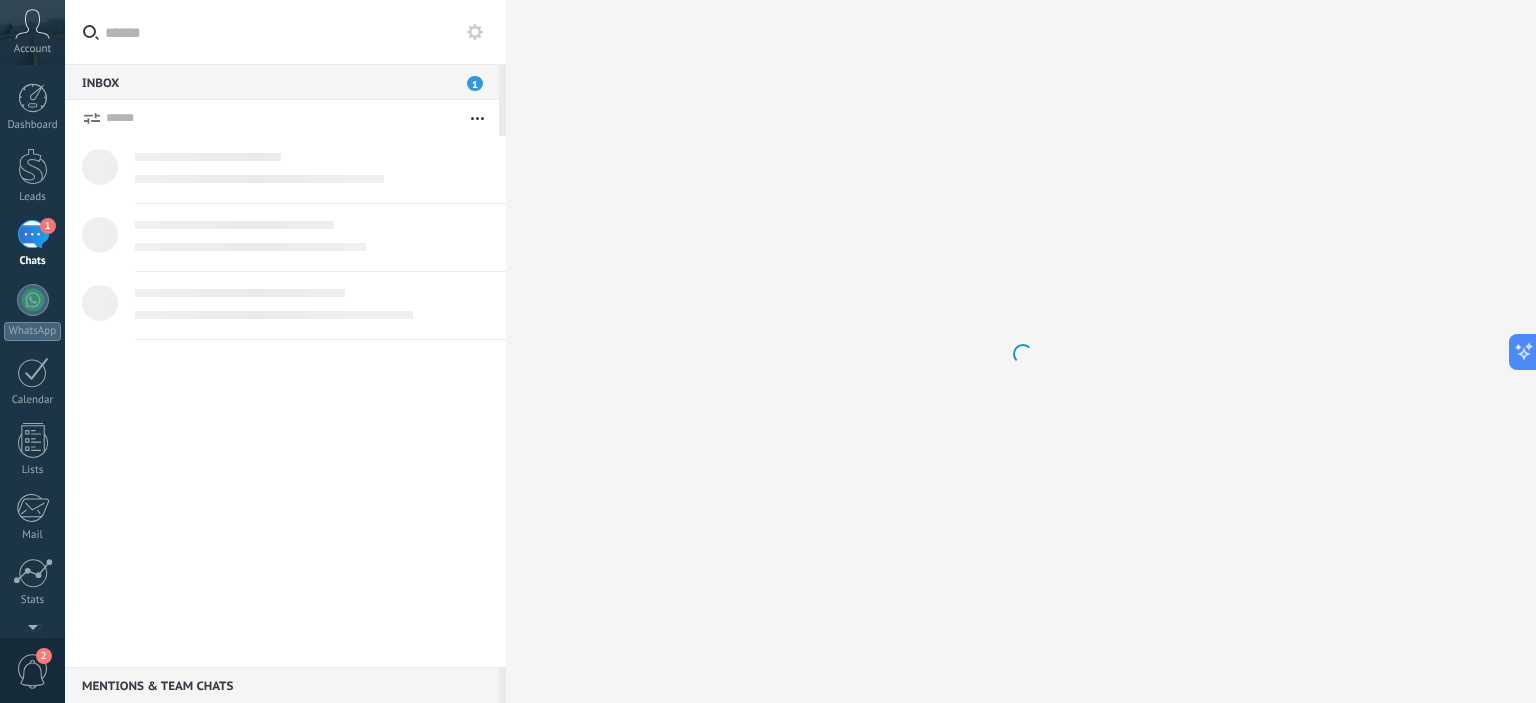 scroll, scrollTop: 0, scrollLeft: 0, axis: both 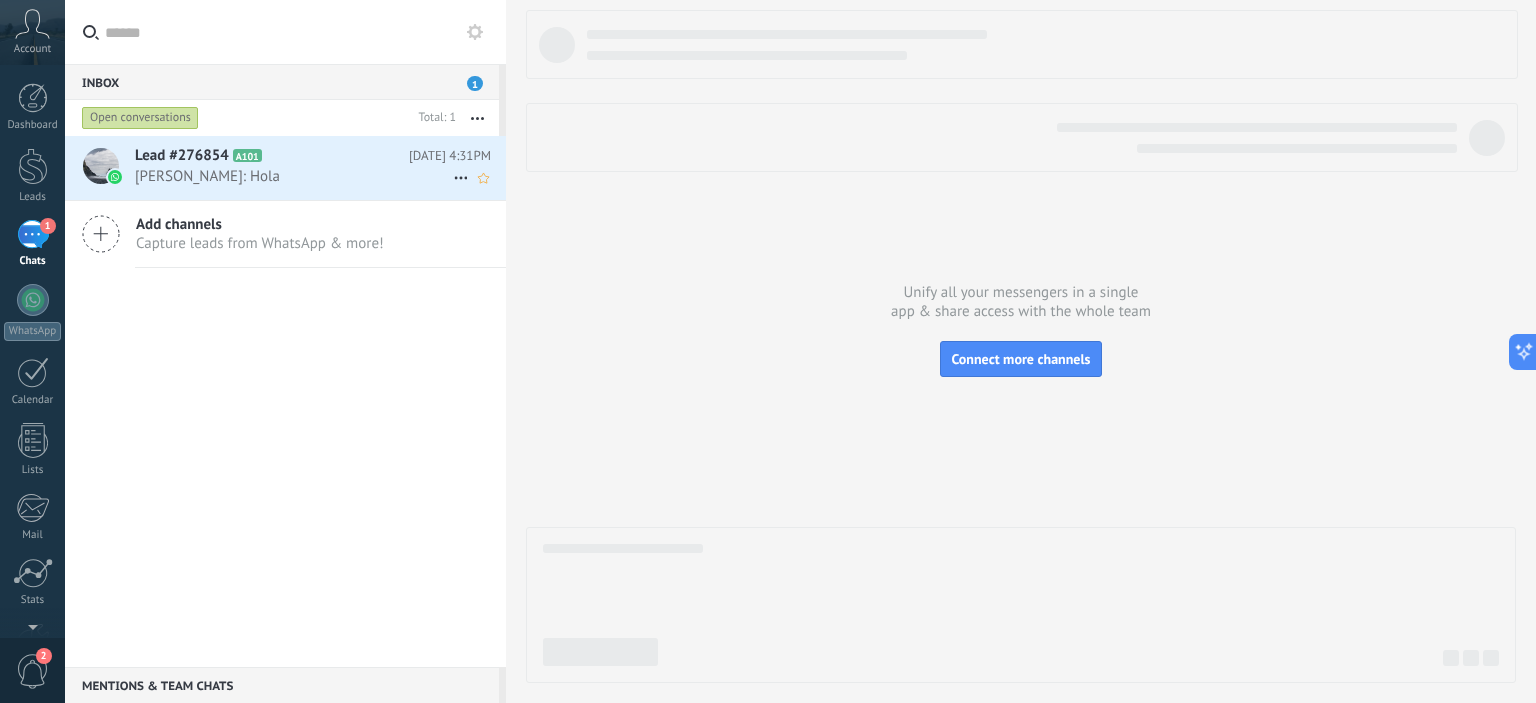 click on "[PERSON_NAME]: Hola" at bounding box center (294, 176) 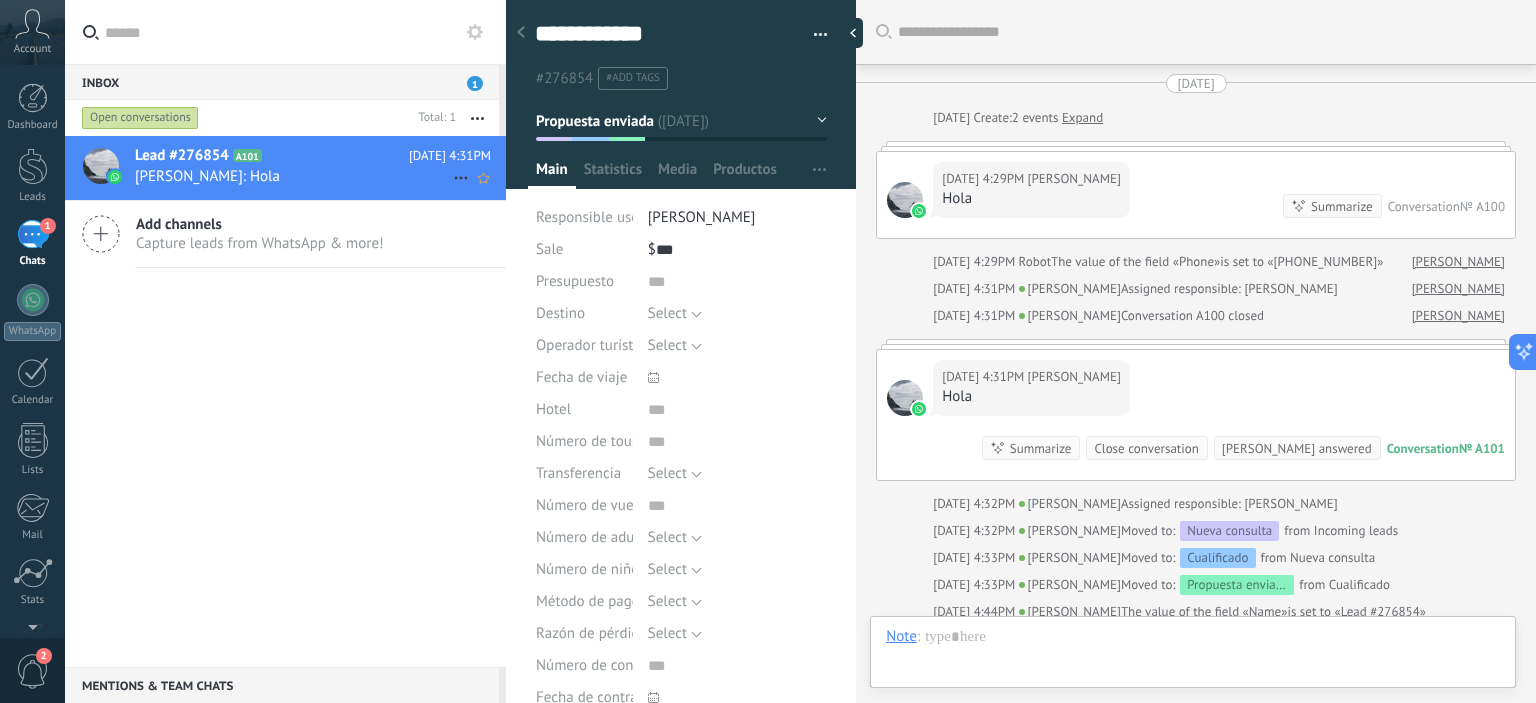 scroll, scrollTop: 248, scrollLeft: 0, axis: vertical 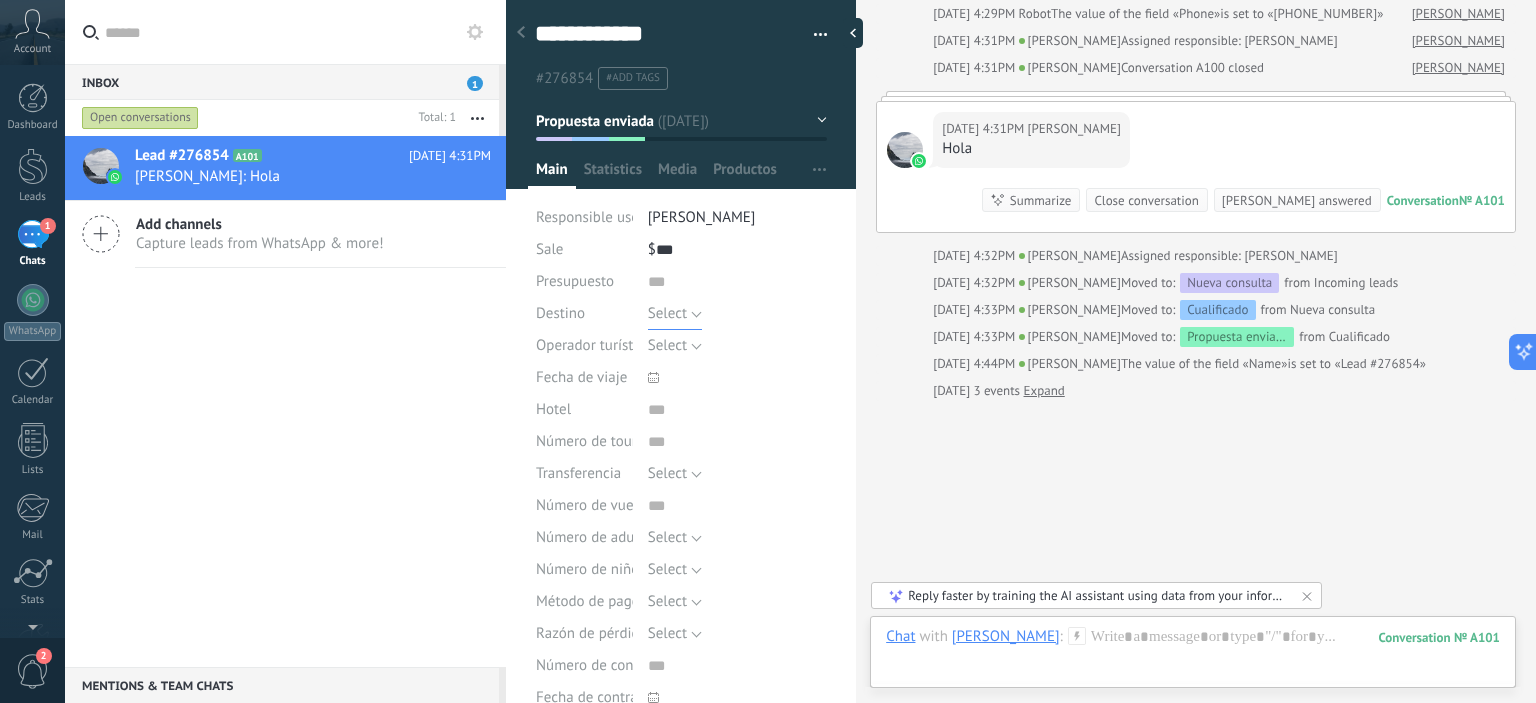 click on "Select" at bounding box center [675, 314] 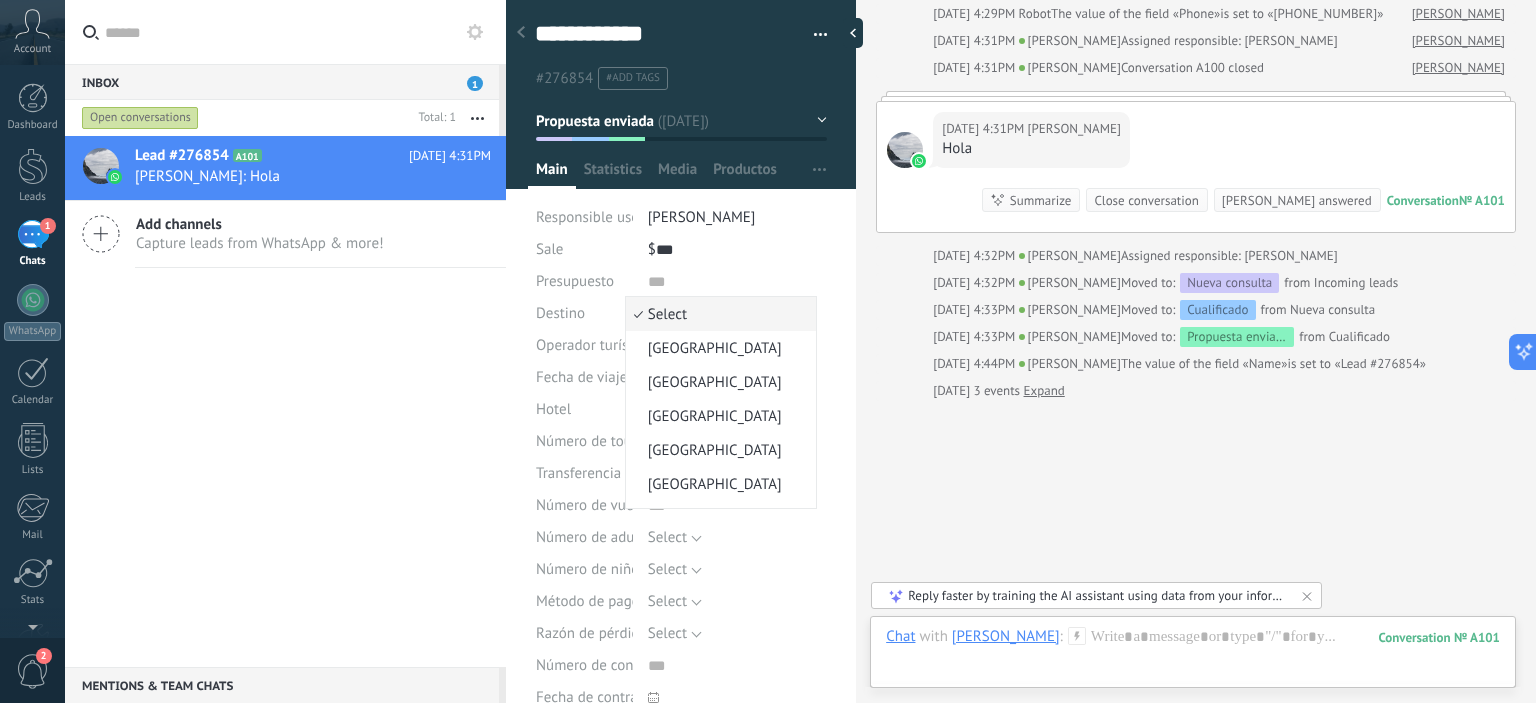 click on "Select" at bounding box center (718, 314) 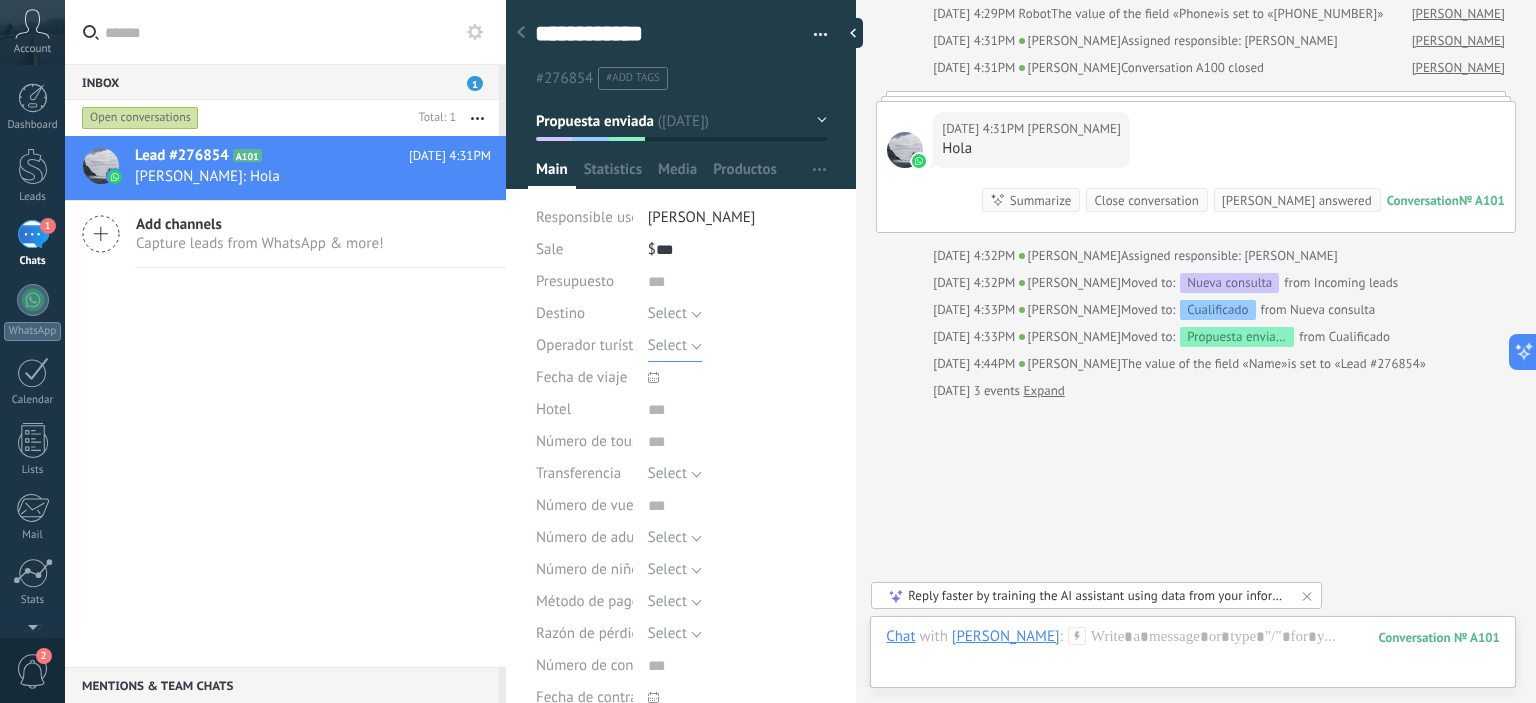 click on "Select" at bounding box center (675, 346) 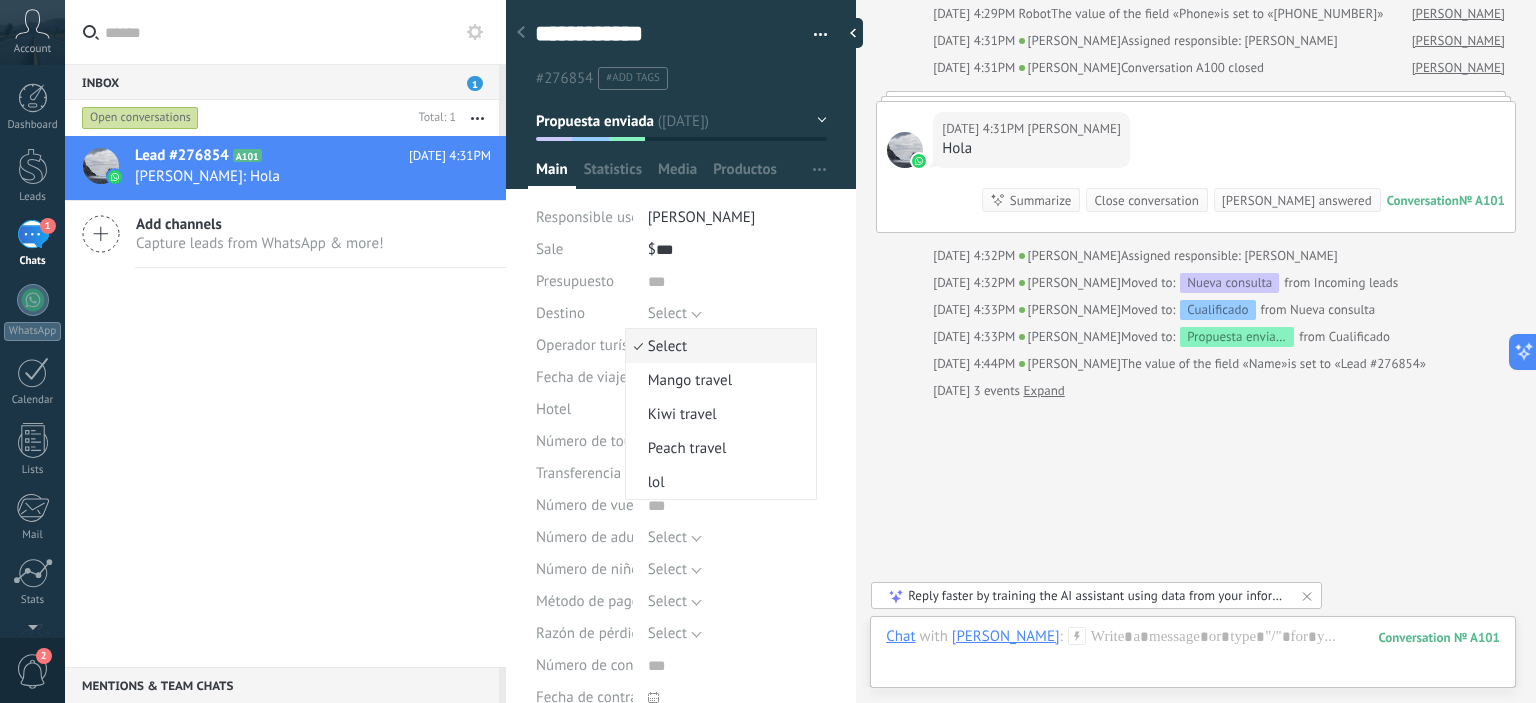 click on "Select" at bounding box center (718, 346) 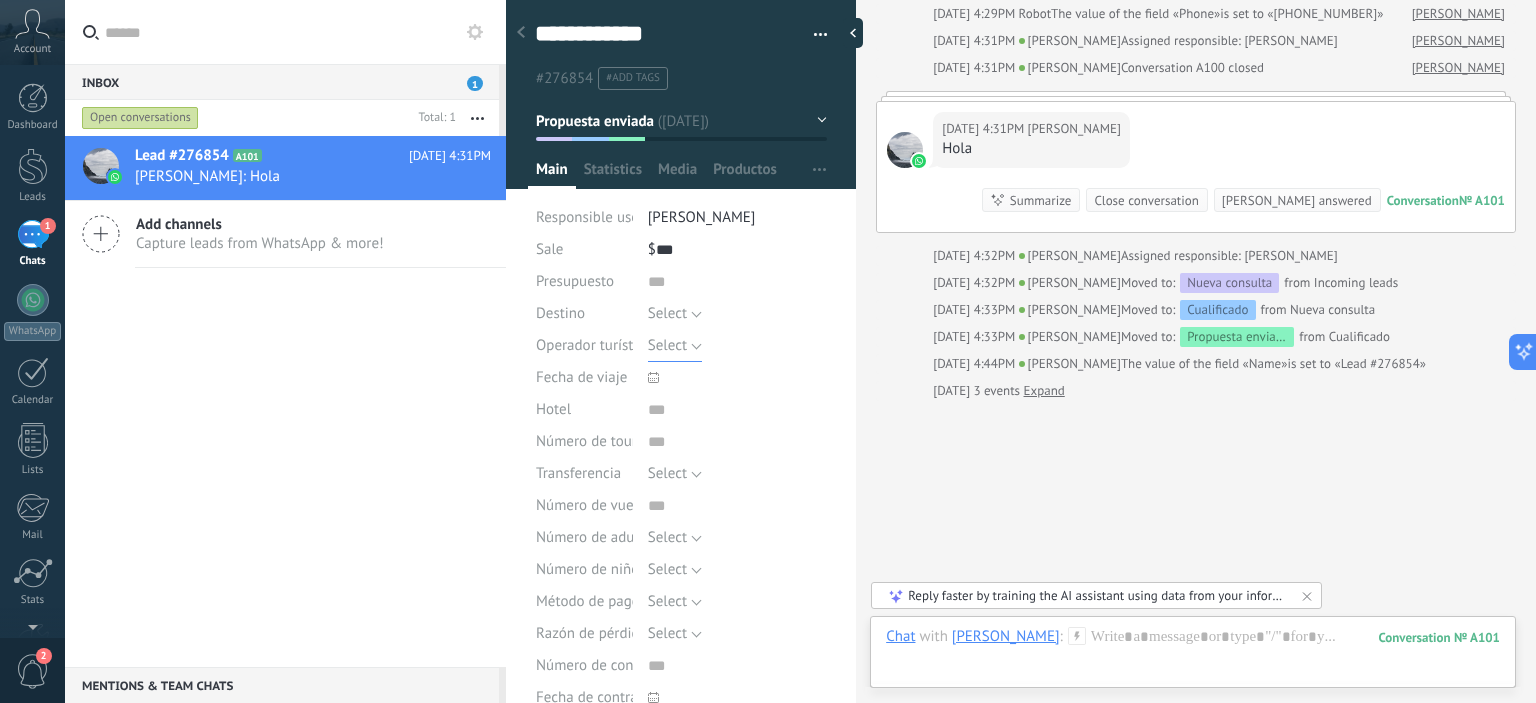 click on "Select" at bounding box center [675, 346] 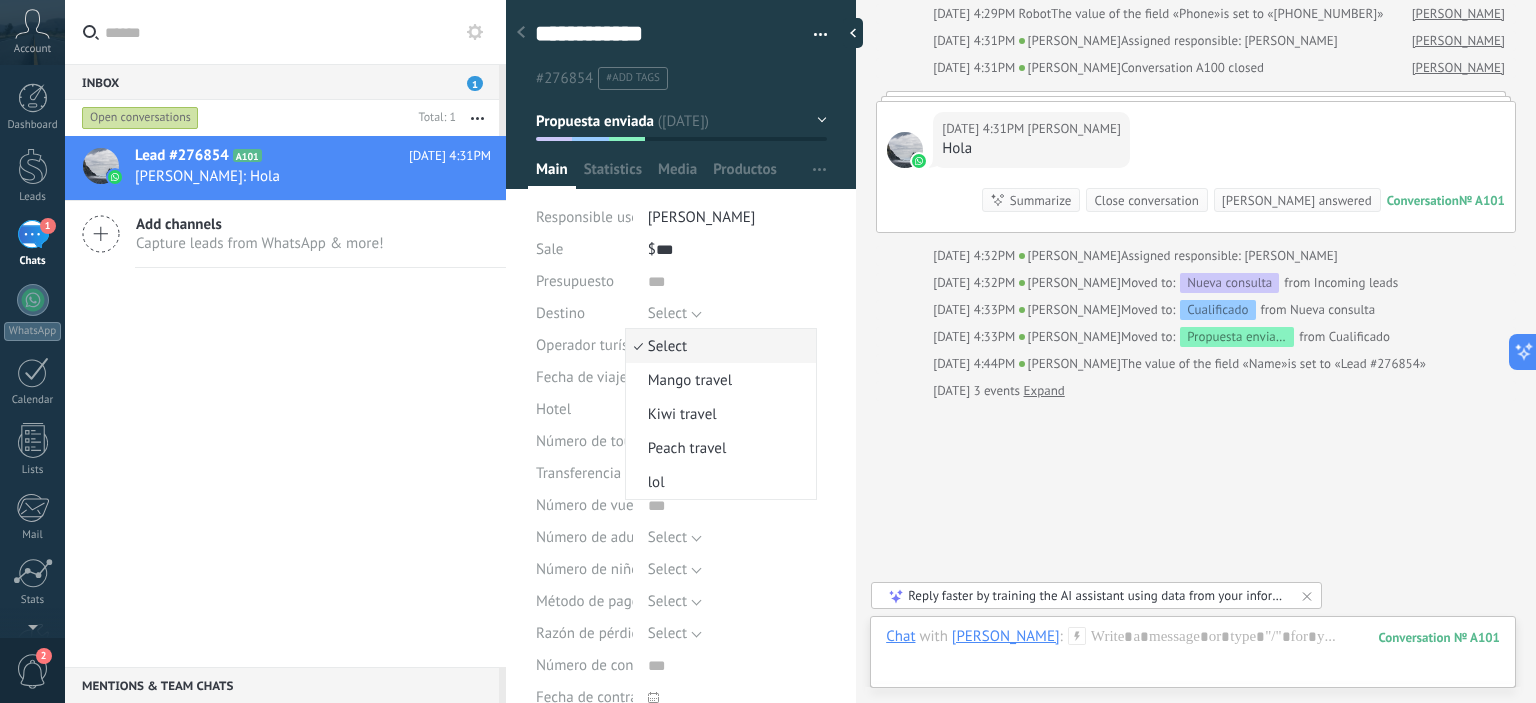 click on "Select" at bounding box center (718, 346) 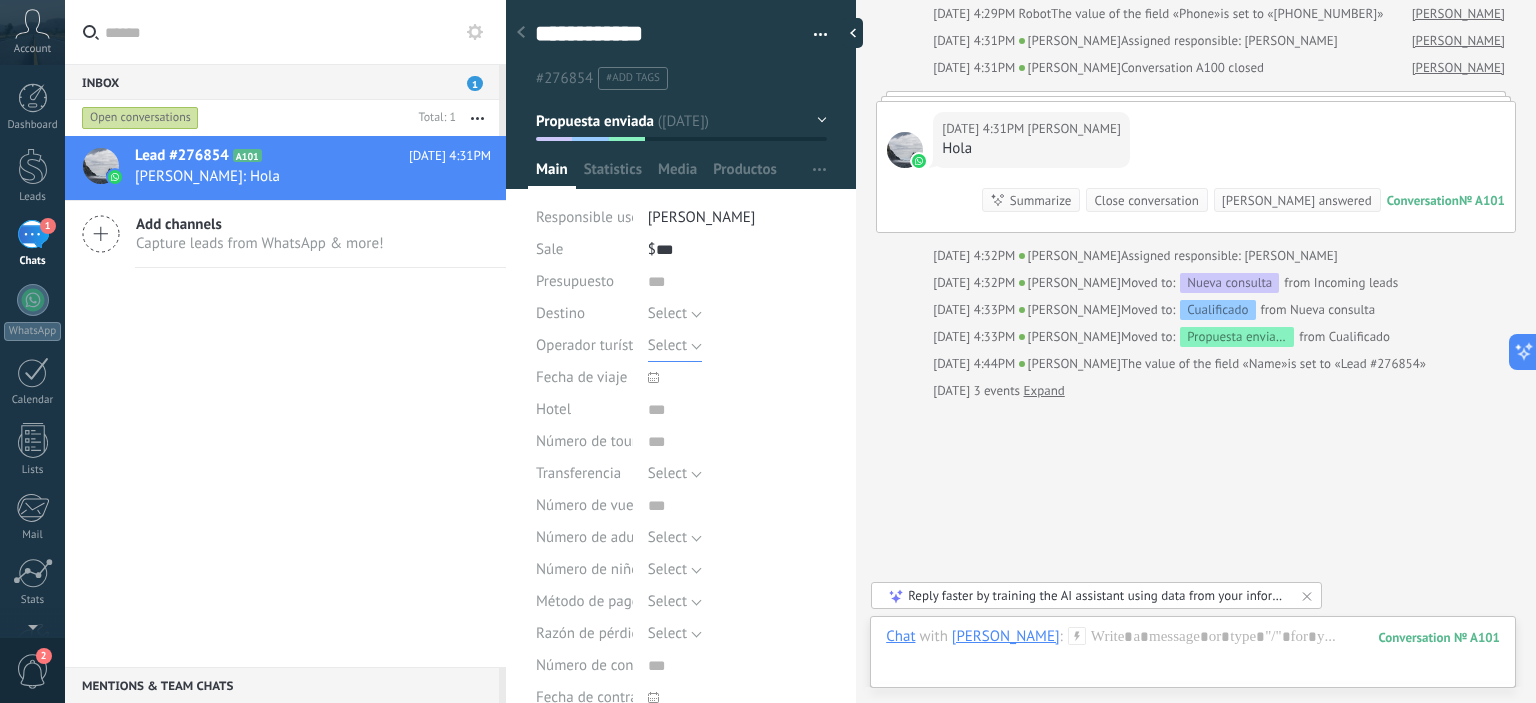 click on "Select" at bounding box center (675, 346) 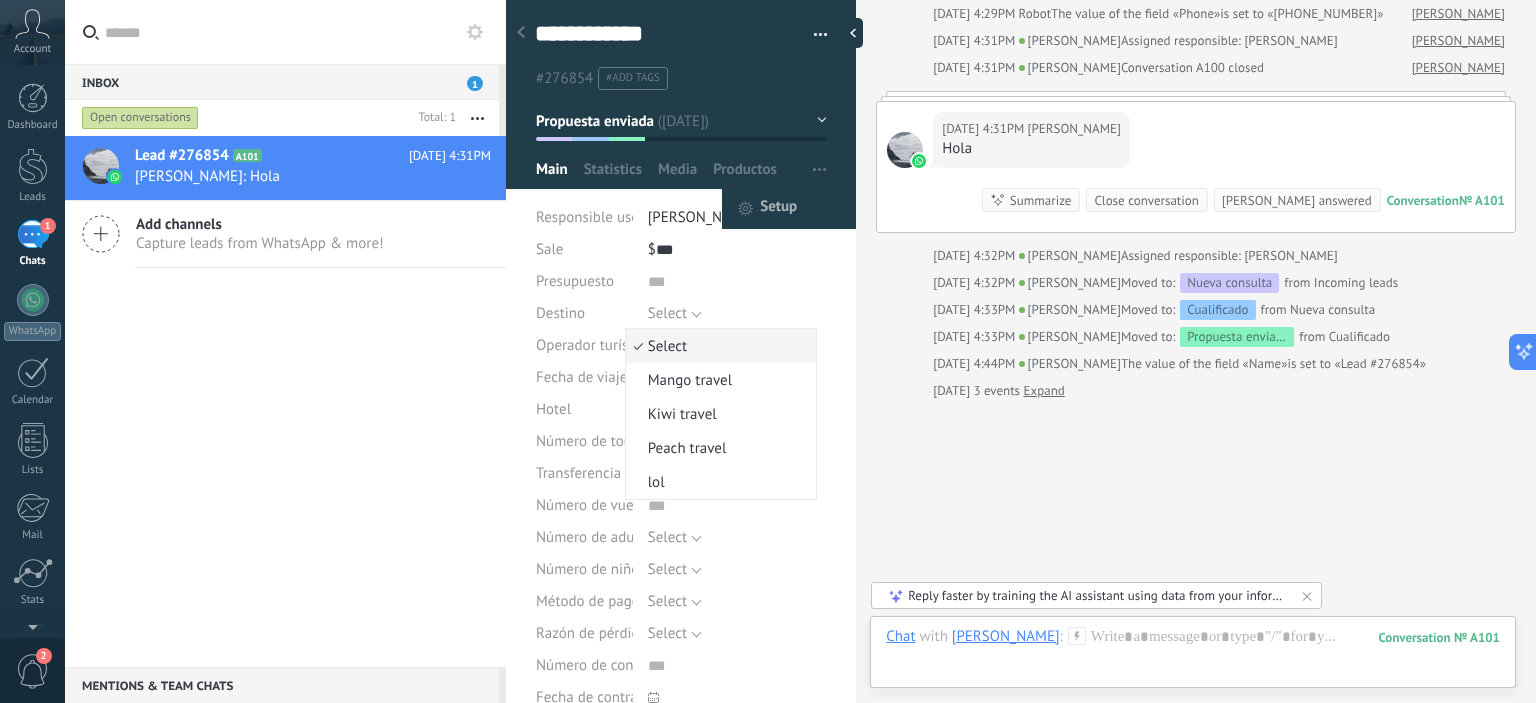 click on "Setup" at bounding box center [778, 209] 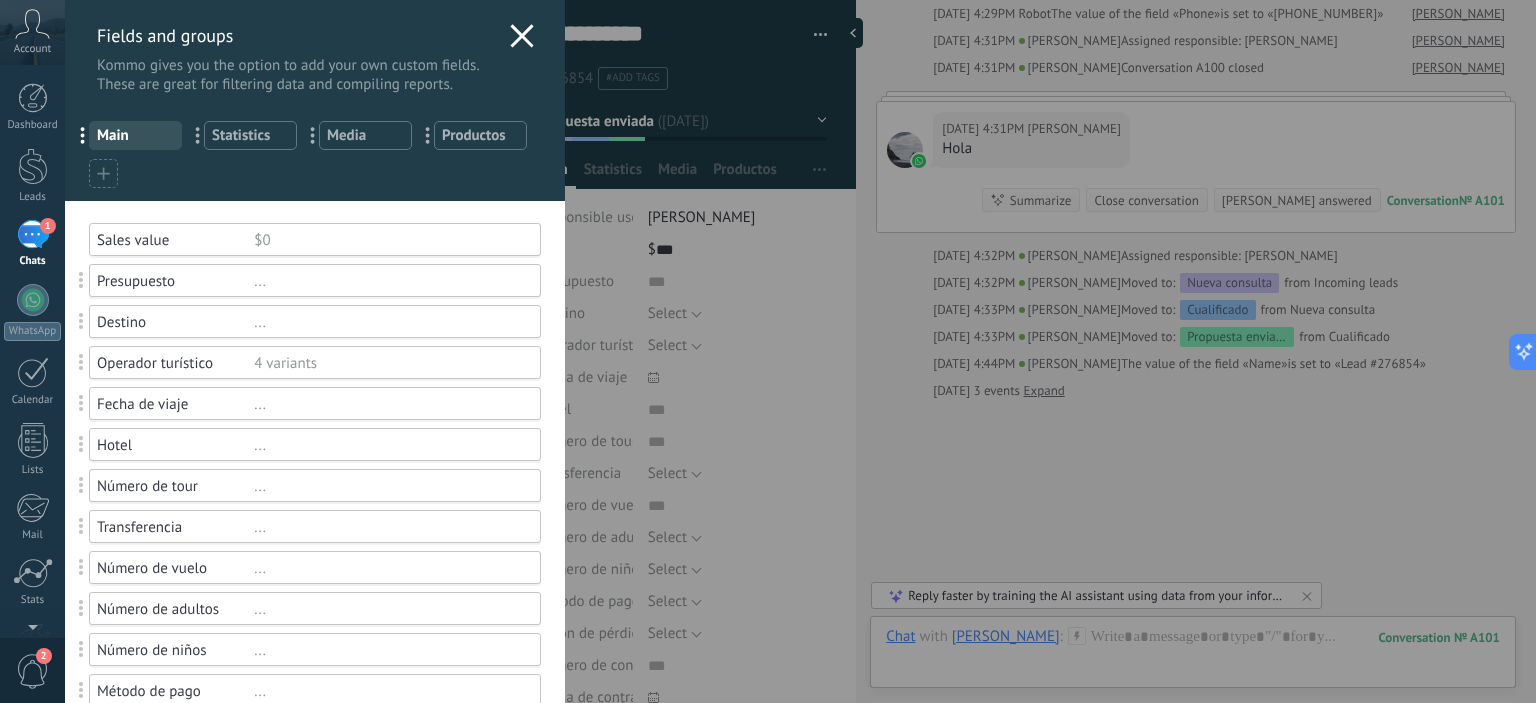 click at bounding box center [522, 38] 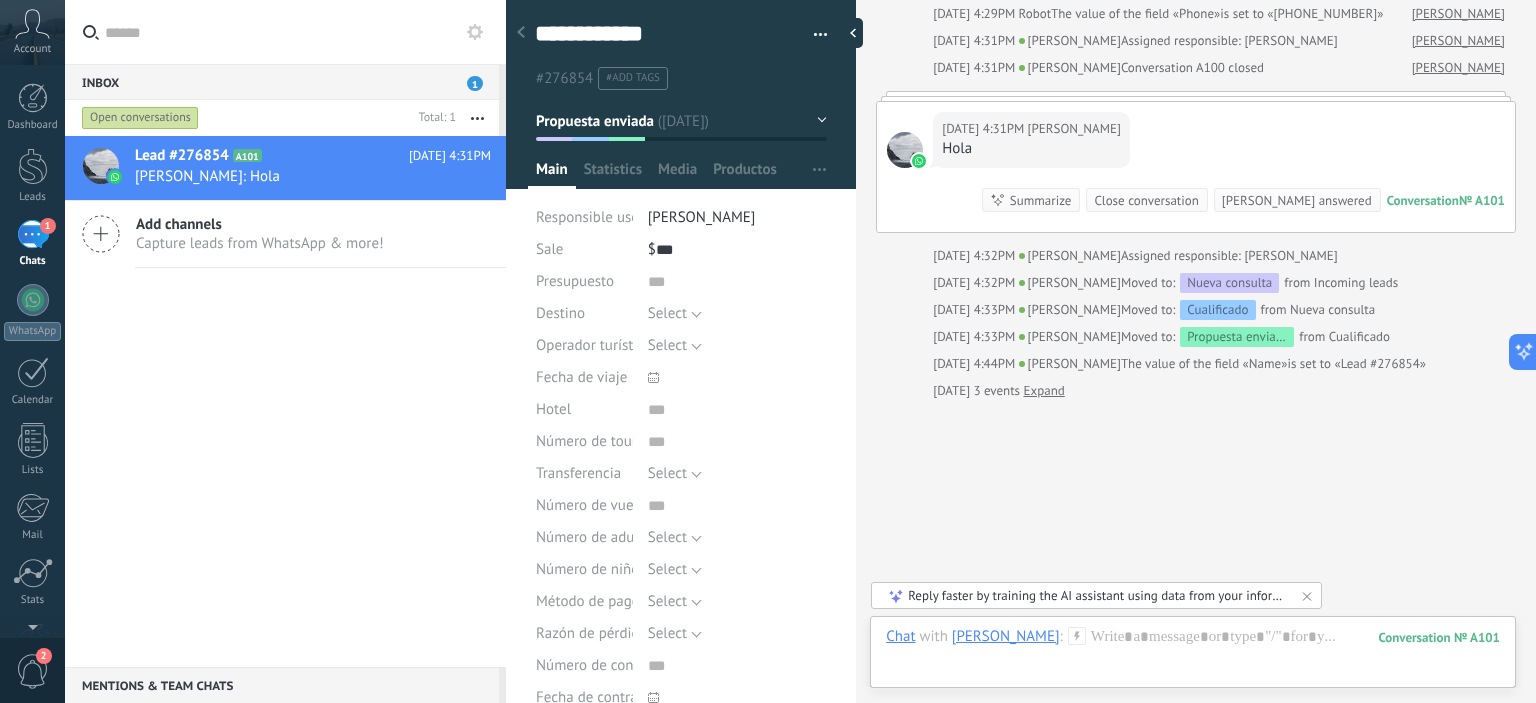 click on "Account" at bounding box center (32, 49) 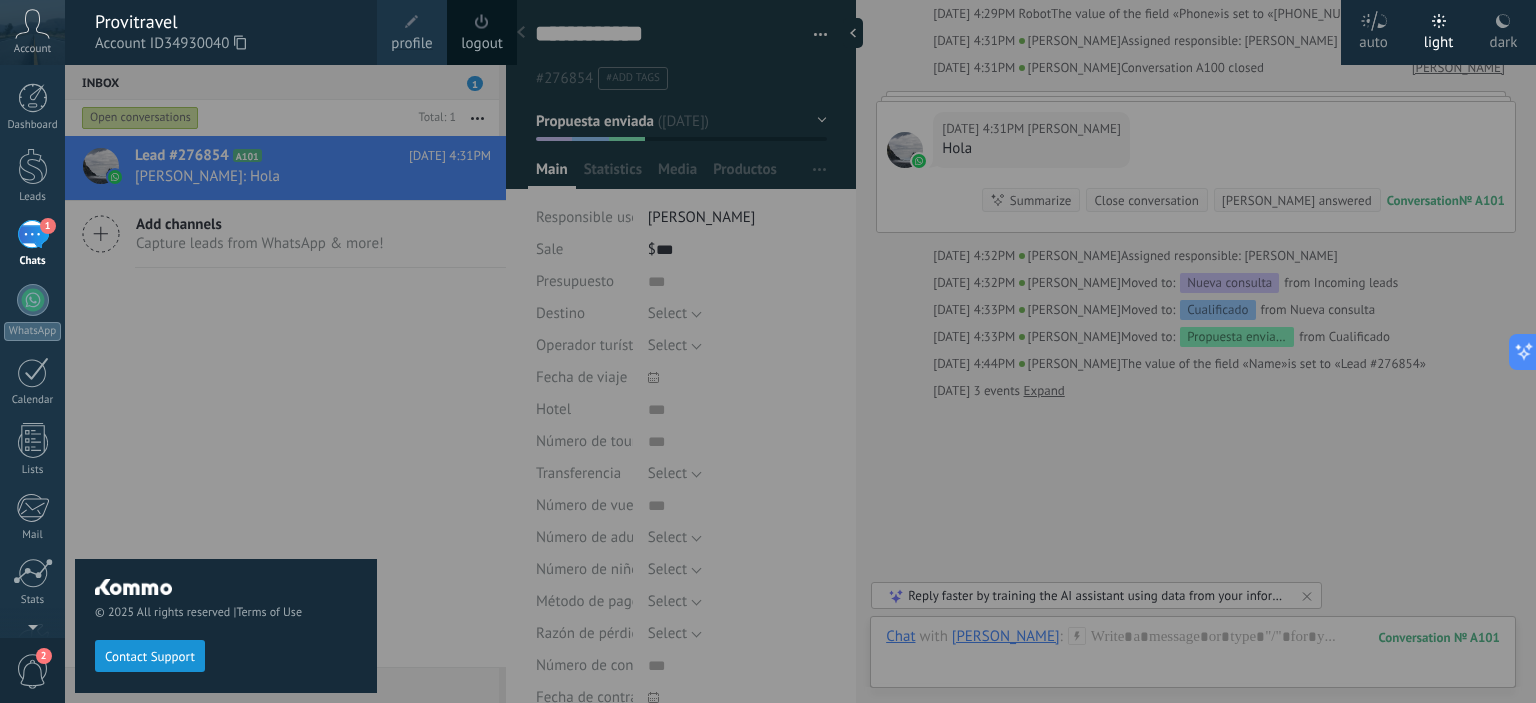 click on "profile" at bounding box center (411, 44) 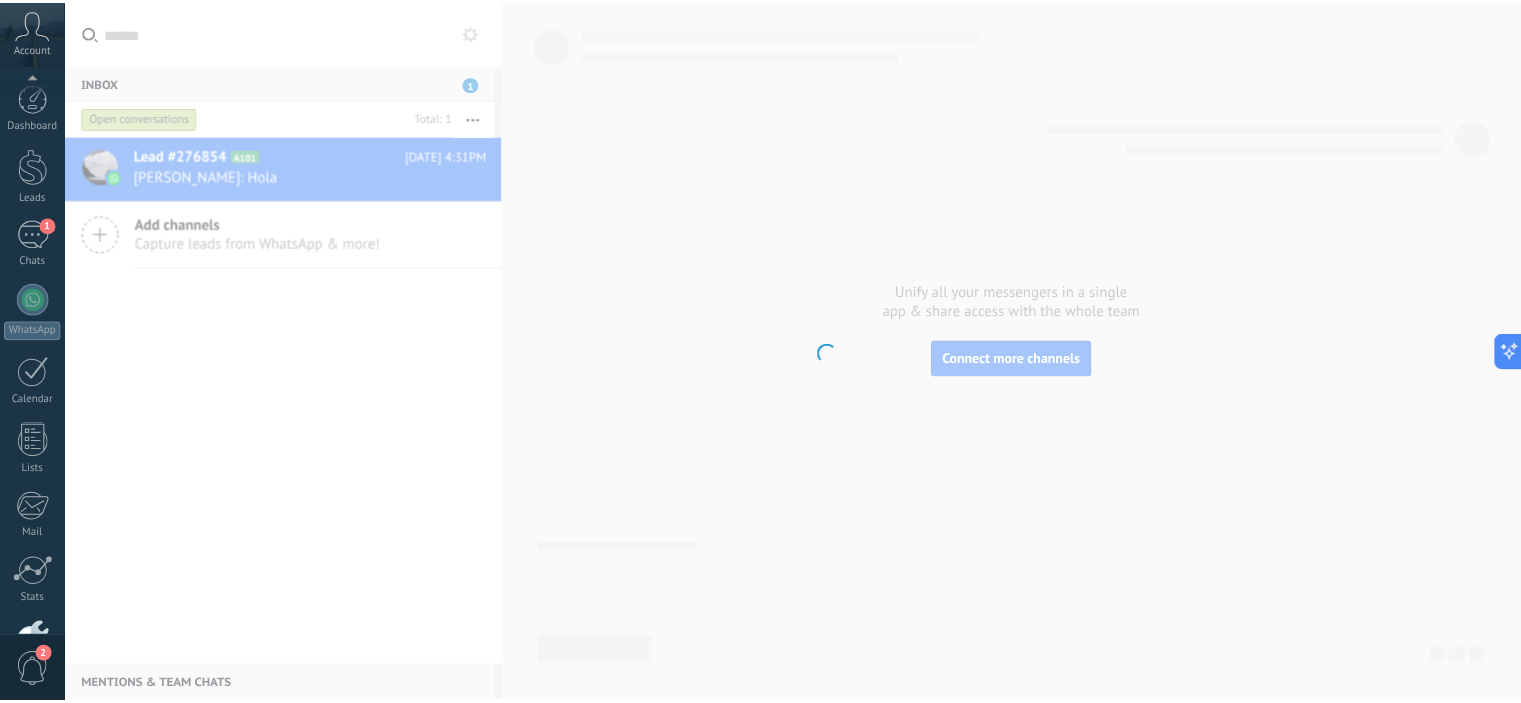 scroll, scrollTop: 128, scrollLeft: 0, axis: vertical 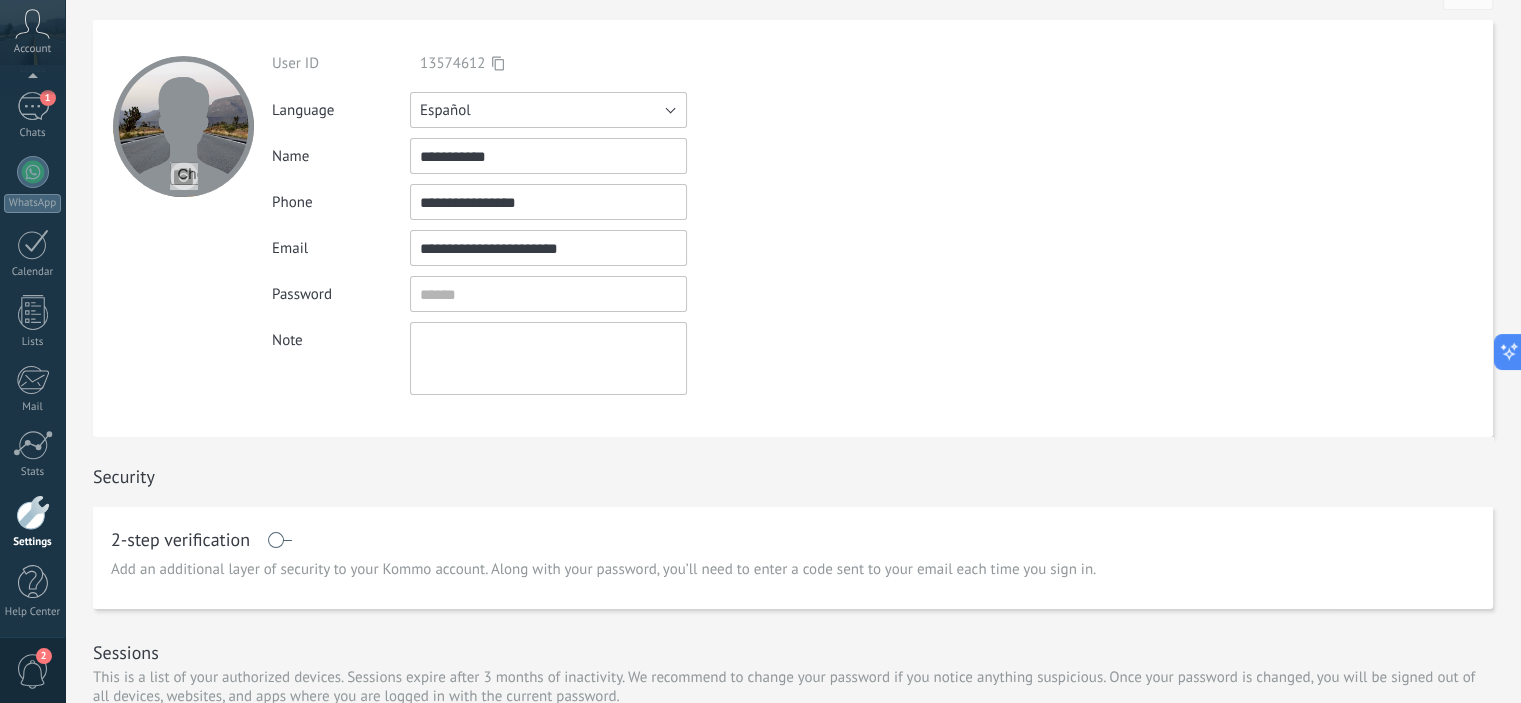 click on "Español" at bounding box center (548, 110) 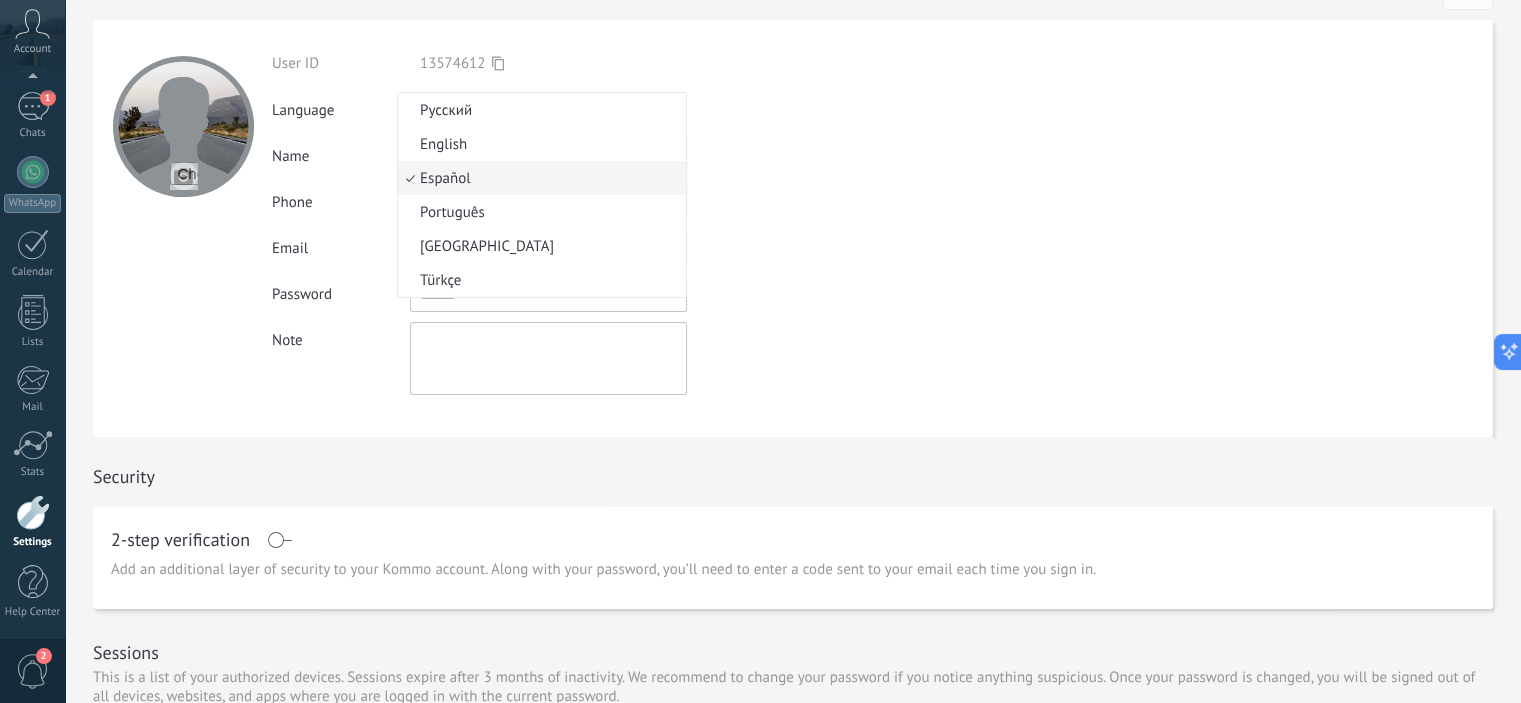 click on "Español" at bounding box center (539, 178) 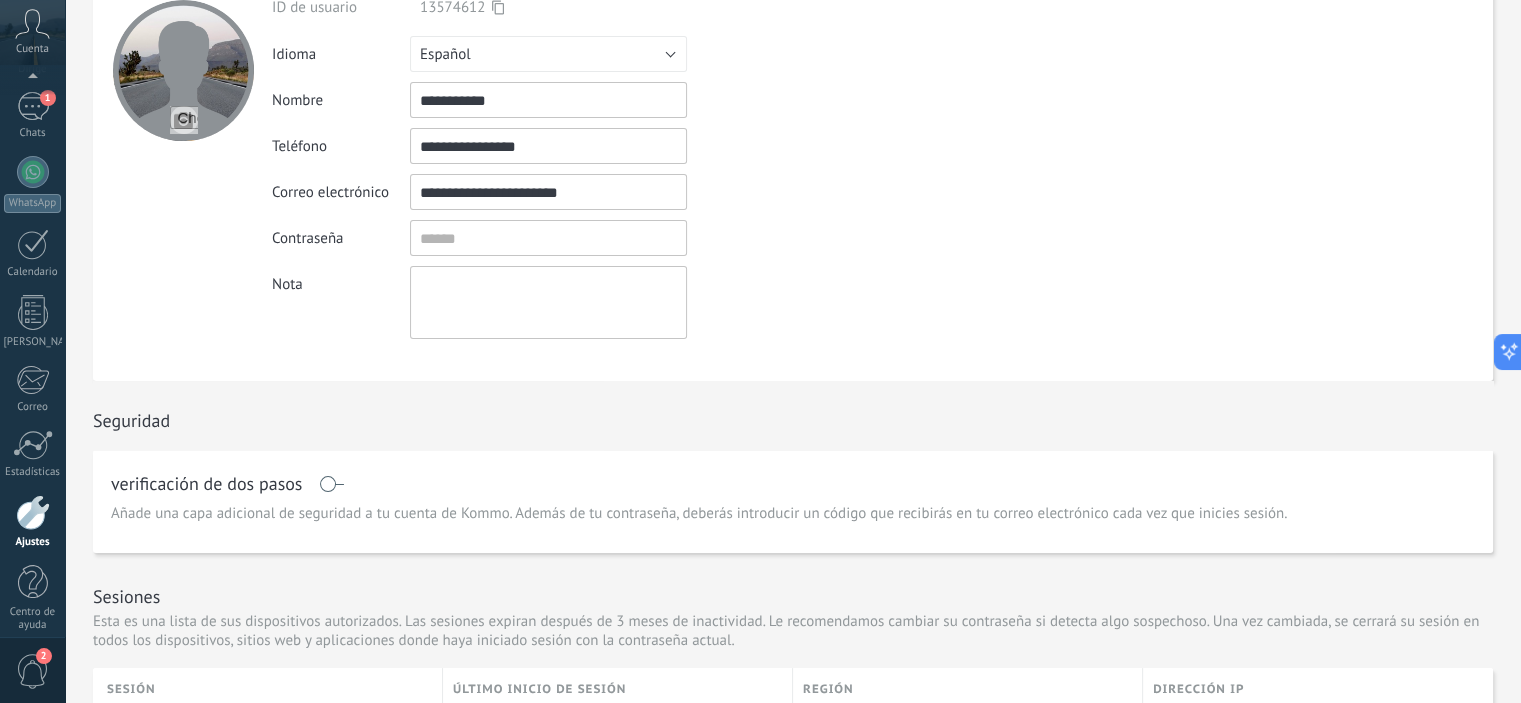 scroll, scrollTop: 0, scrollLeft: 0, axis: both 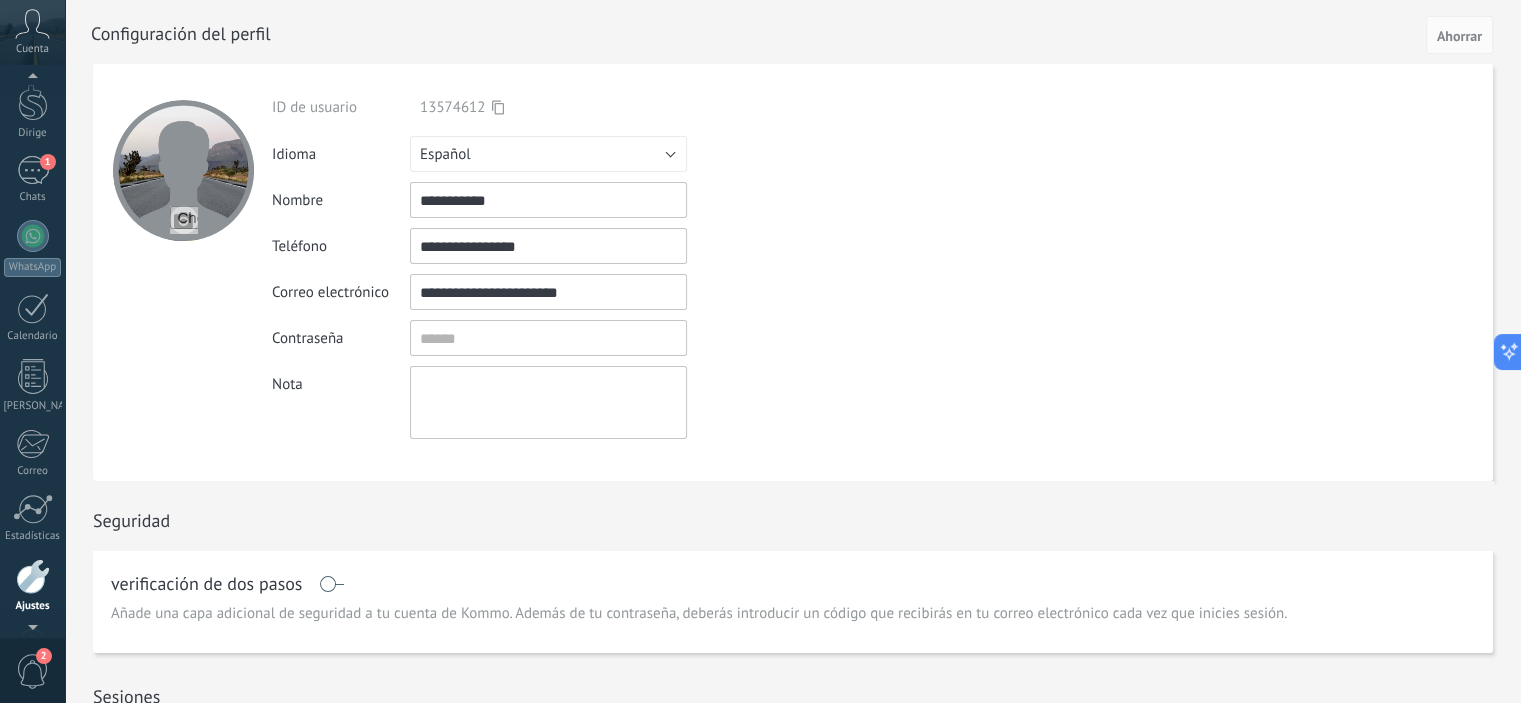 click at bounding box center (32, 80) 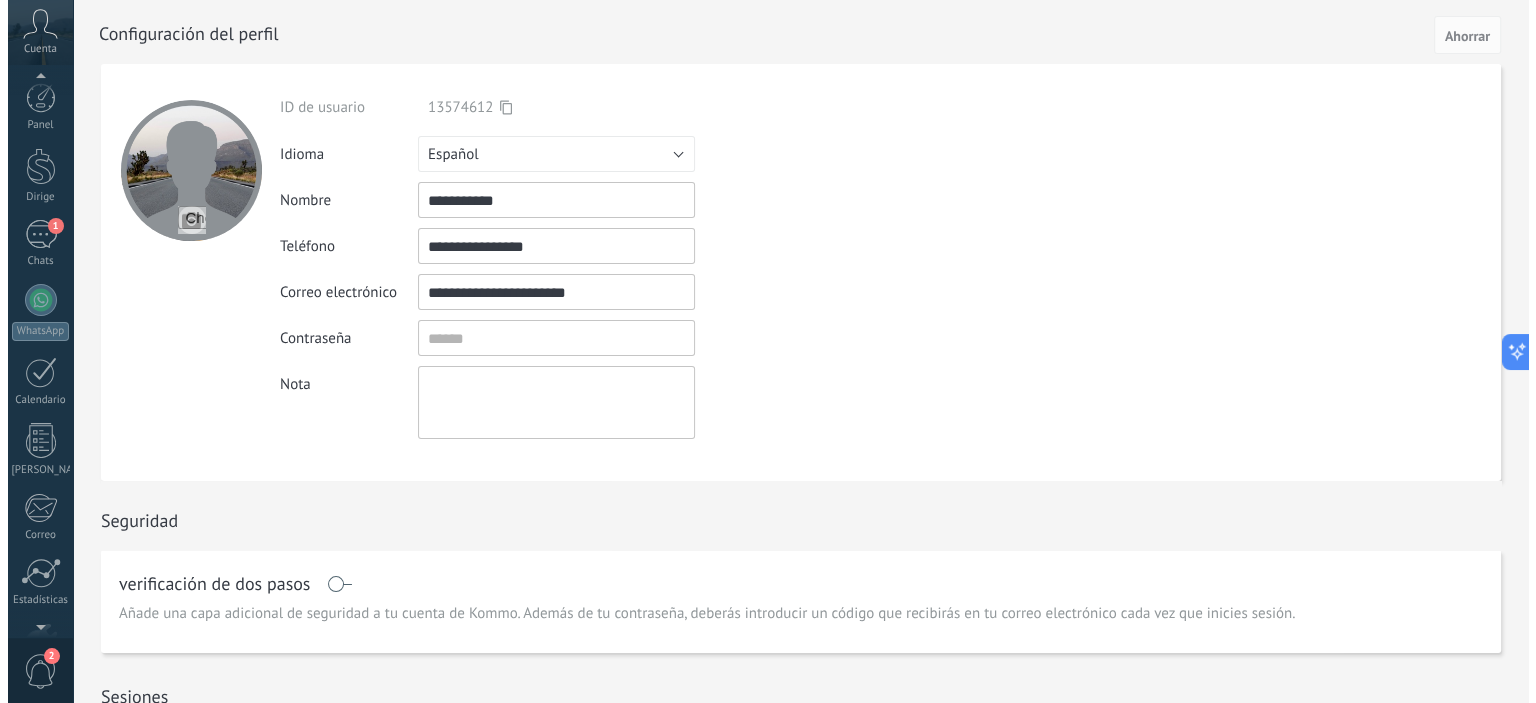 scroll, scrollTop: 0, scrollLeft: 0, axis: both 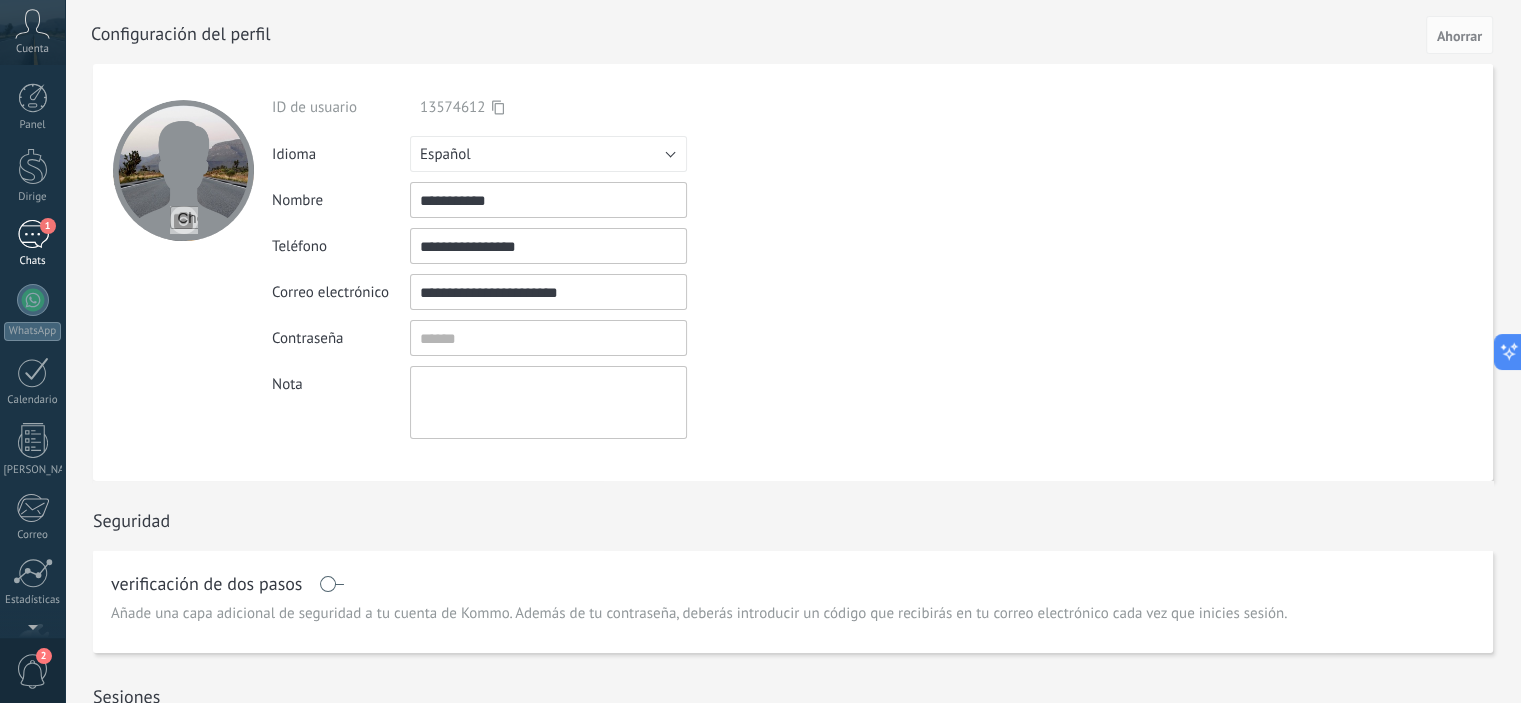 click on "1" at bounding box center [33, 234] 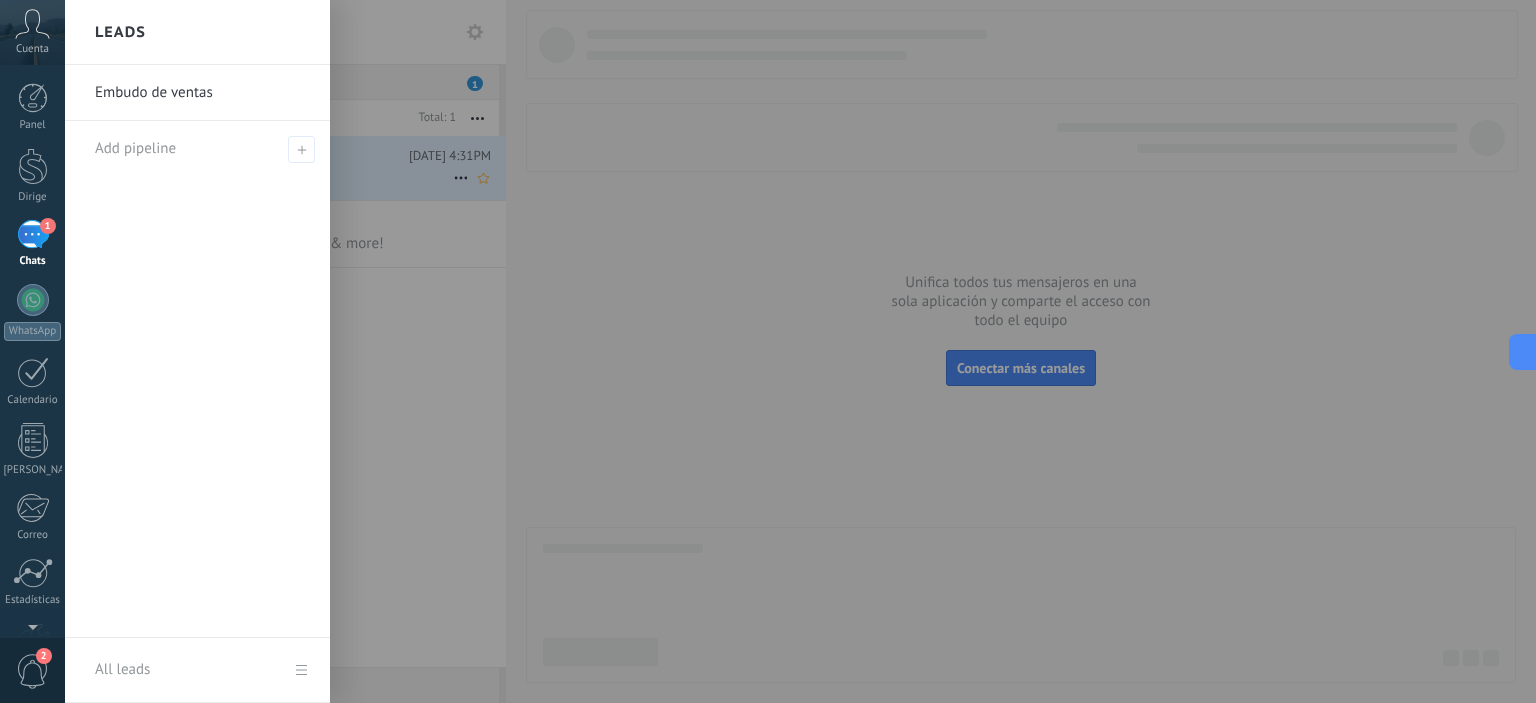 click on "Add pipeline" at bounding box center [202, 148] 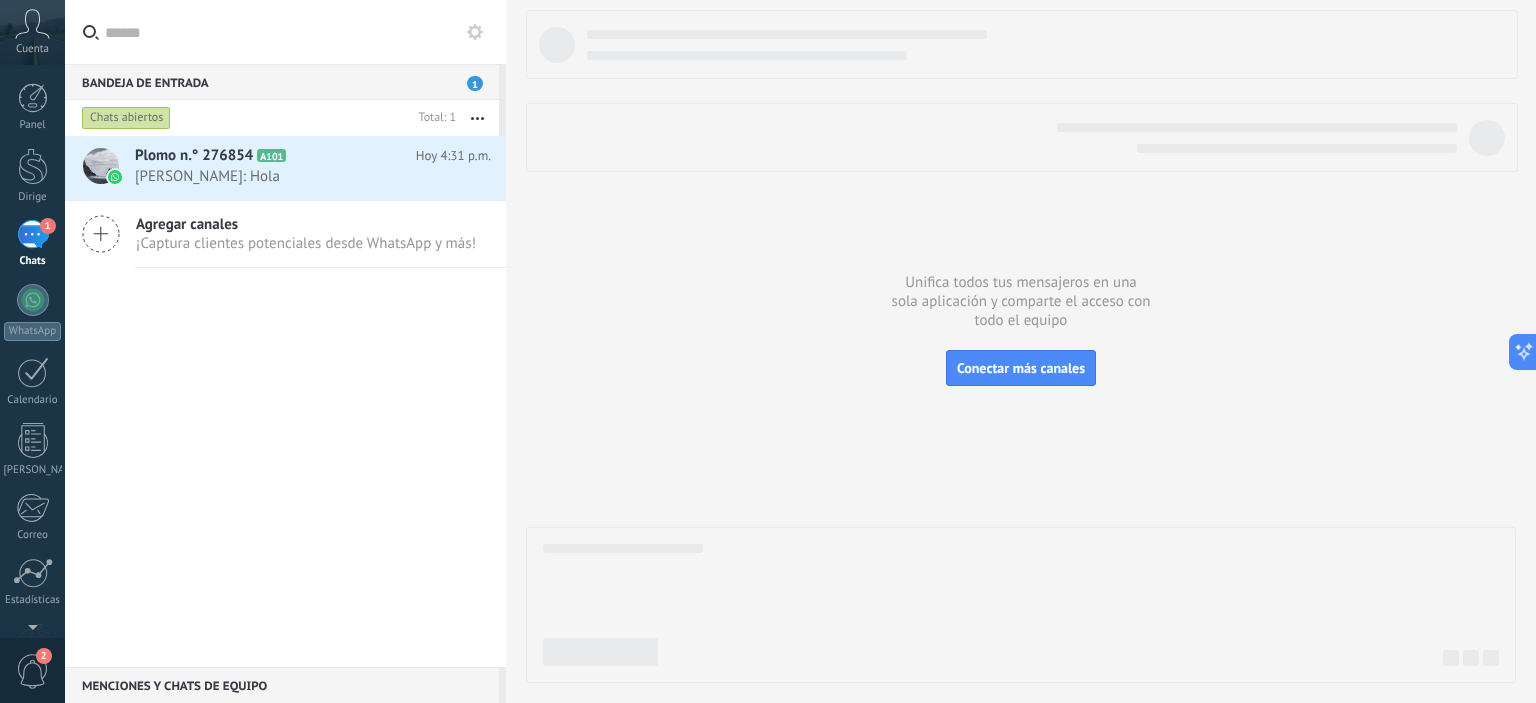 click on "[PERSON_NAME]: Hola" at bounding box center (294, 176) 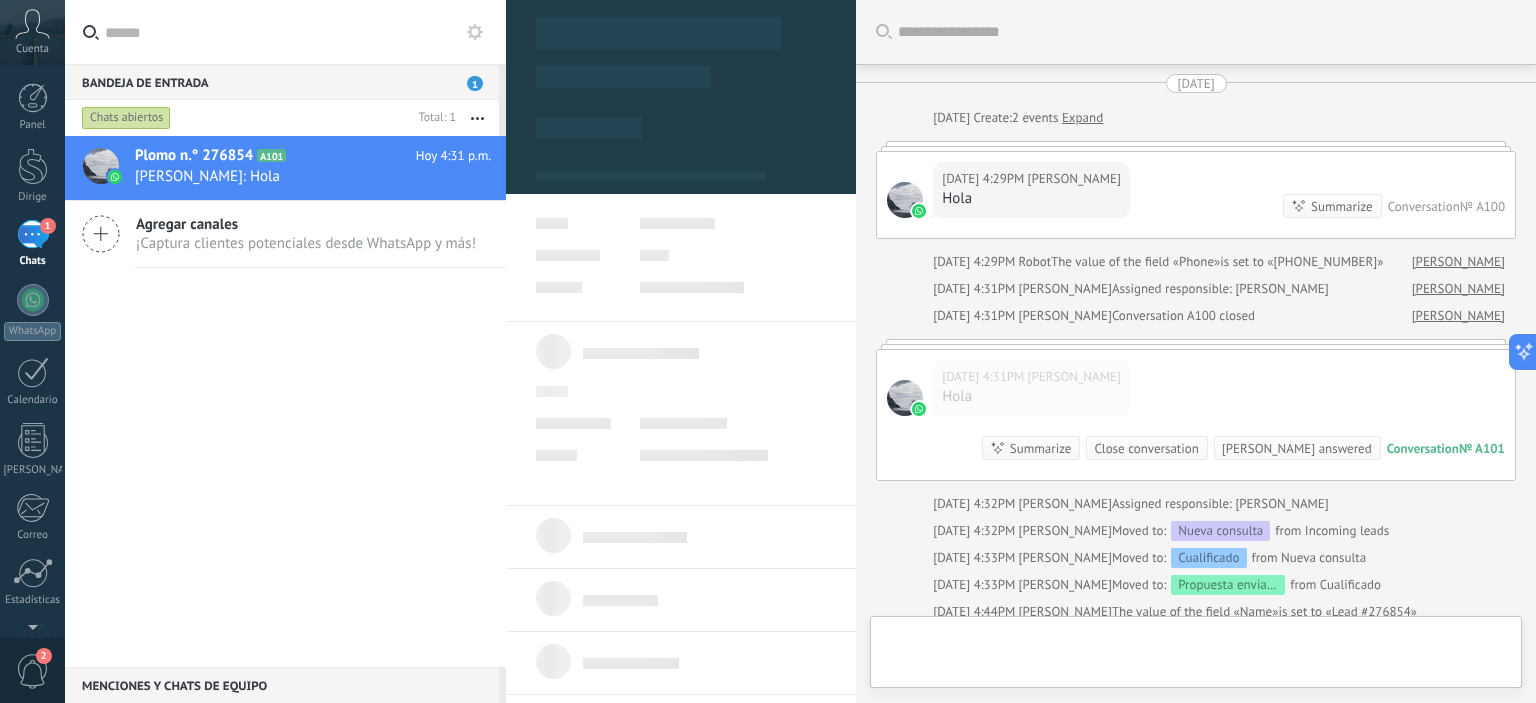 scroll, scrollTop: 292, scrollLeft: 0, axis: vertical 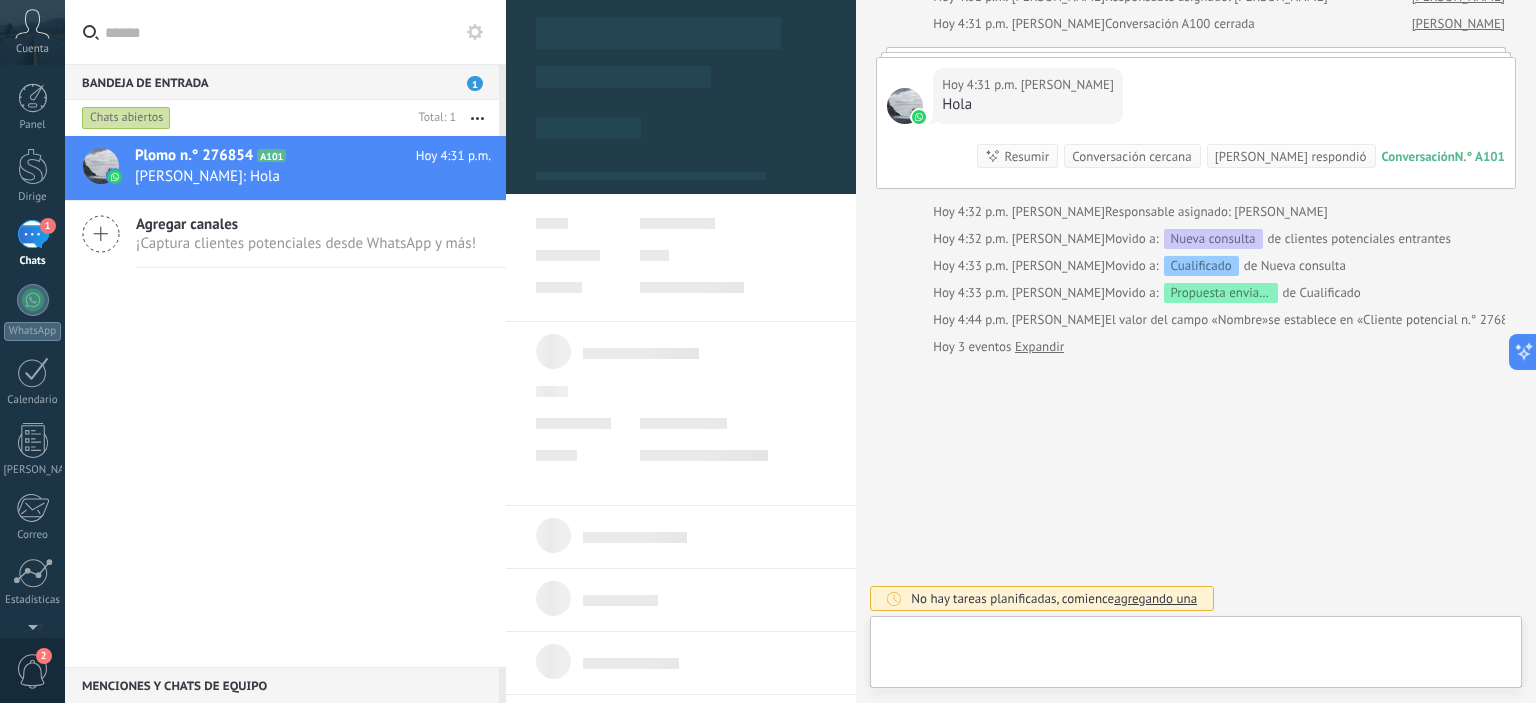 type on "**********" 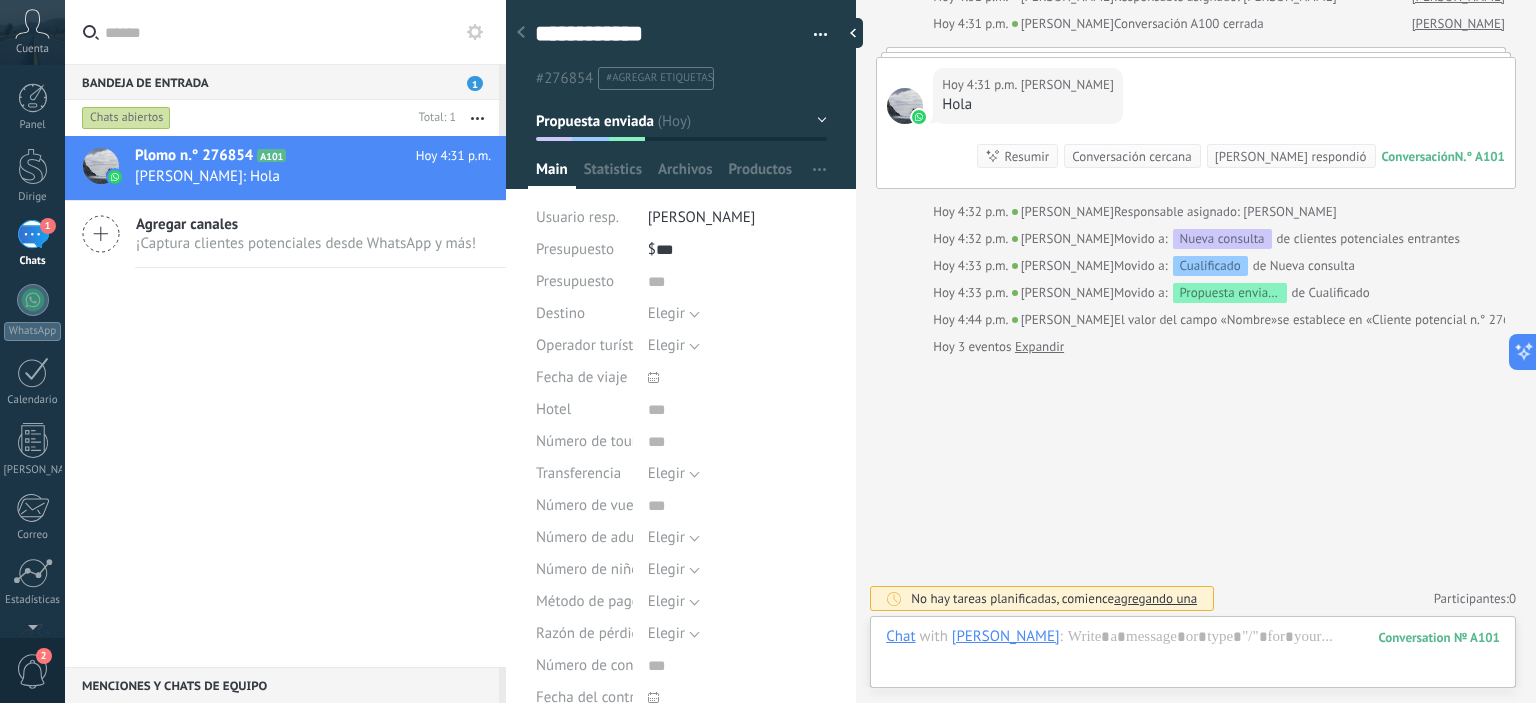 scroll, scrollTop: 29, scrollLeft: 0, axis: vertical 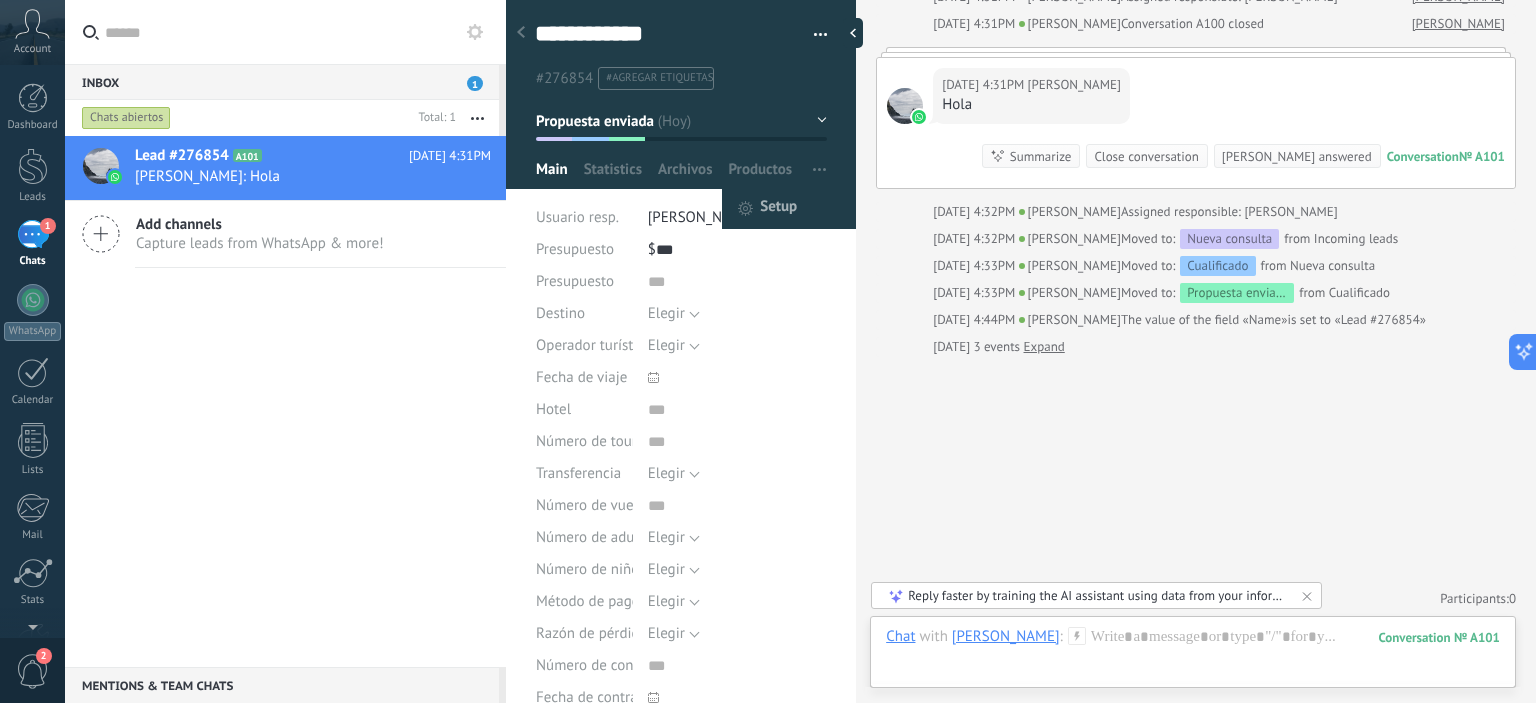 click on "Setup" at bounding box center [778, 209] 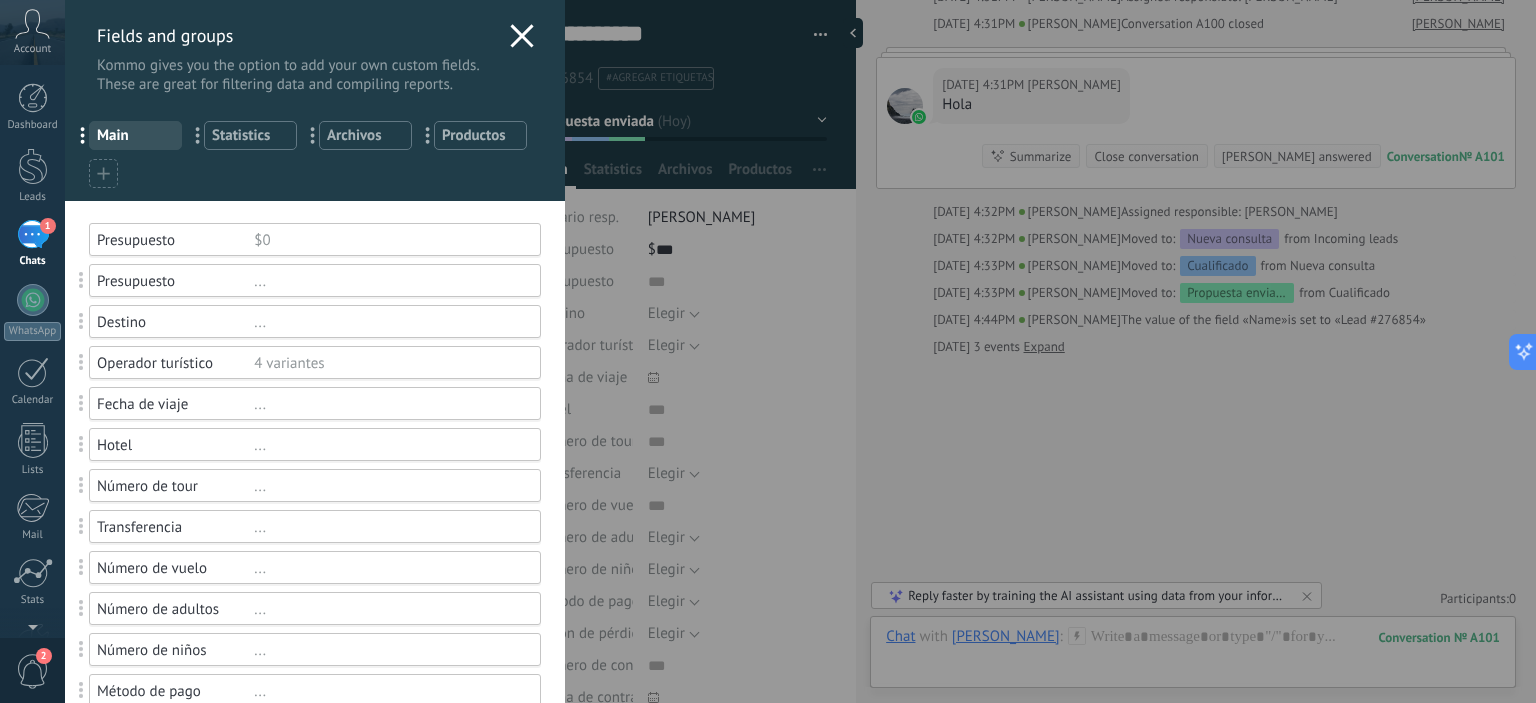 click 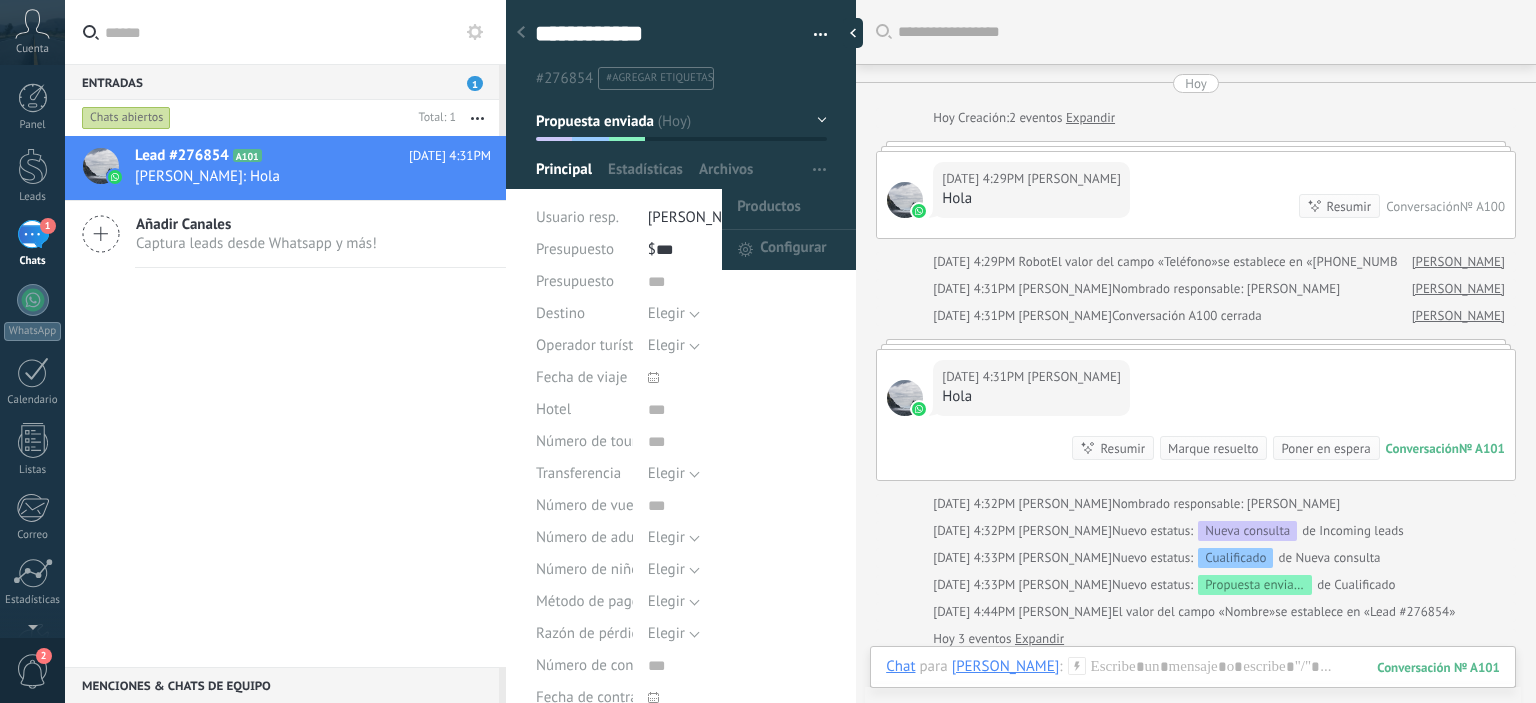 scroll, scrollTop: 0, scrollLeft: 0, axis: both 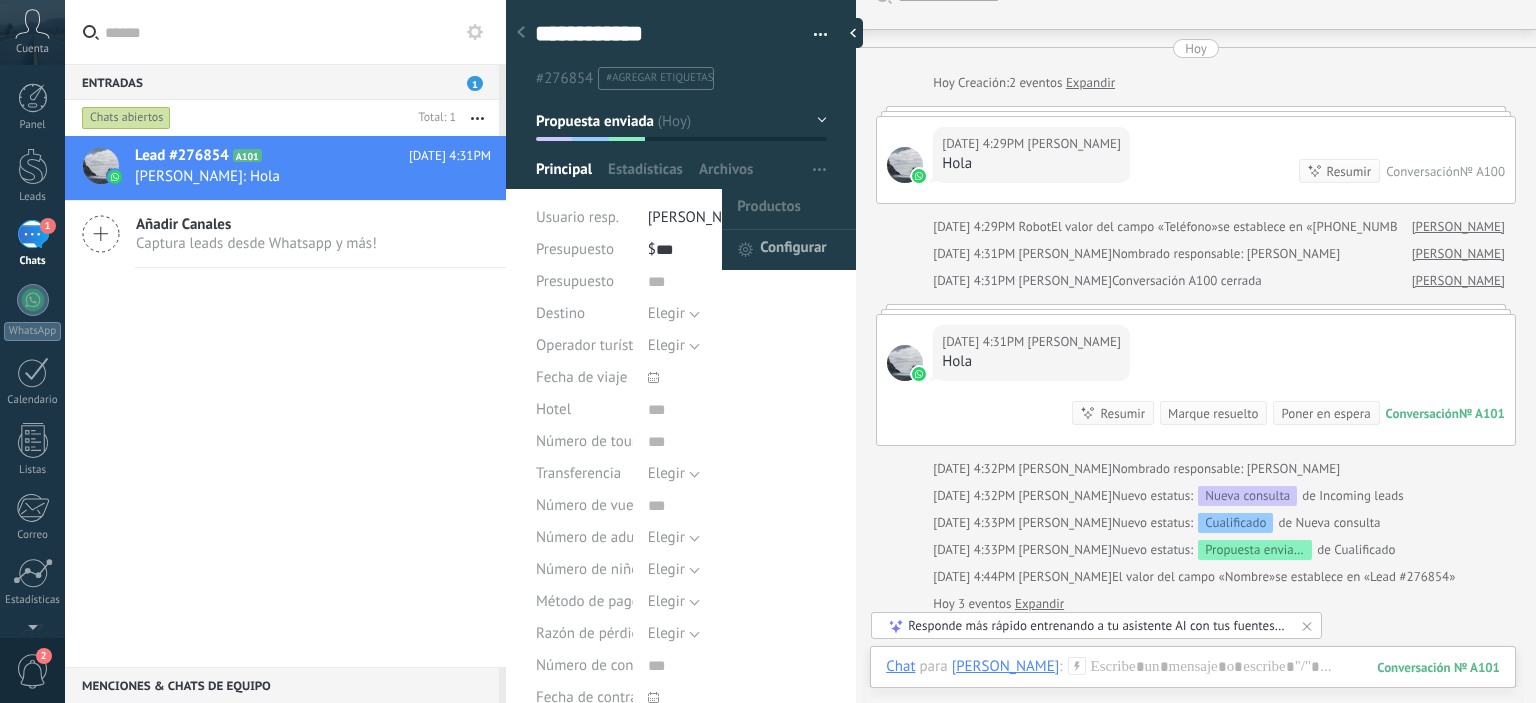 click on "Configurar" at bounding box center (793, 250) 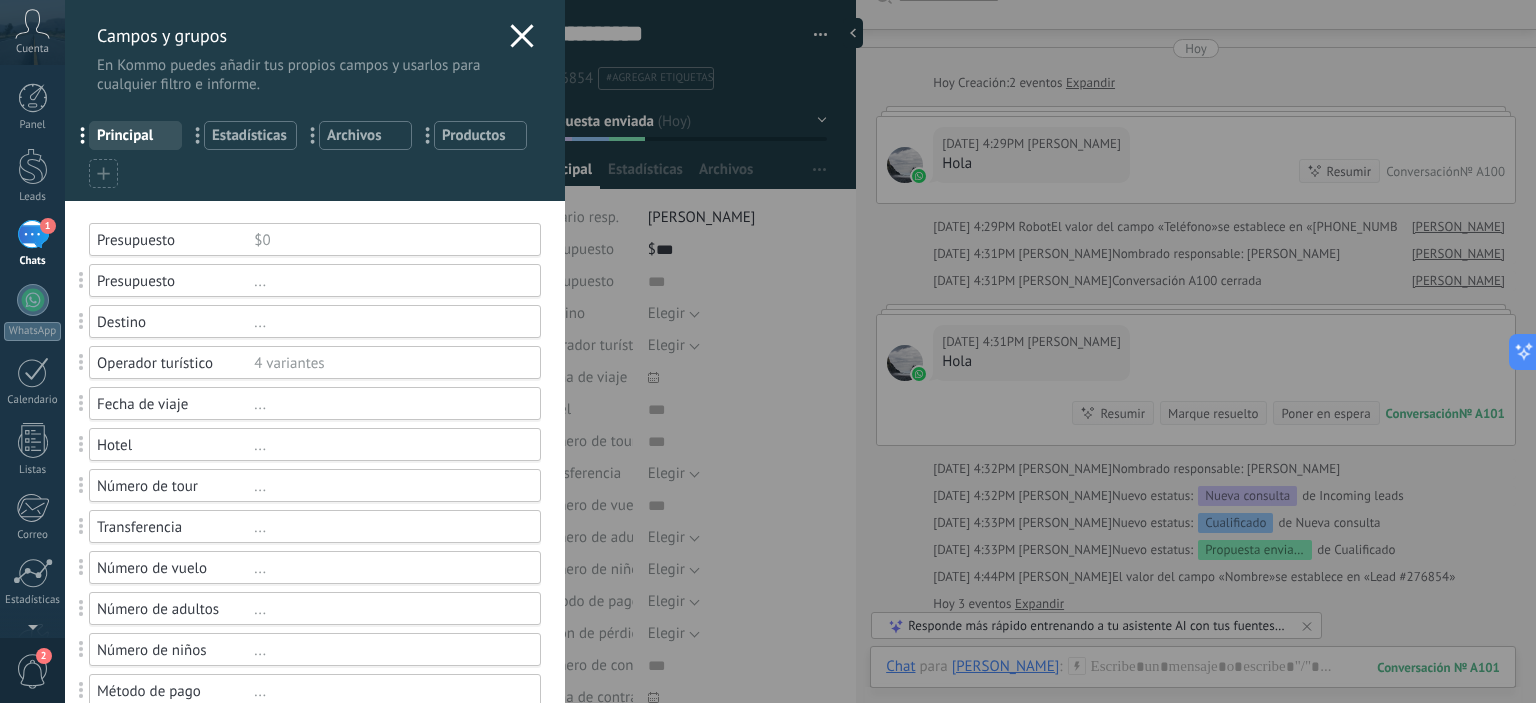 click on "..." at bounding box center (388, 281) 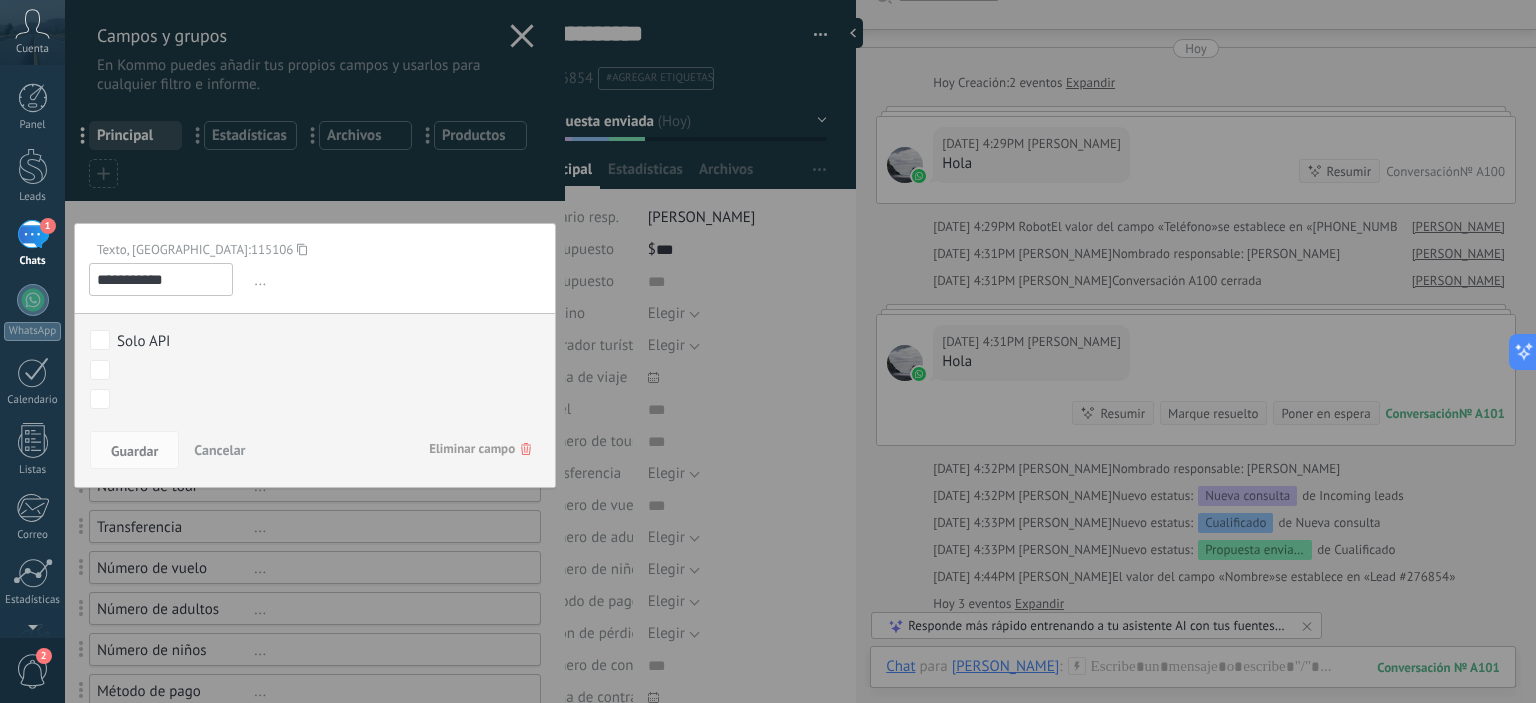 click at bounding box center [315, 844] 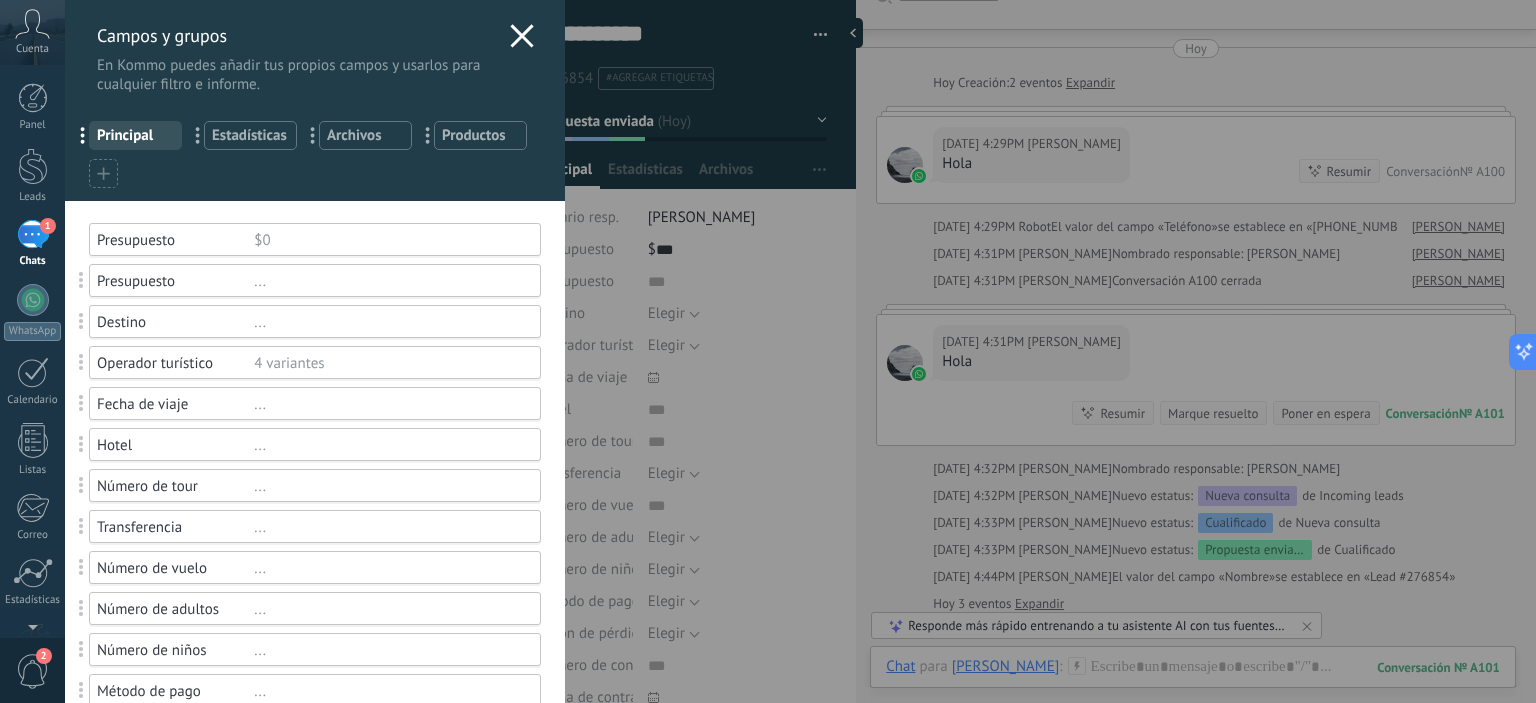 click on "$0" at bounding box center (388, 240) 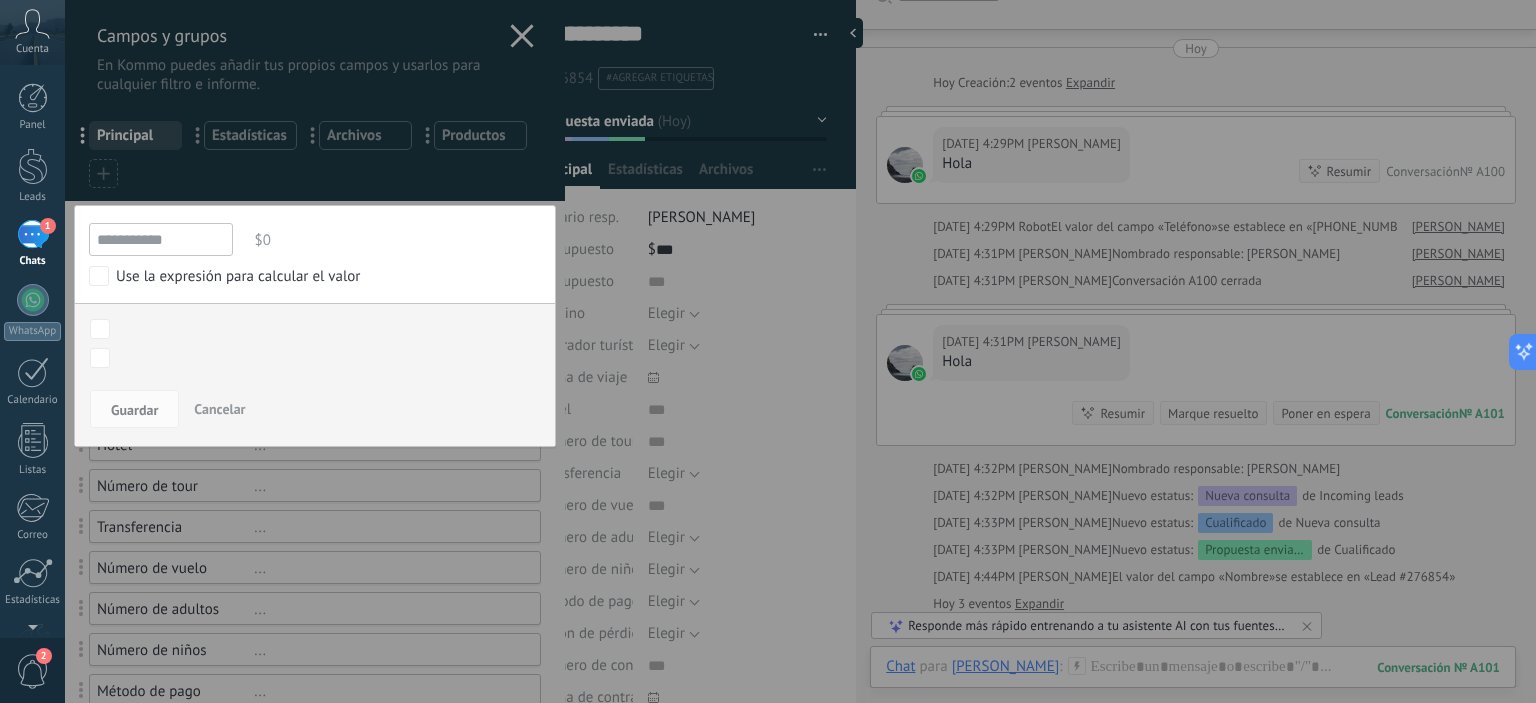 click on "**********" at bounding box center (161, 239) 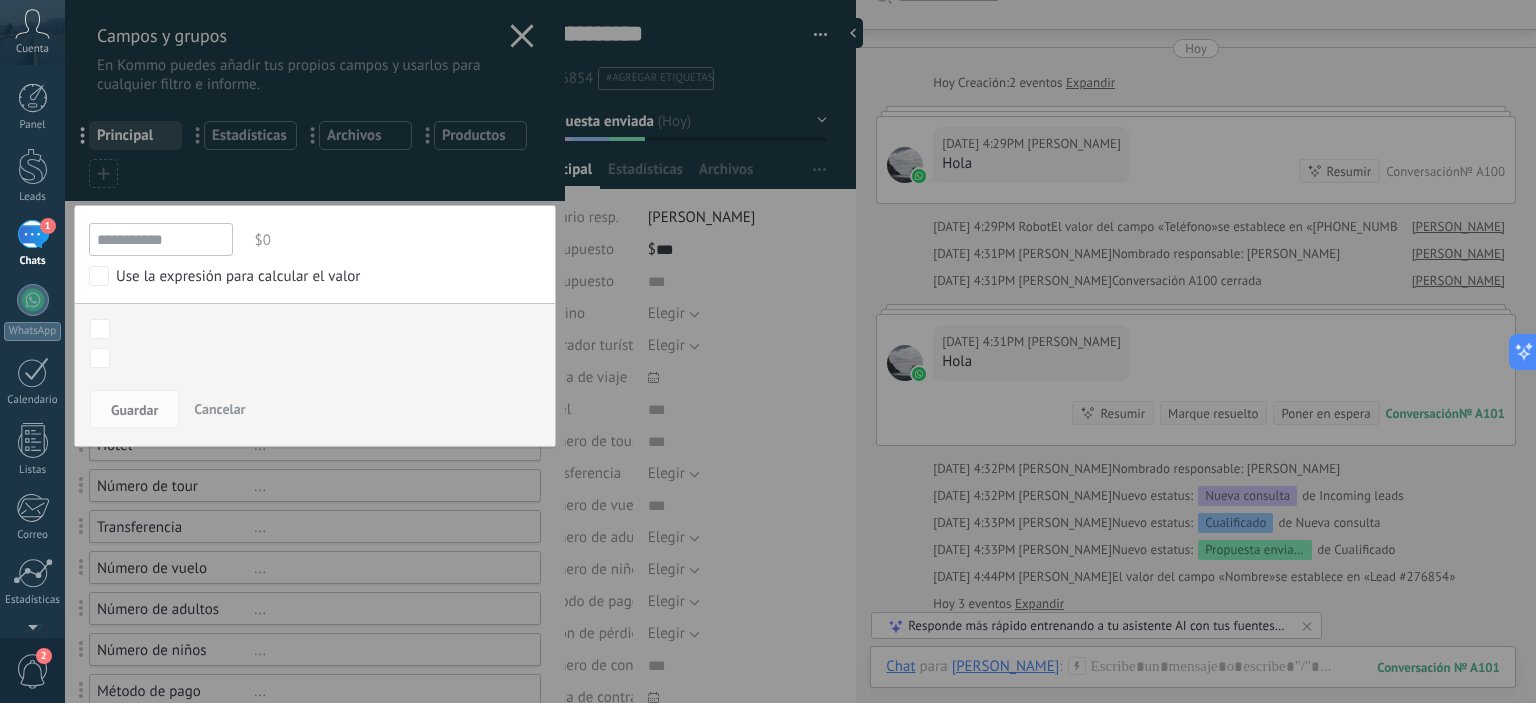 click on "Cancelar" at bounding box center [219, 409] 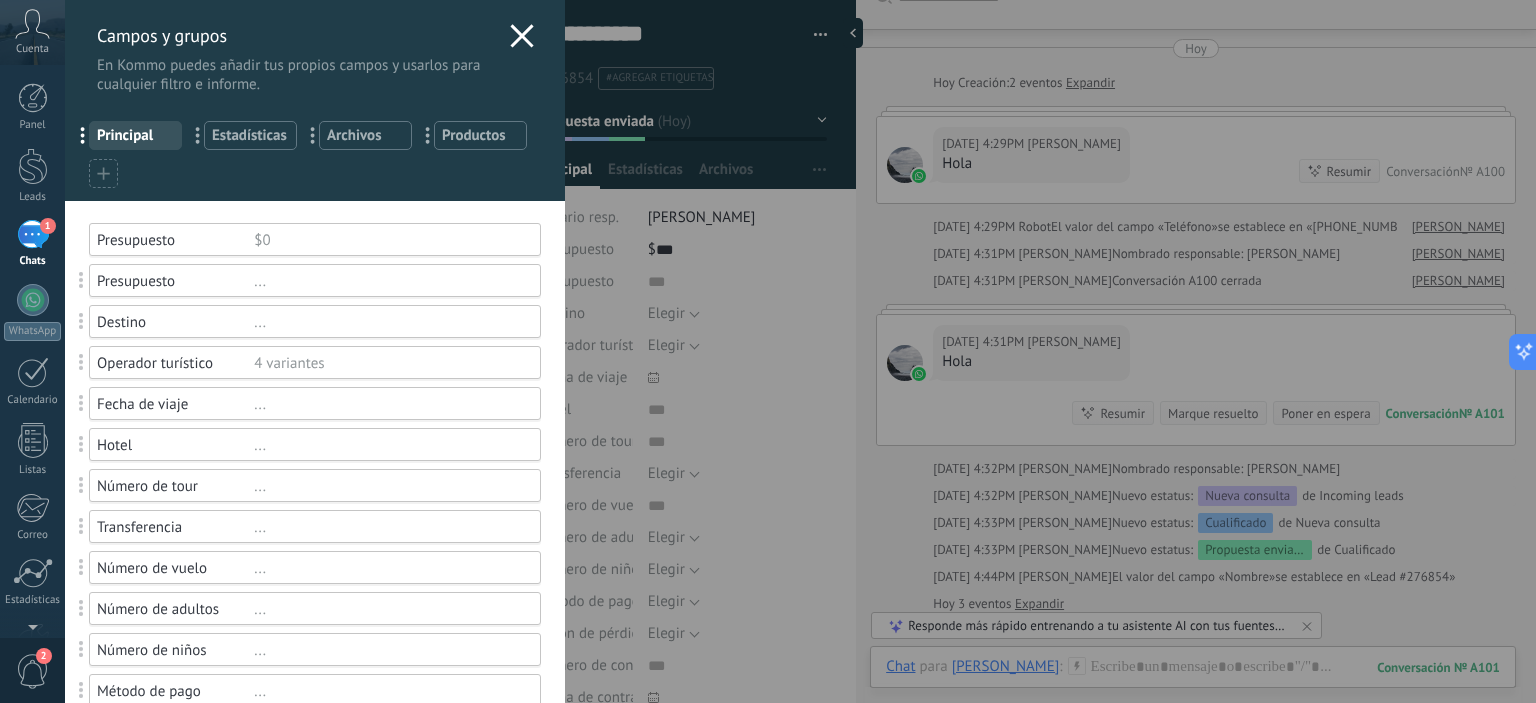 click on "..." at bounding box center (388, 281) 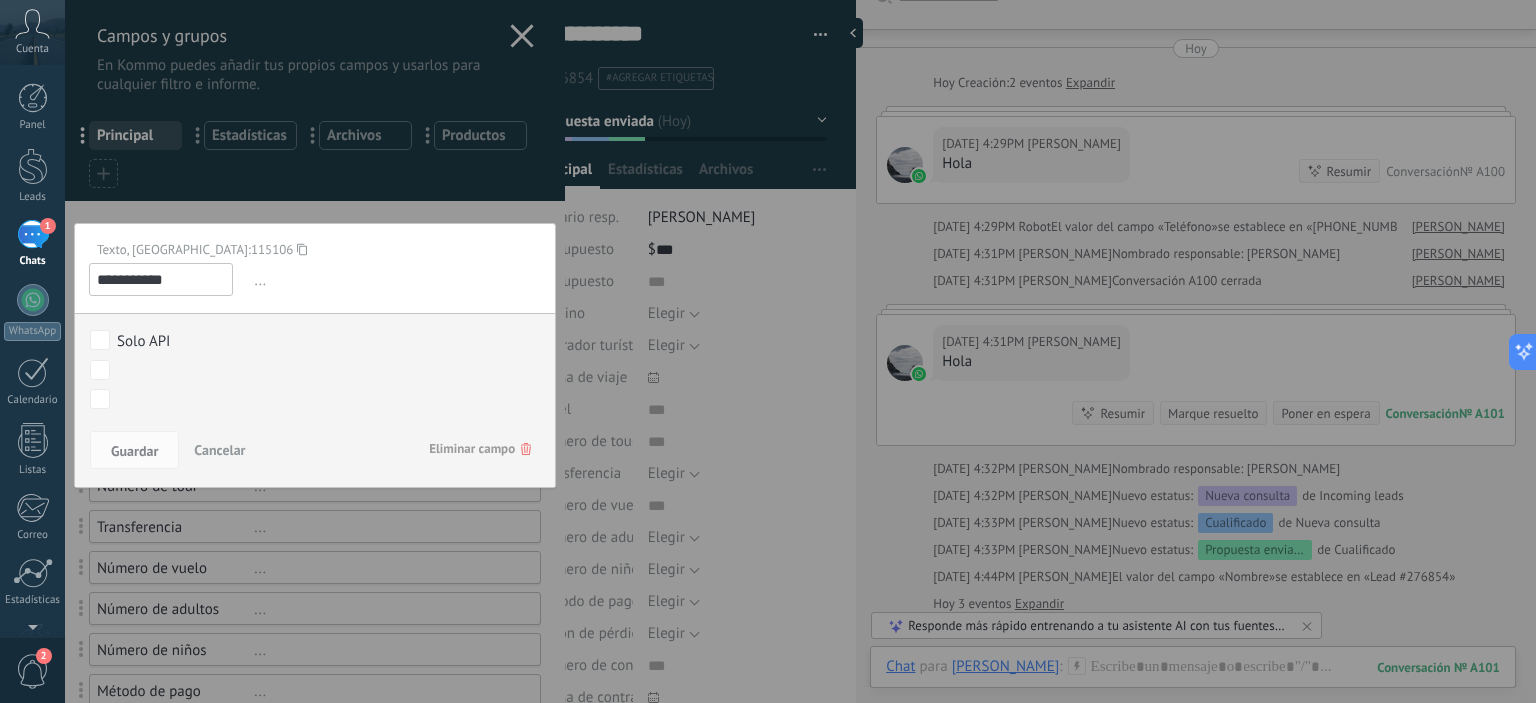 click on "Cancelar" at bounding box center (219, 450) 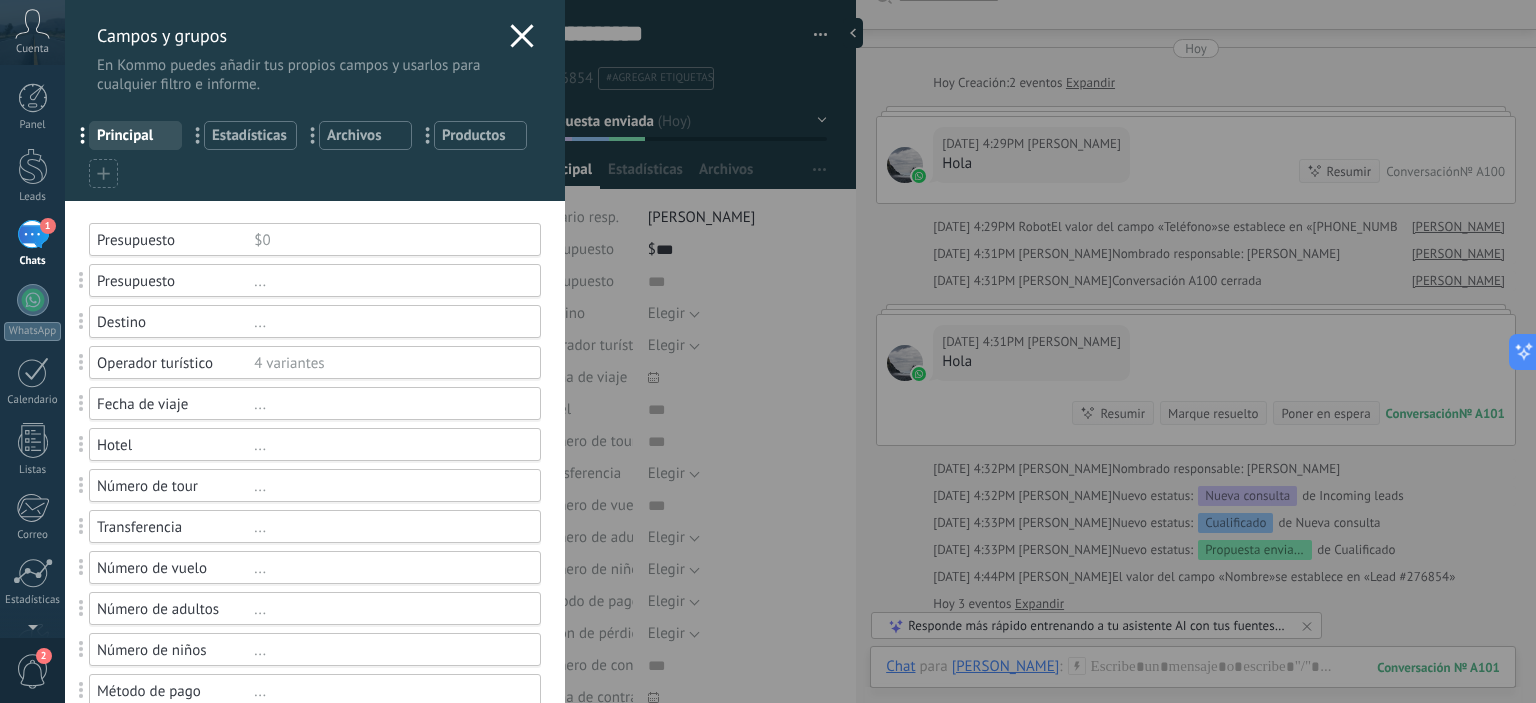 click at bounding box center (81, 280) 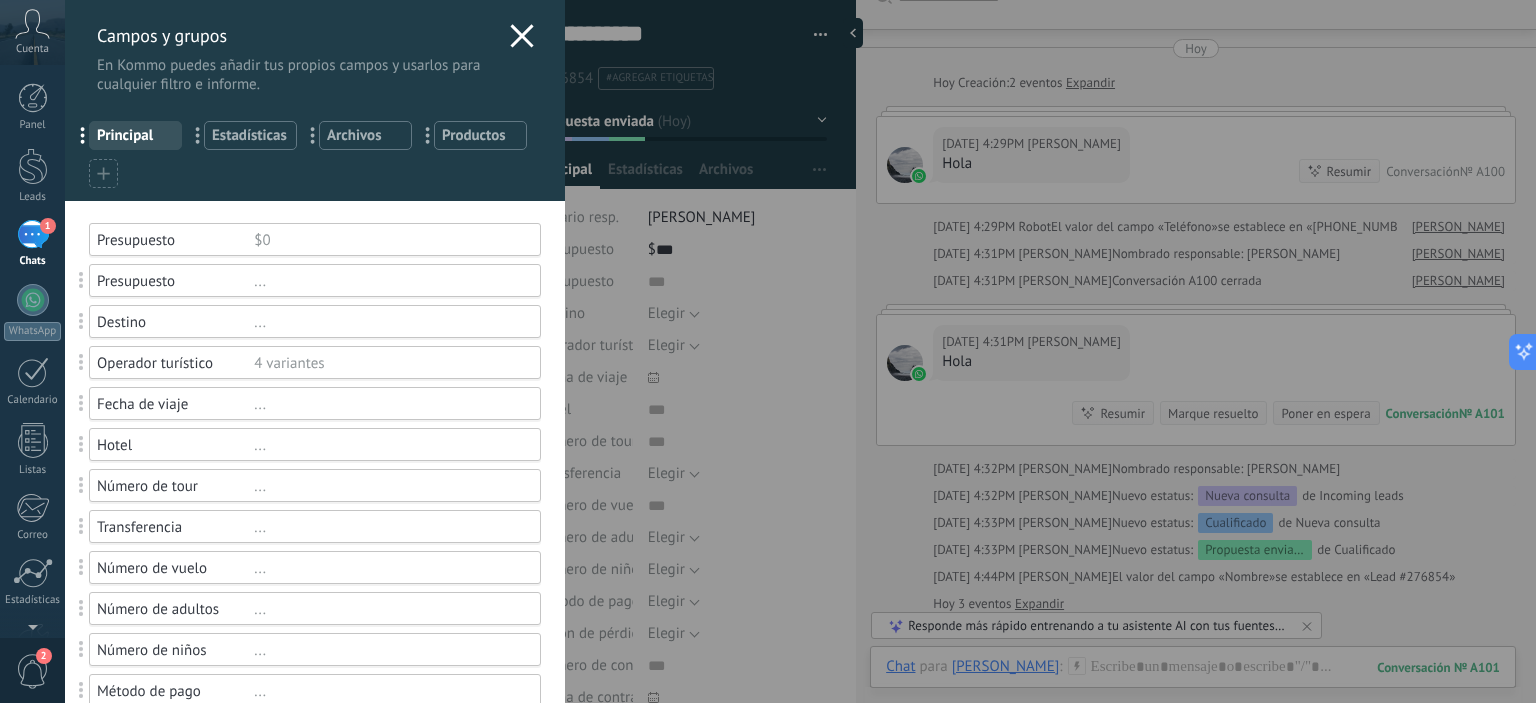 click on "..." at bounding box center (388, 281) 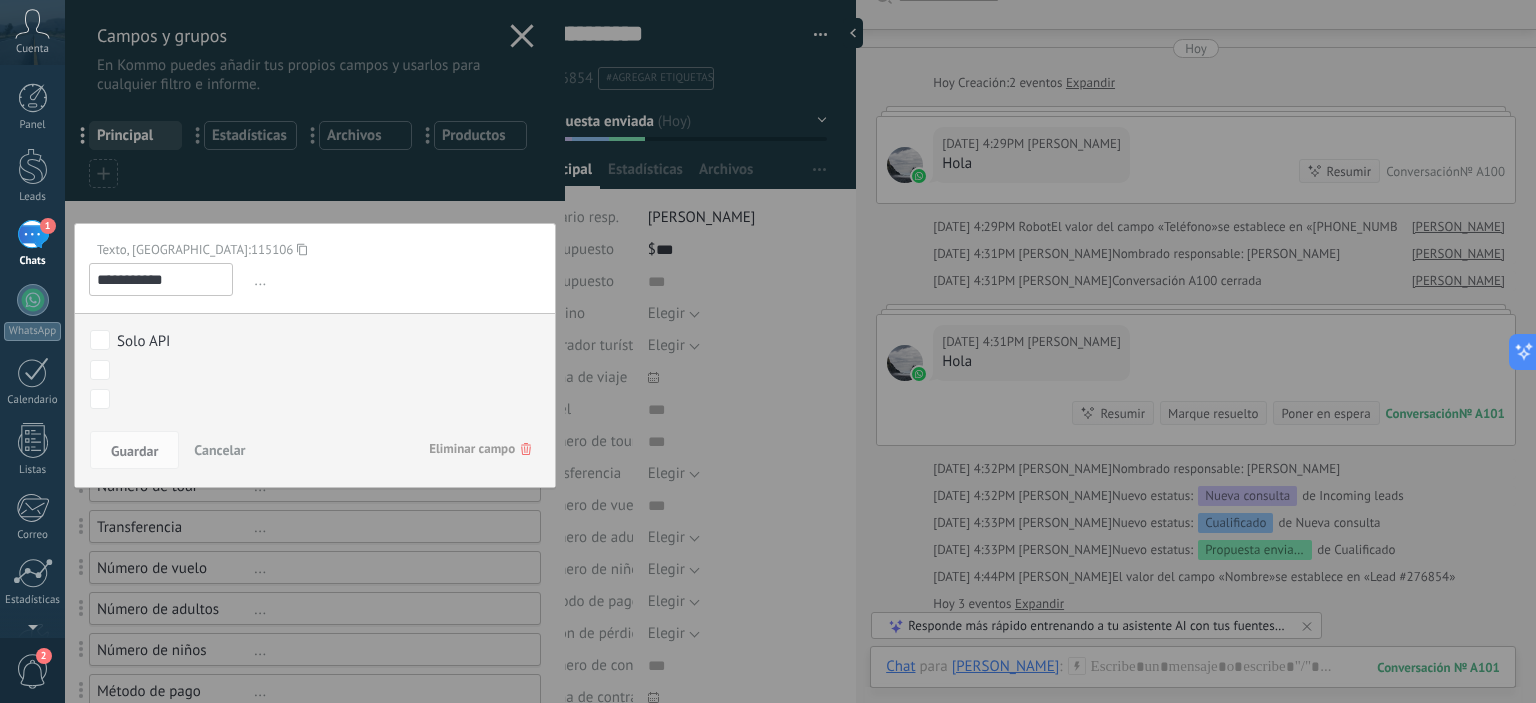 click on "Eliminar campo" at bounding box center (480, 449) 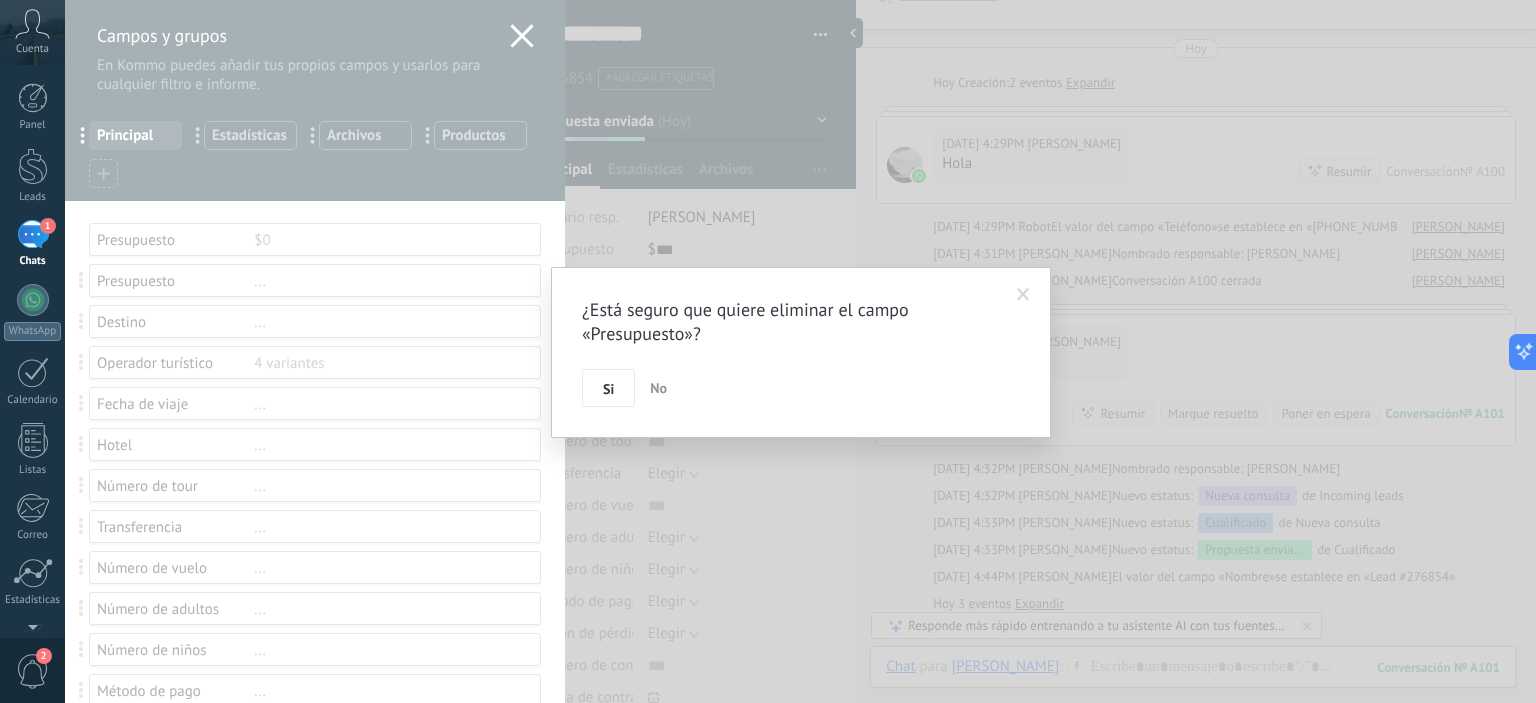 click on "Si" at bounding box center [608, 389] 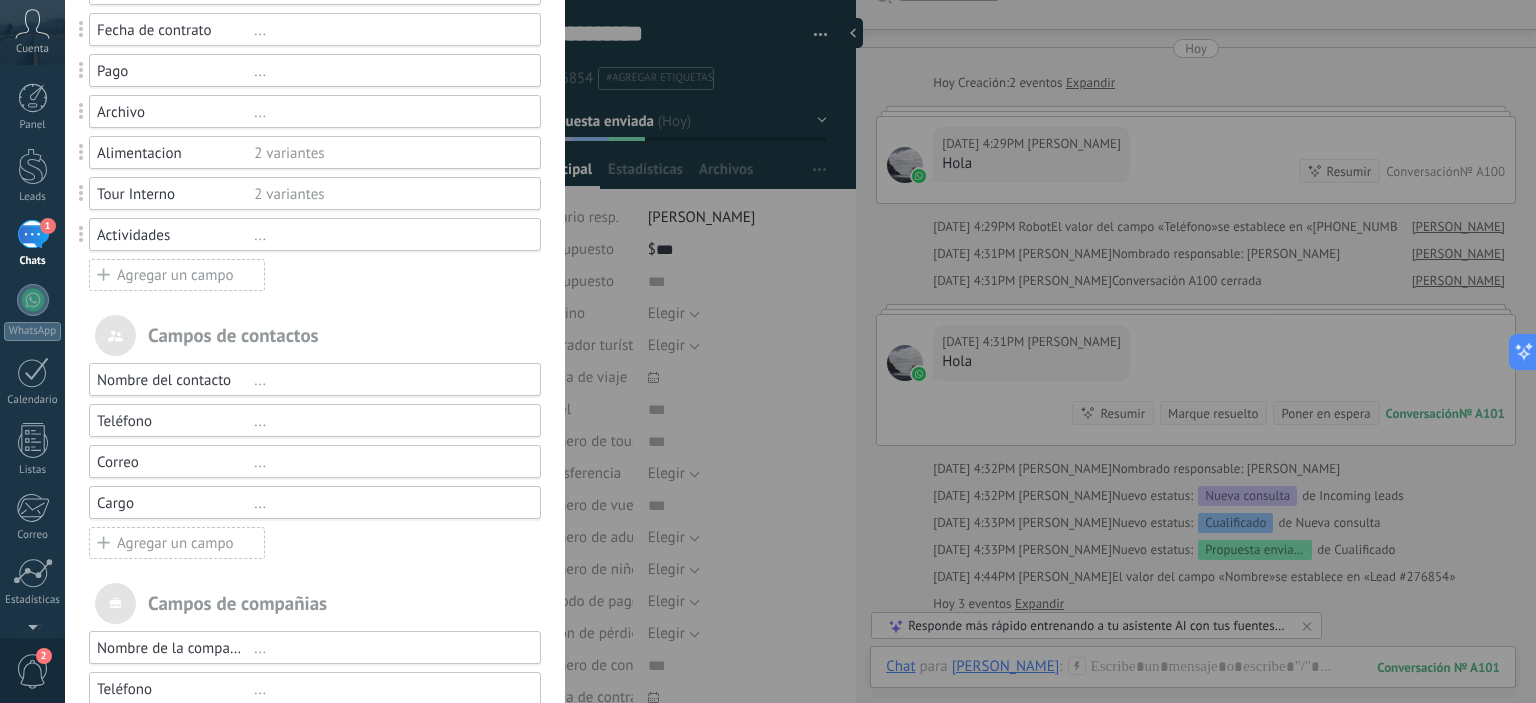 scroll, scrollTop: 741, scrollLeft: 0, axis: vertical 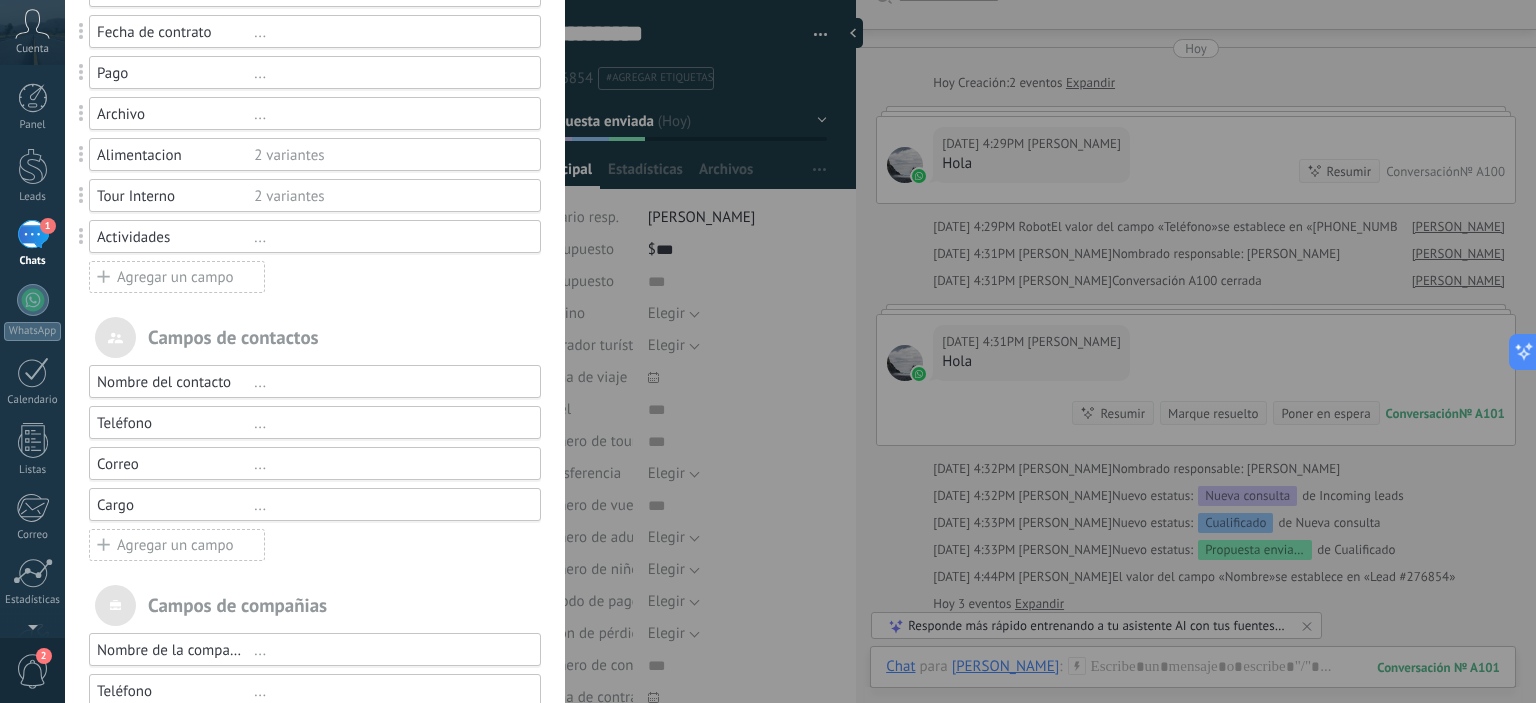 click on "Agregar un campo" at bounding box center (177, 277) 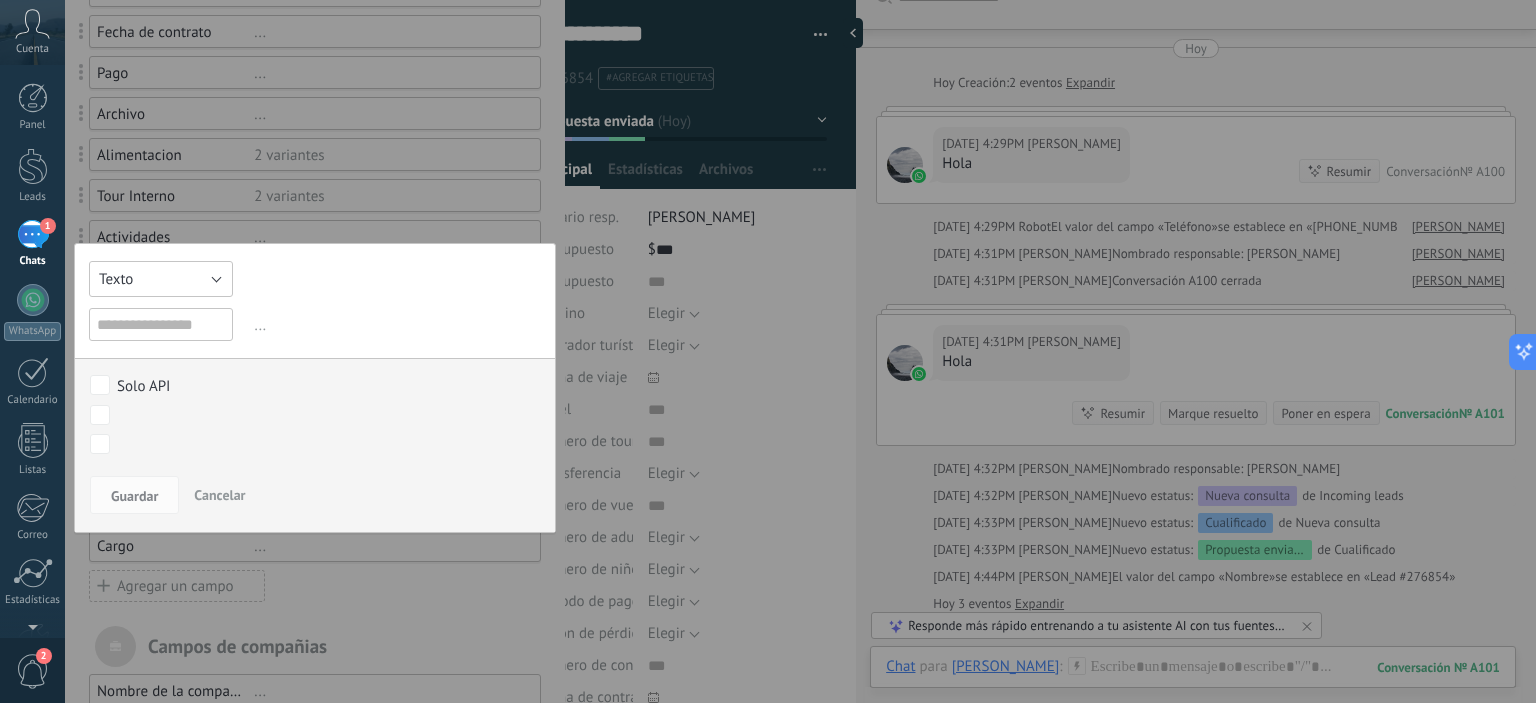 click on "Texto" at bounding box center [161, 279] 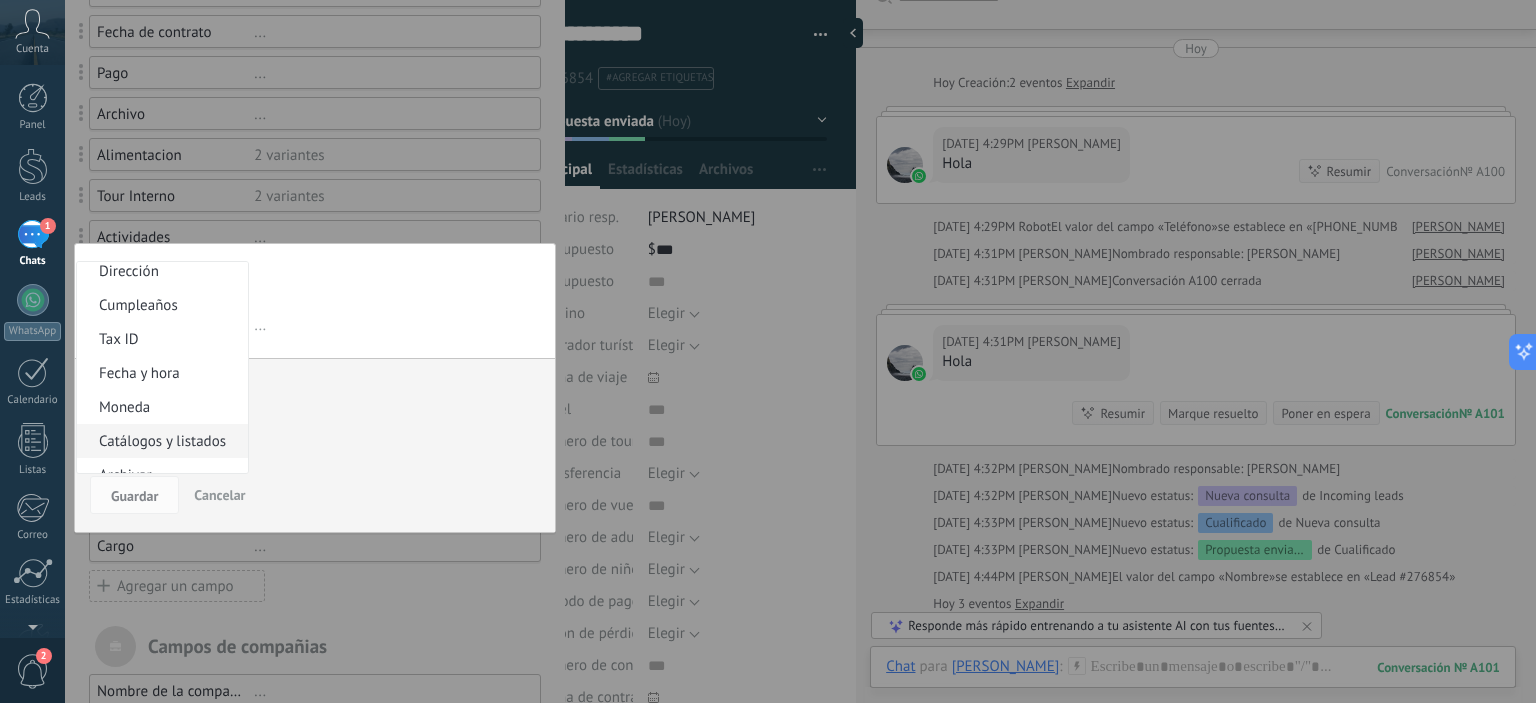 scroll, scrollTop: 343, scrollLeft: 0, axis: vertical 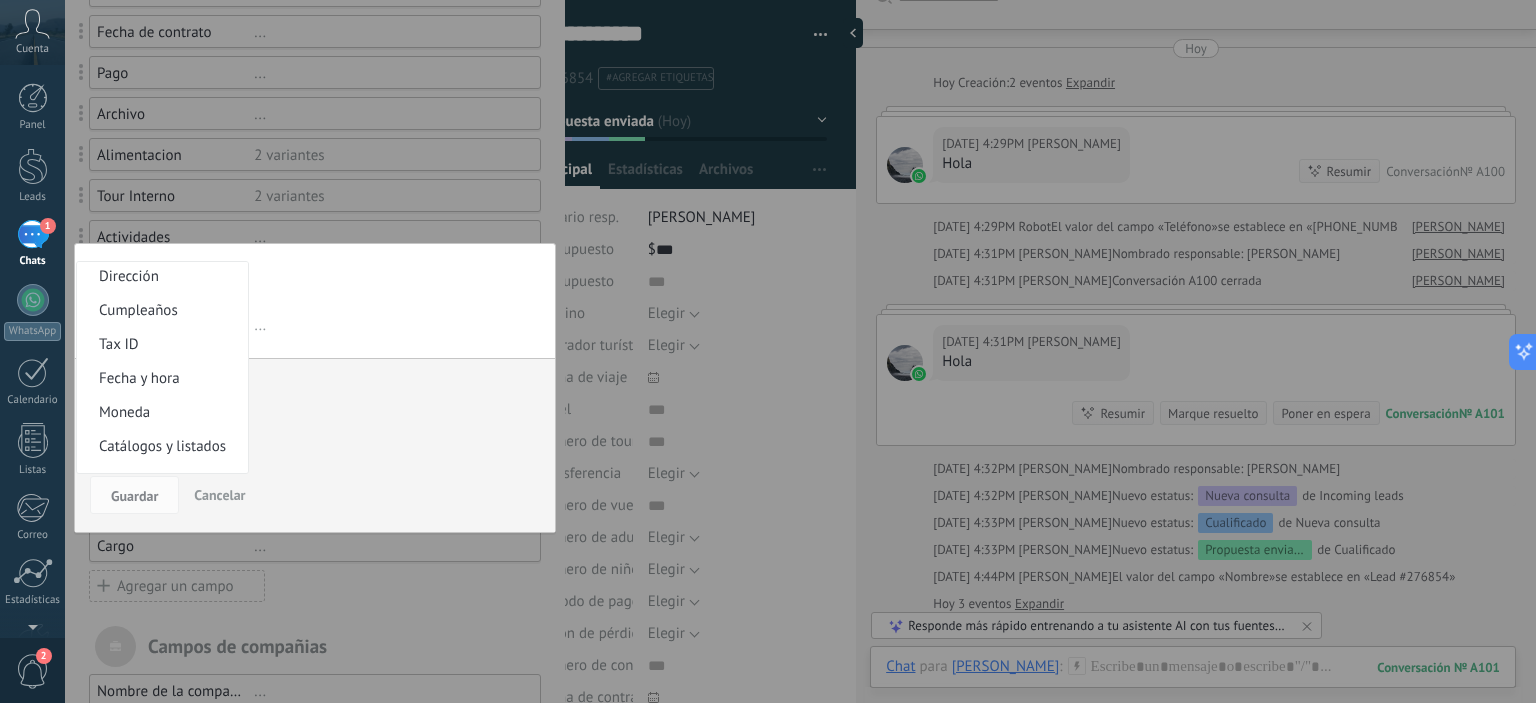 click on "Moneda" at bounding box center (159, 412) 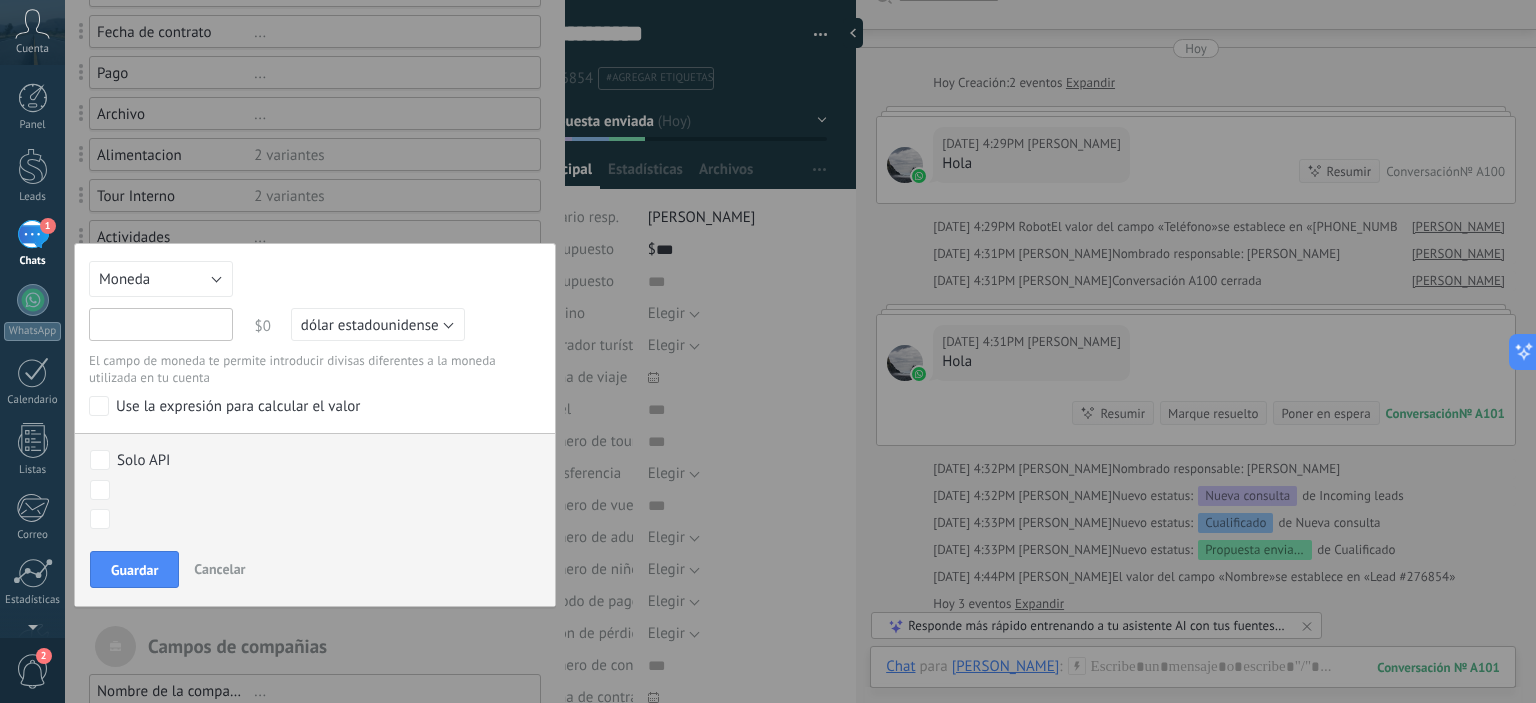 click at bounding box center (161, 324) 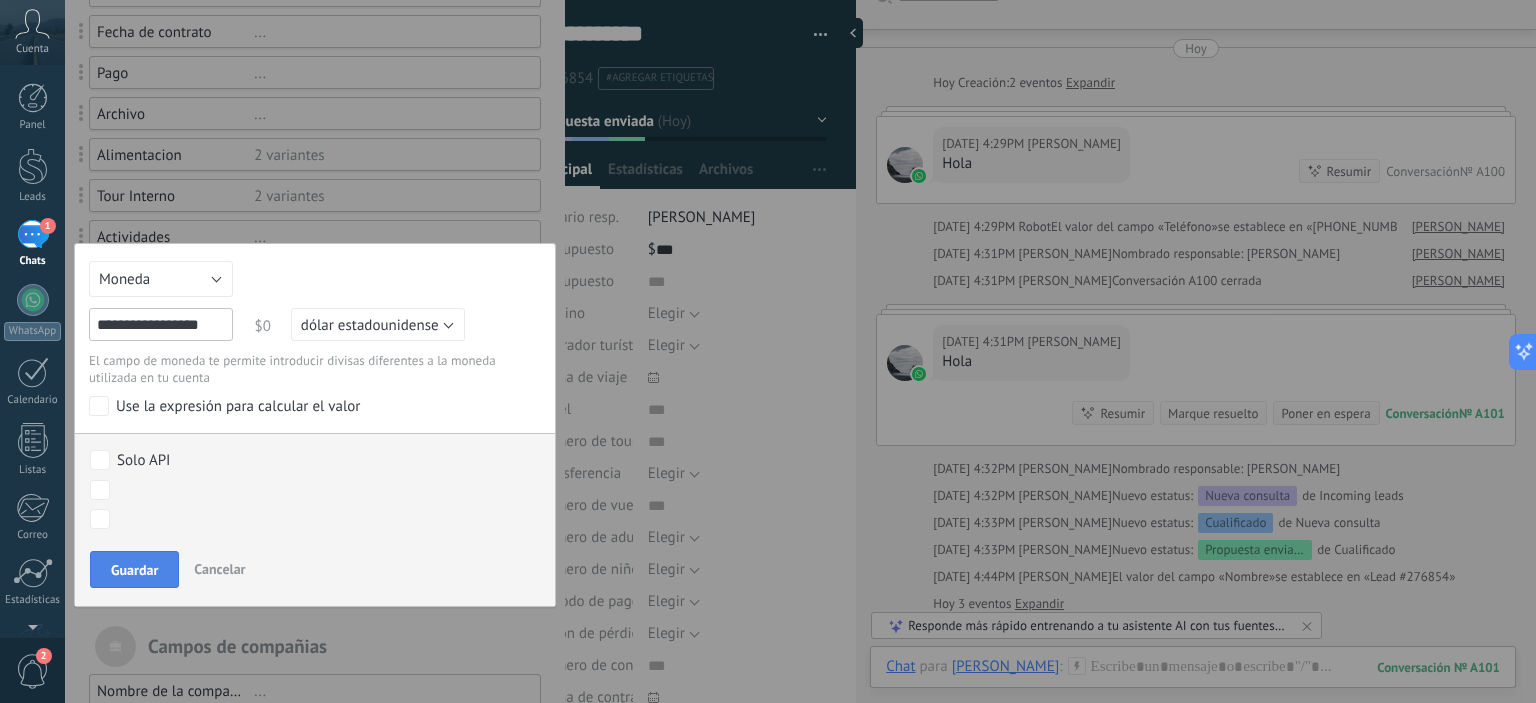 type on "**********" 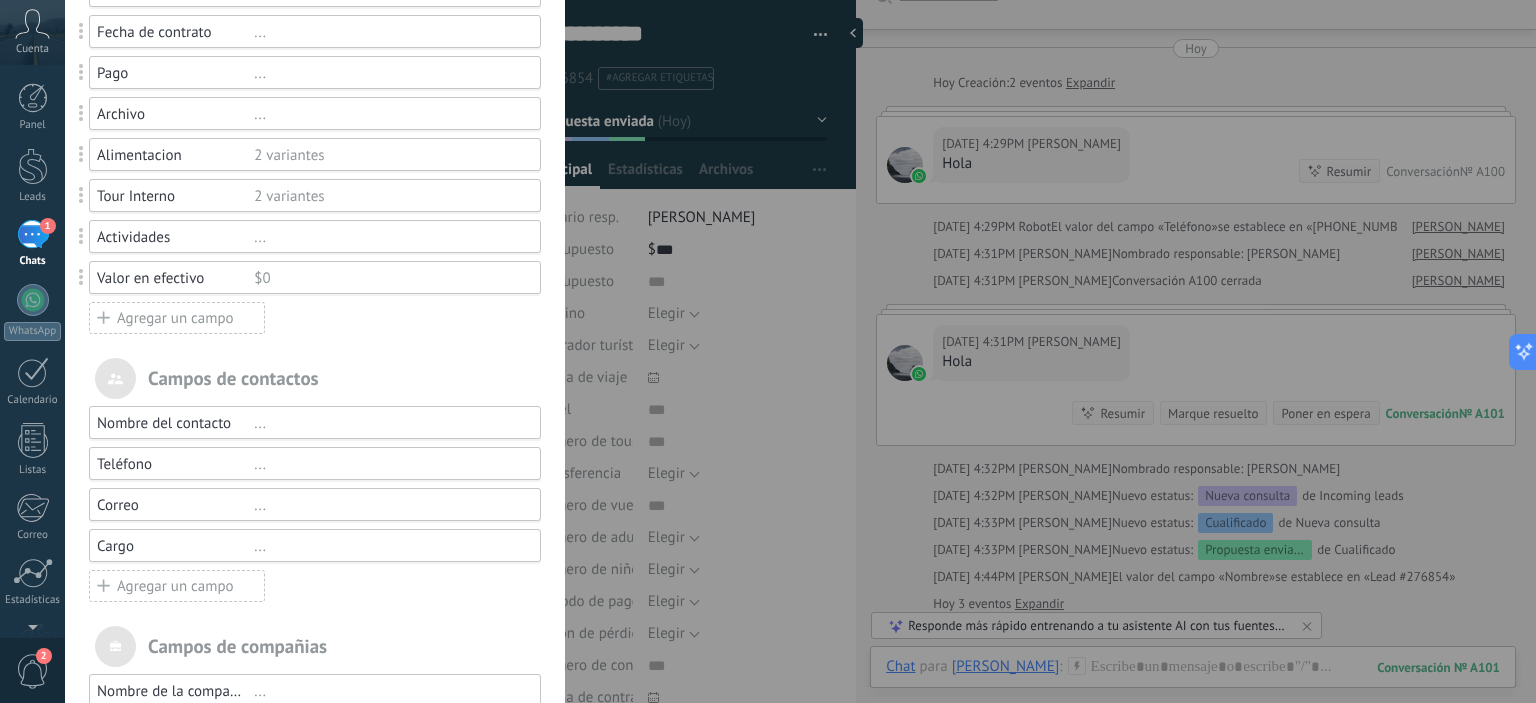 click on "Agregar un campo" at bounding box center (177, 318) 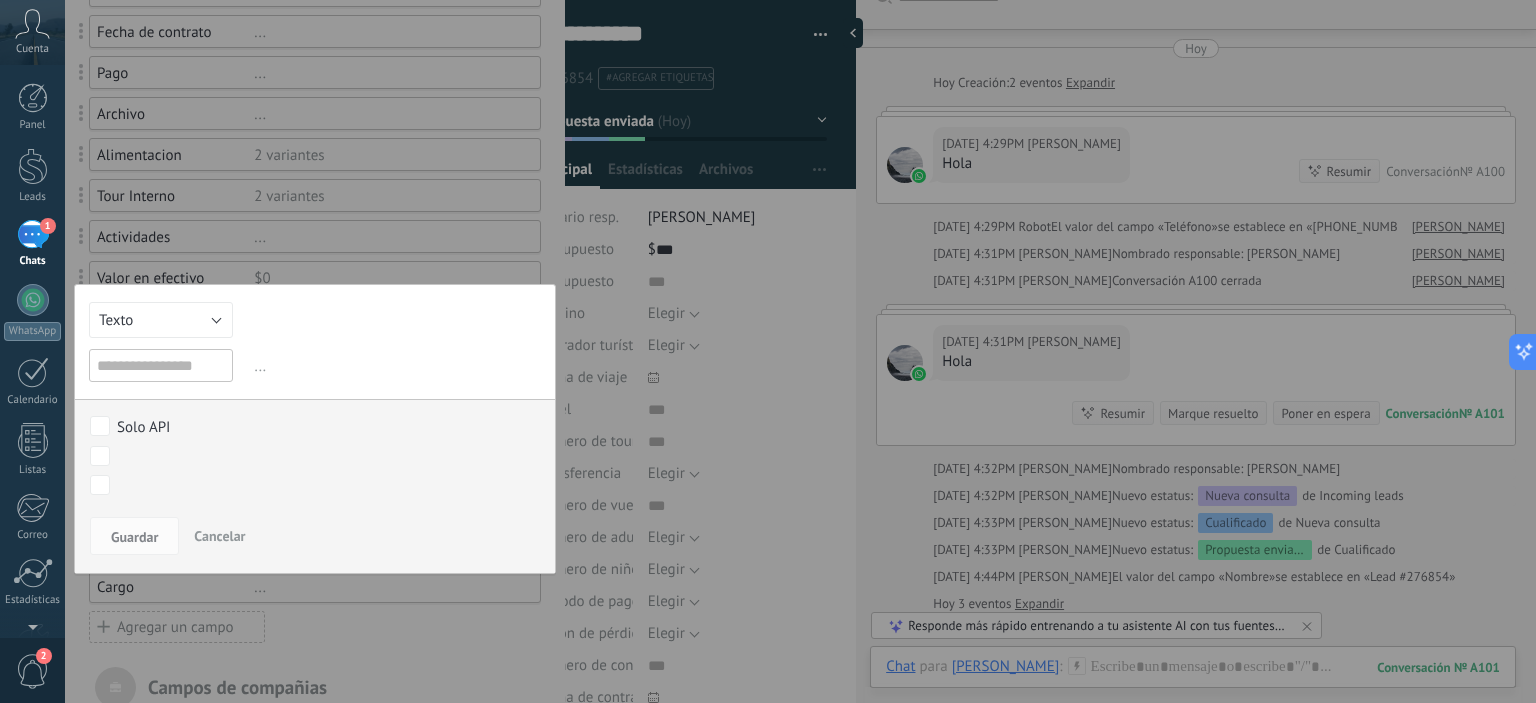 click at bounding box center (161, 365) 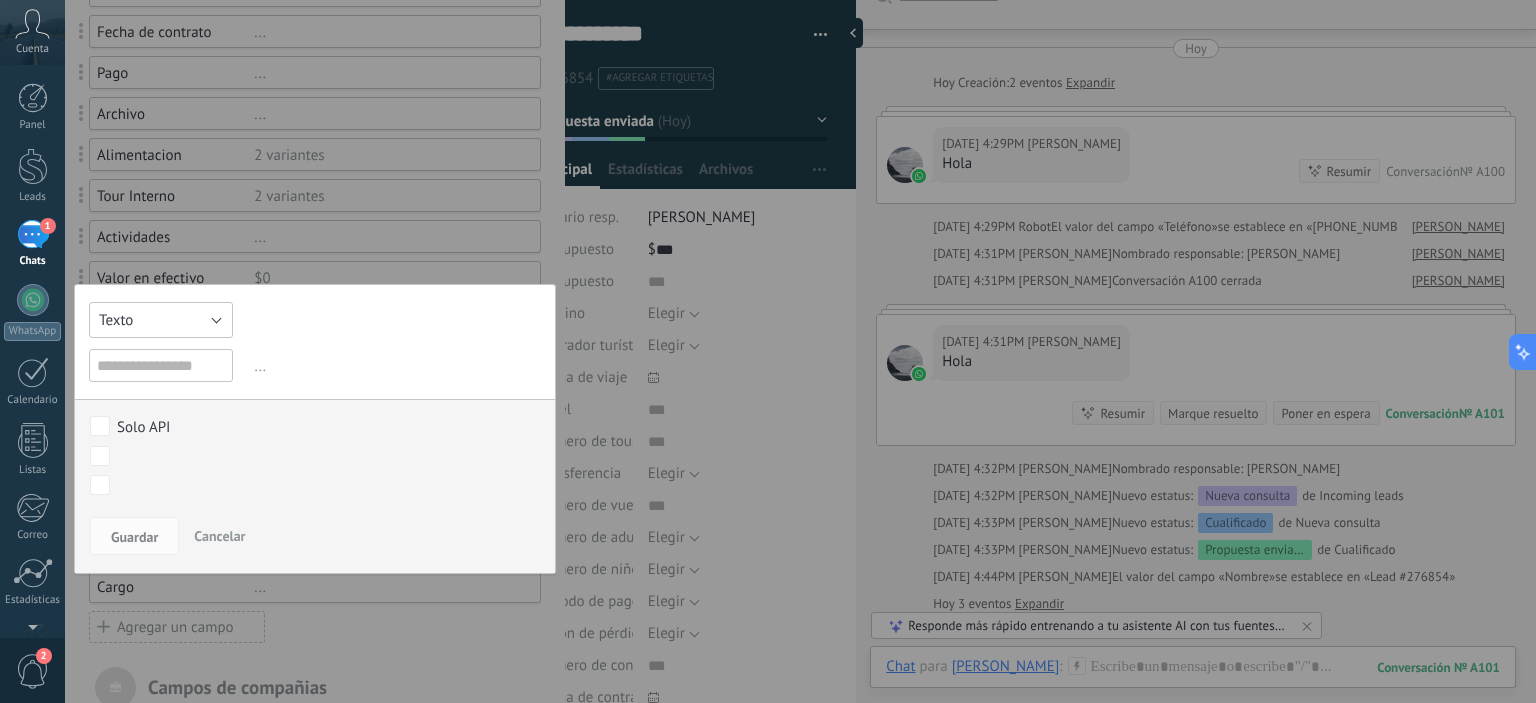 click on "Texto" at bounding box center (161, 320) 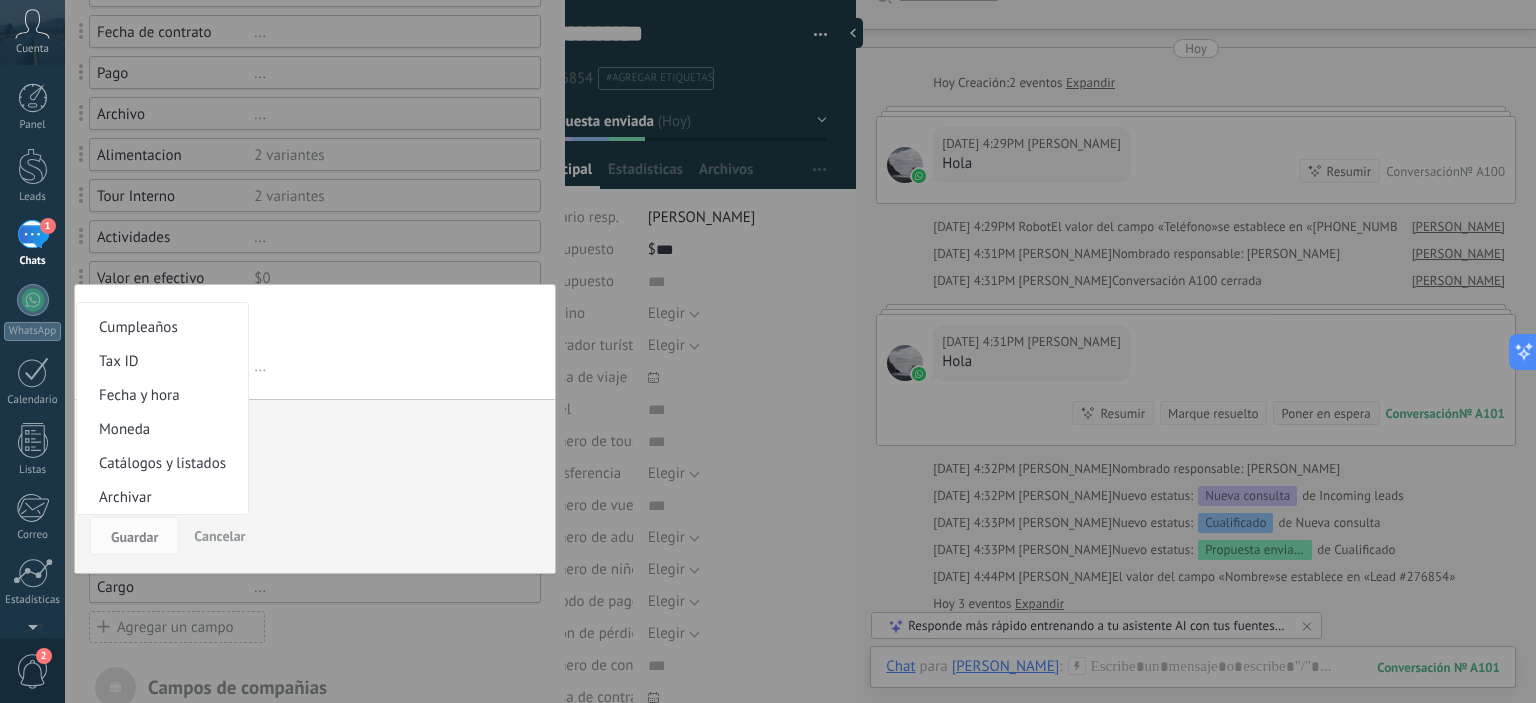scroll, scrollTop: 370, scrollLeft: 0, axis: vertical 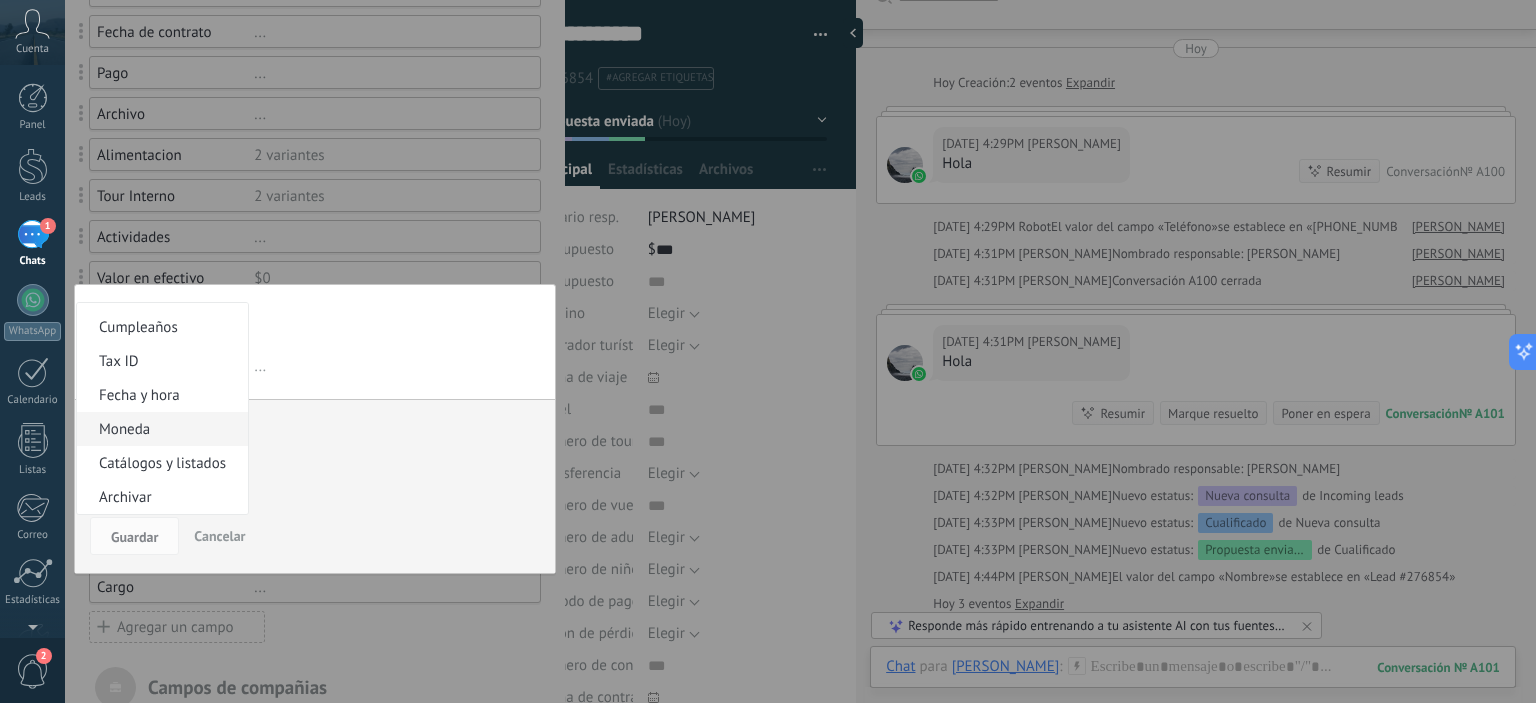 click on "Moneda" at bounding box center [159, 429] 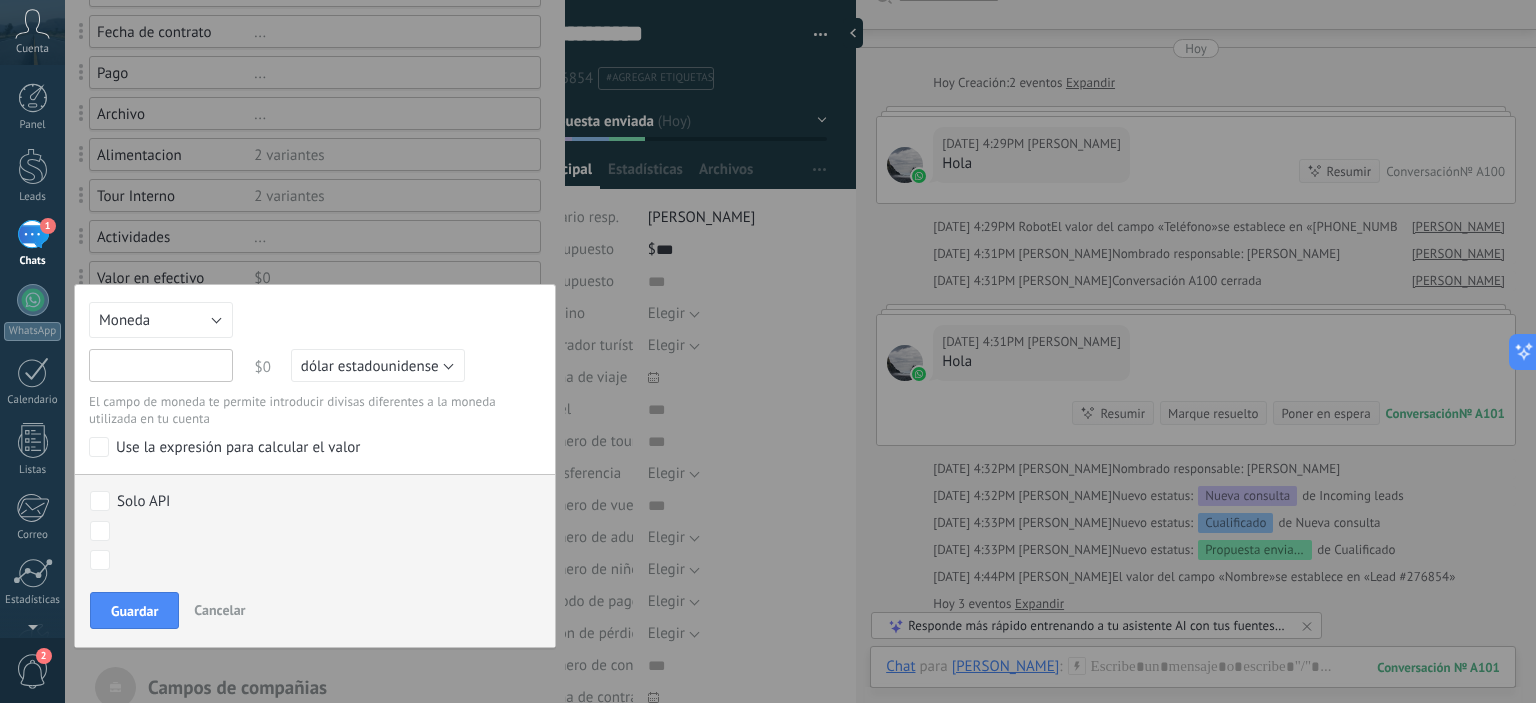 click at bounding box center [161, 365] 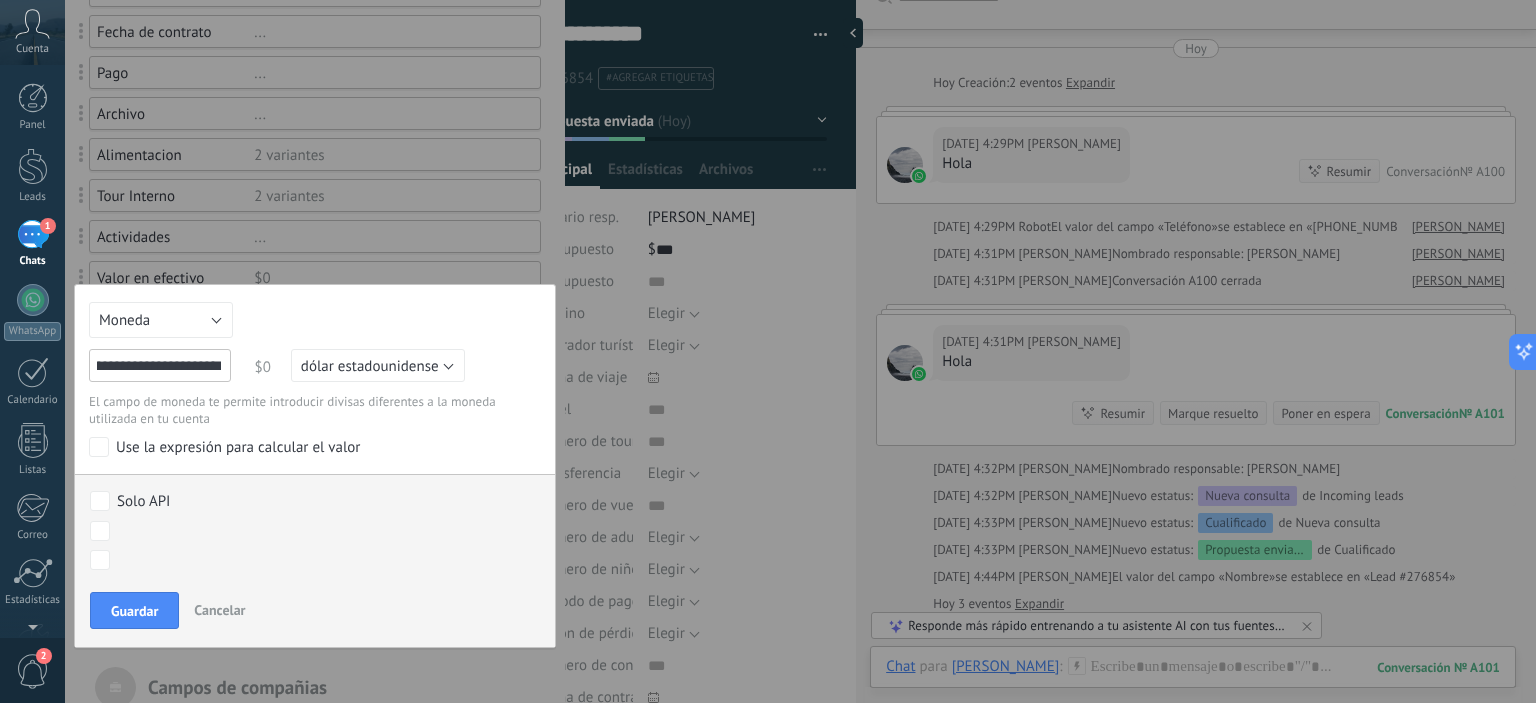 scroll, scrollTop: 0, scrollLeft: 24, axis: horizontal 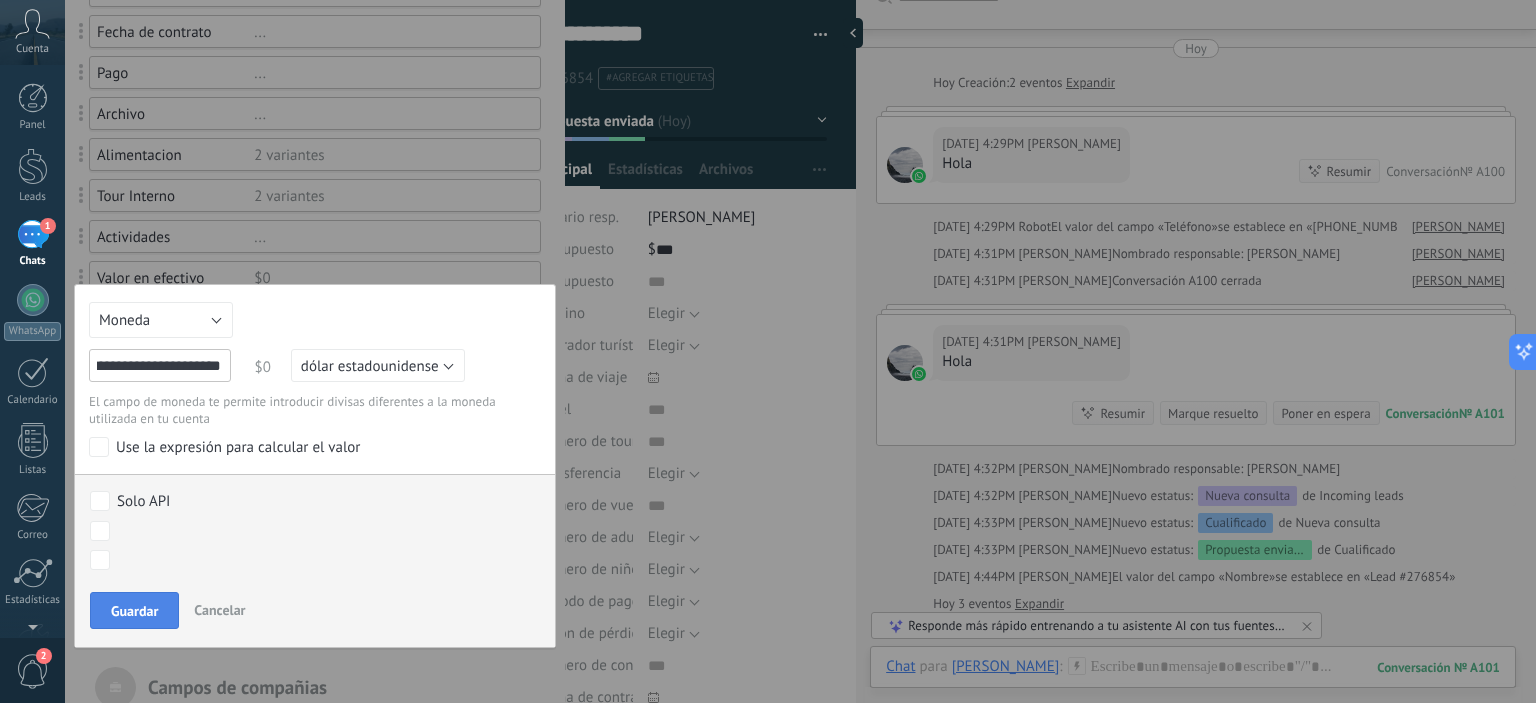 type on "**********" 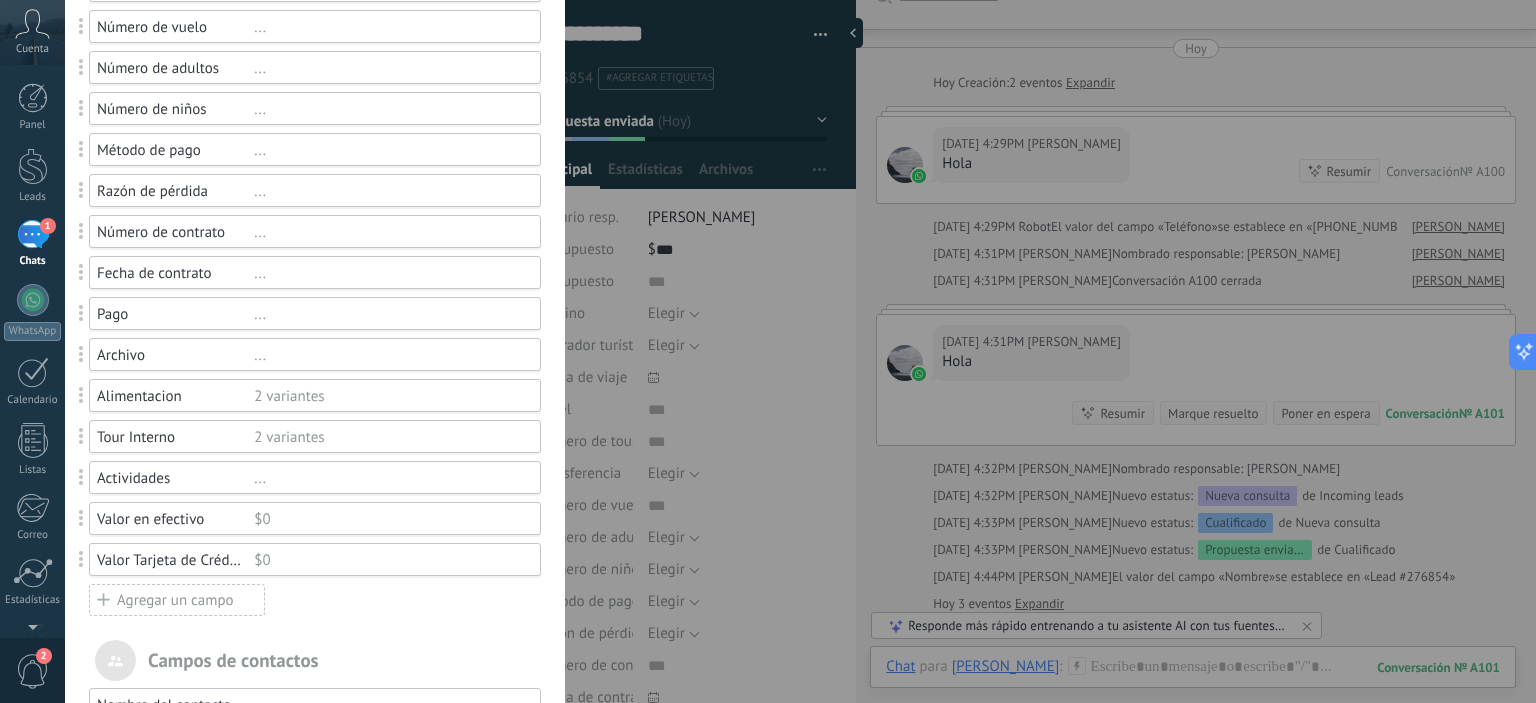 scroll, scrollTop: 800, scrollLeft: 0, axis: vertical 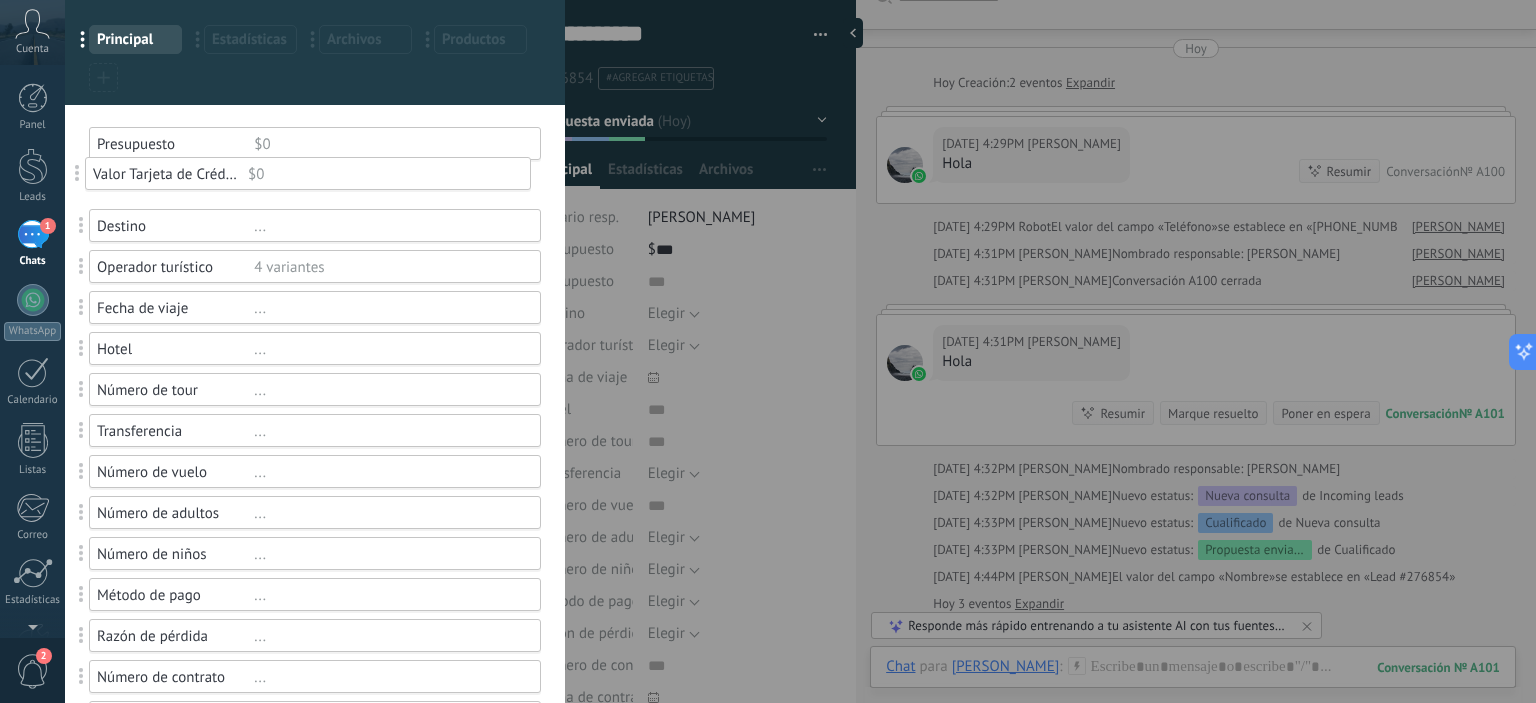 drag, startPoint x: 84, startPoint y: 262, endPoint x: 76, endPoint y: 176, distance: 86.37129 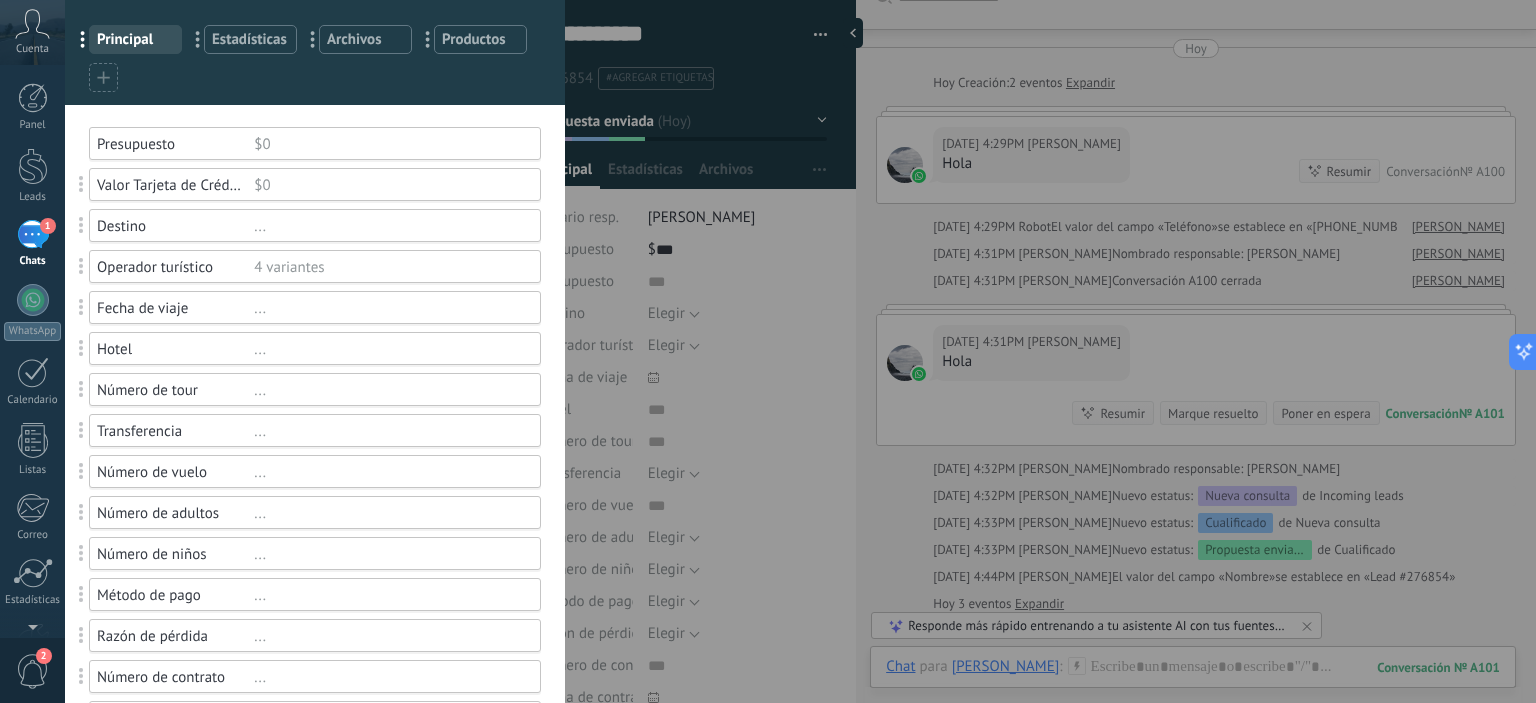 scroll, scrollTop: 496, scrollLeft: 0, axis: vertical 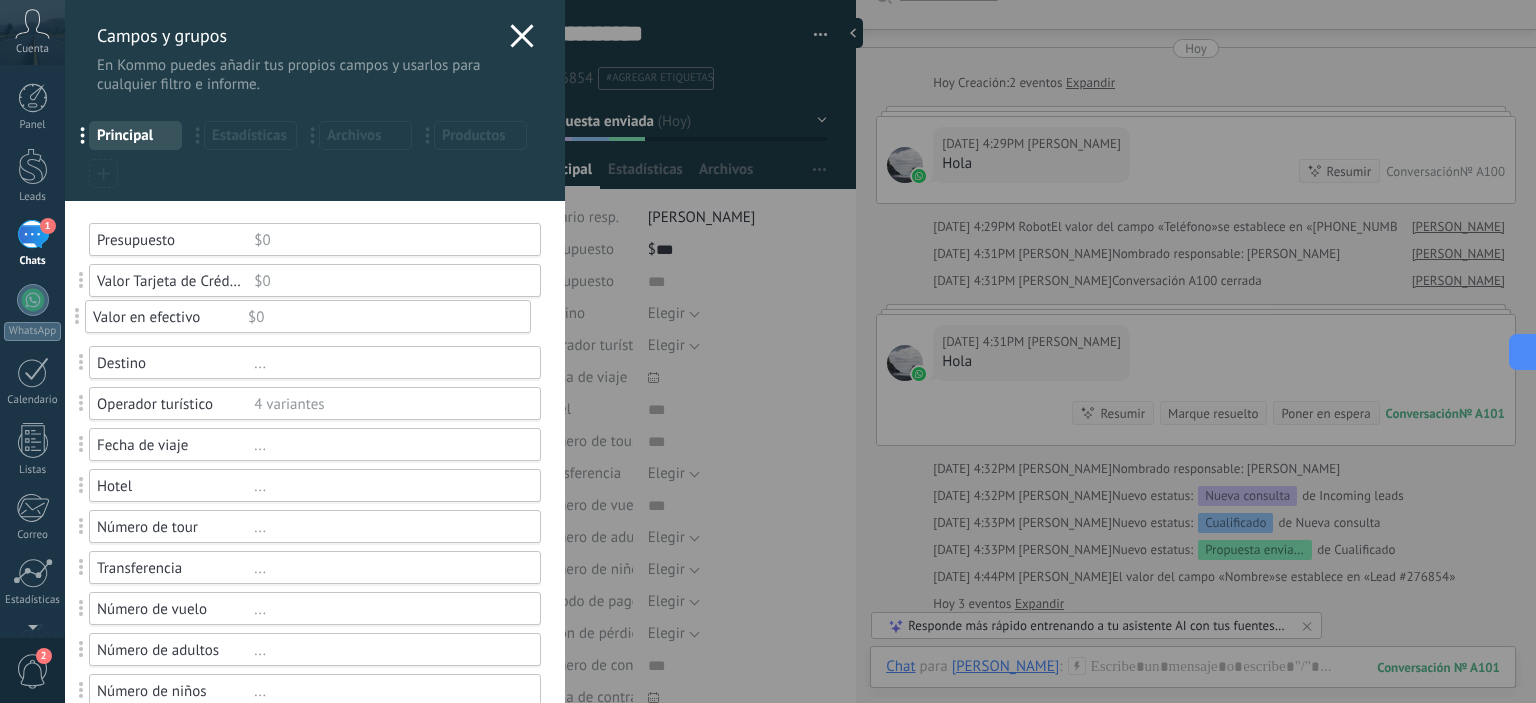 drag, startPoint x: 78, startPoint y: 567, endPoint x: 30, endPoint y: 320, distance: 251.62074 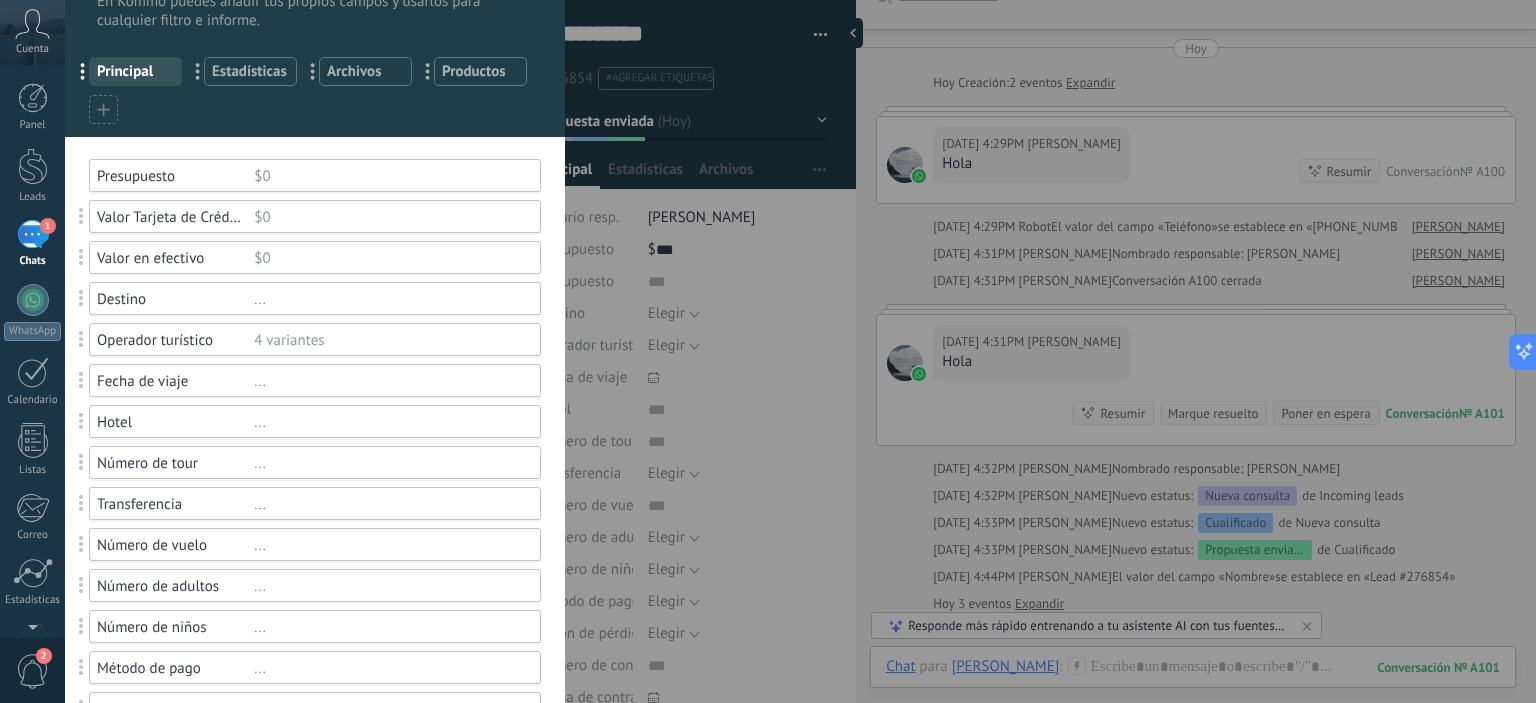 scroll, scrollTop: 100, scrollLeft: 0, axis: vertical 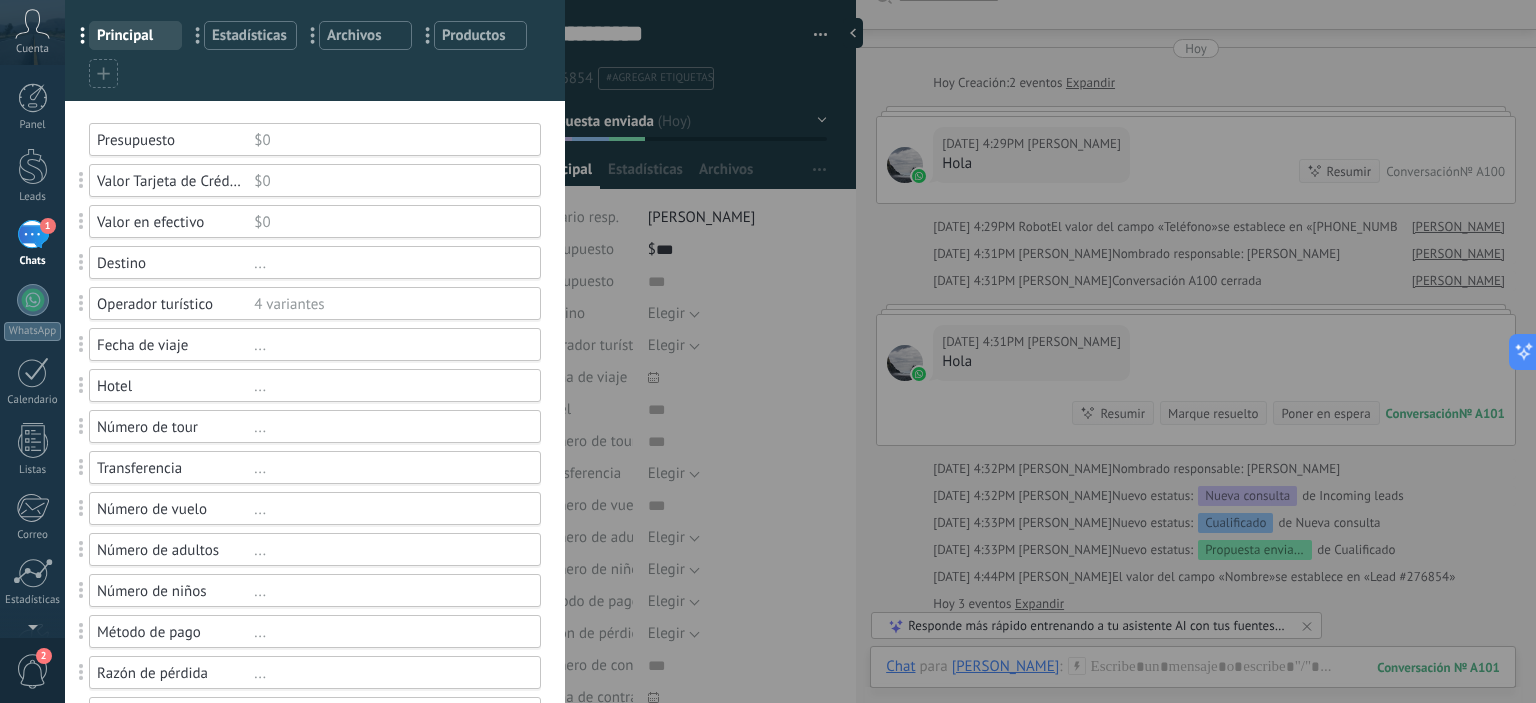 click on "Operador turístico" at bounding box center (175, 304) 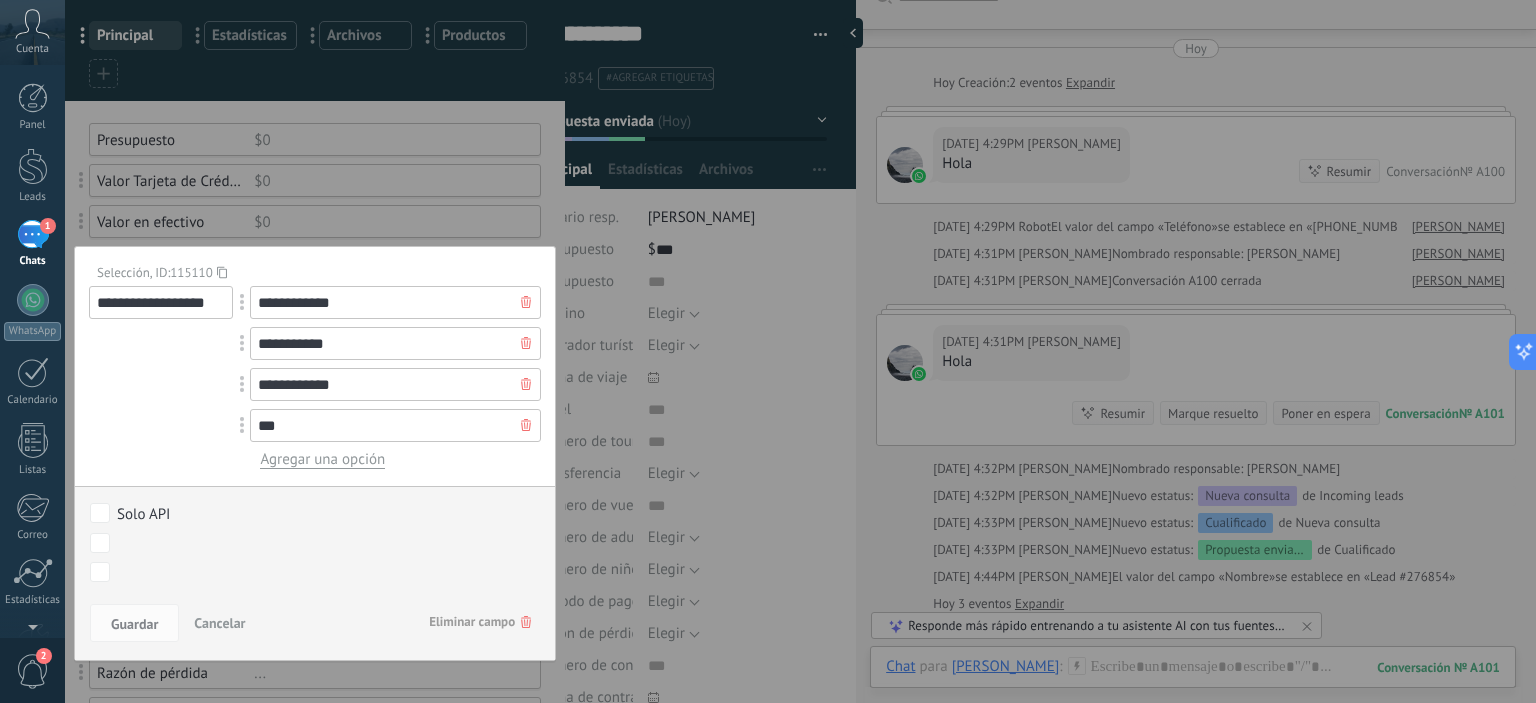 click 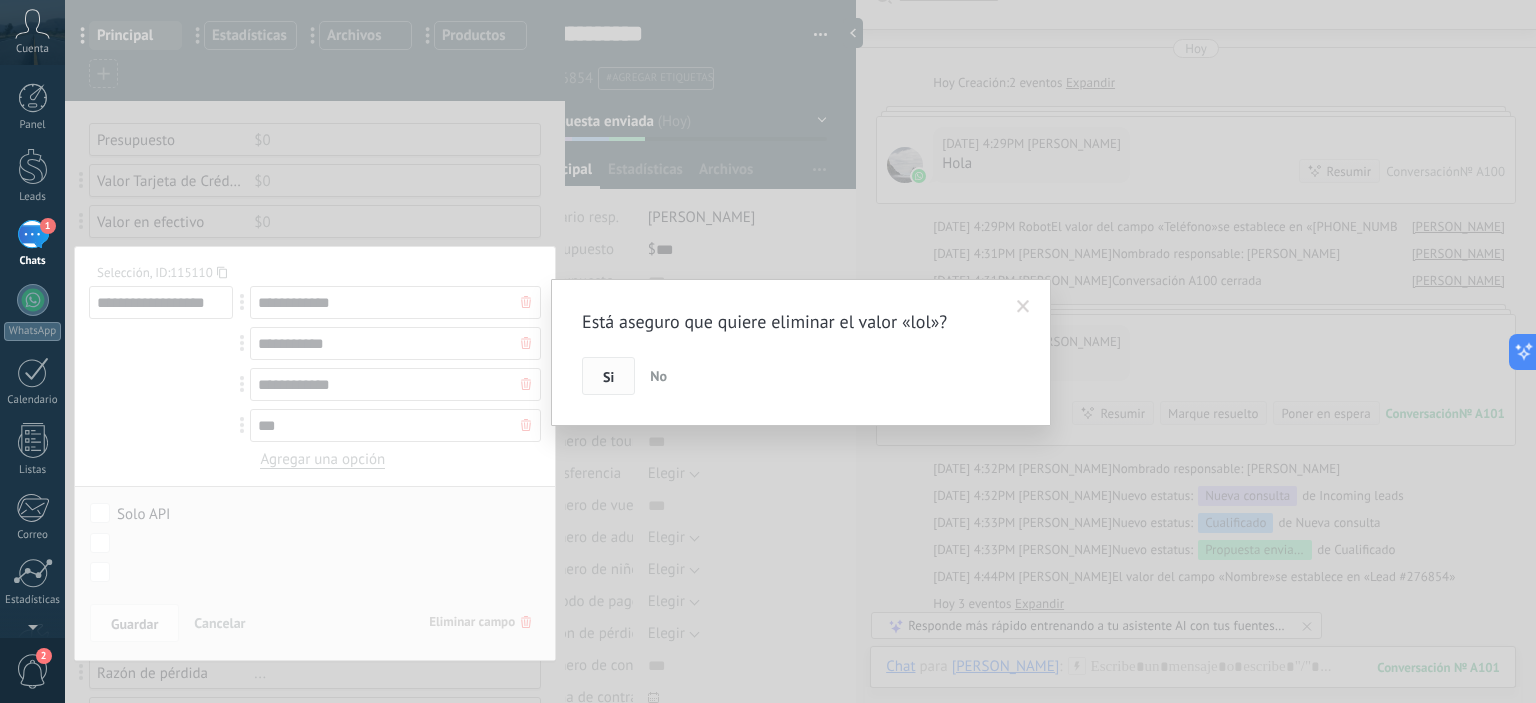 click on "Si" at bounding box center (608, 377) 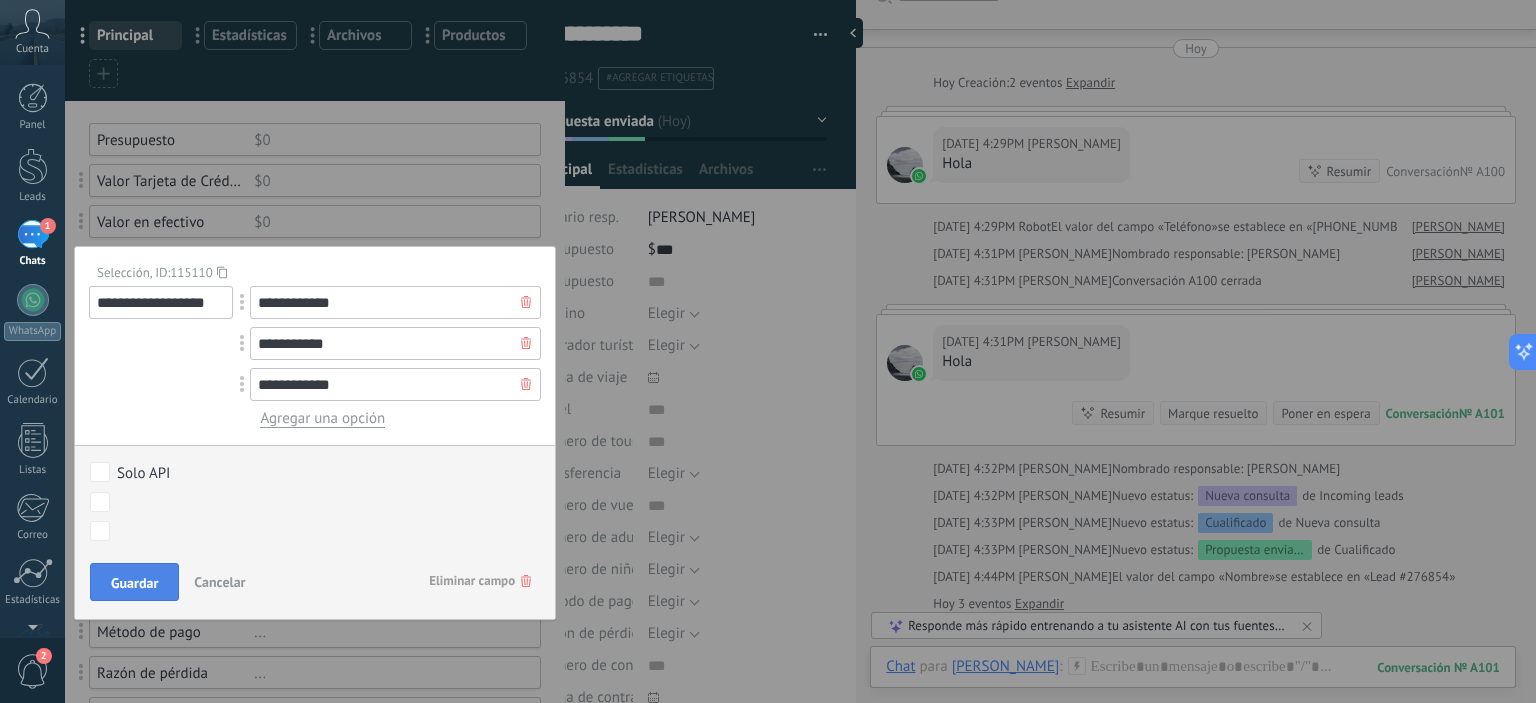 click on "Guardar" at bounding box center [134, 583] 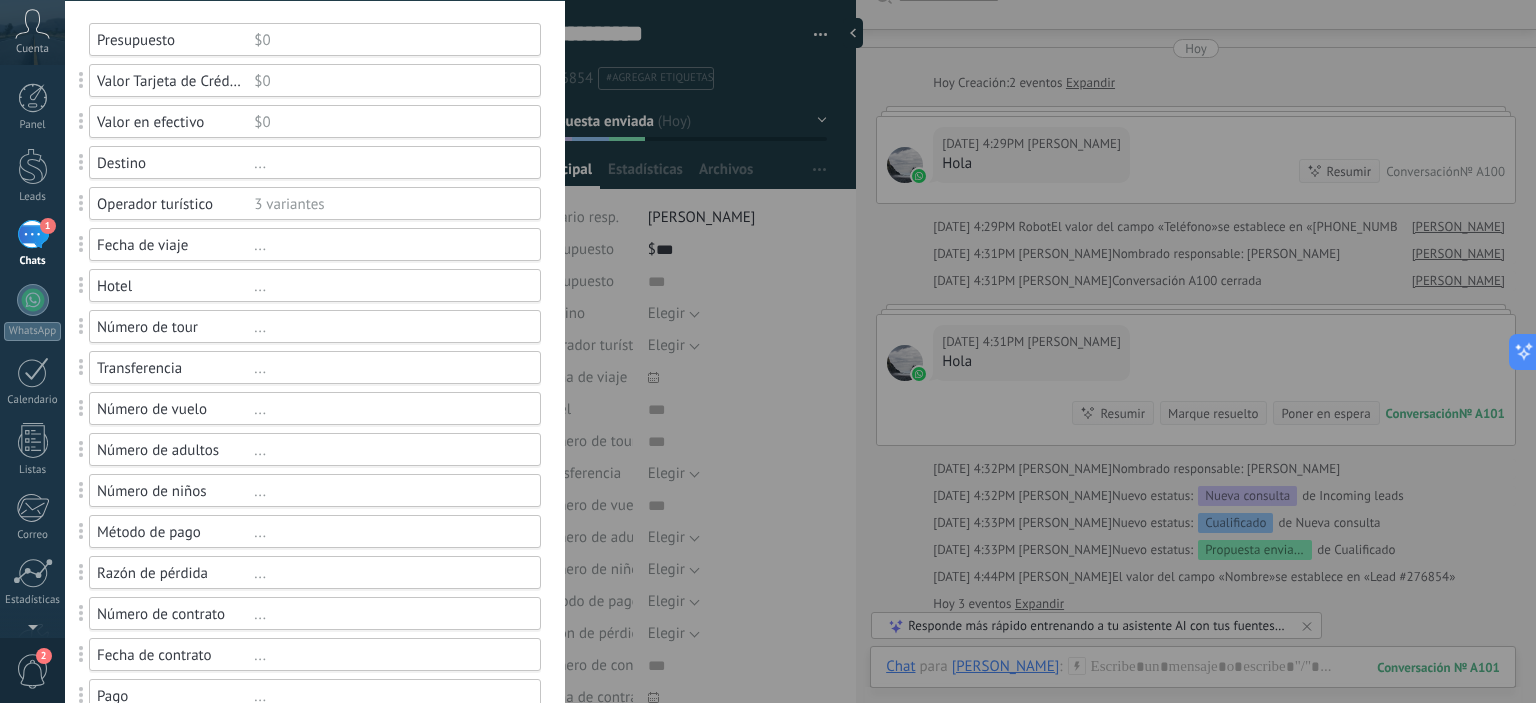 scroll, scrollTop: 100, scrollLeft: 0, axis: vertical 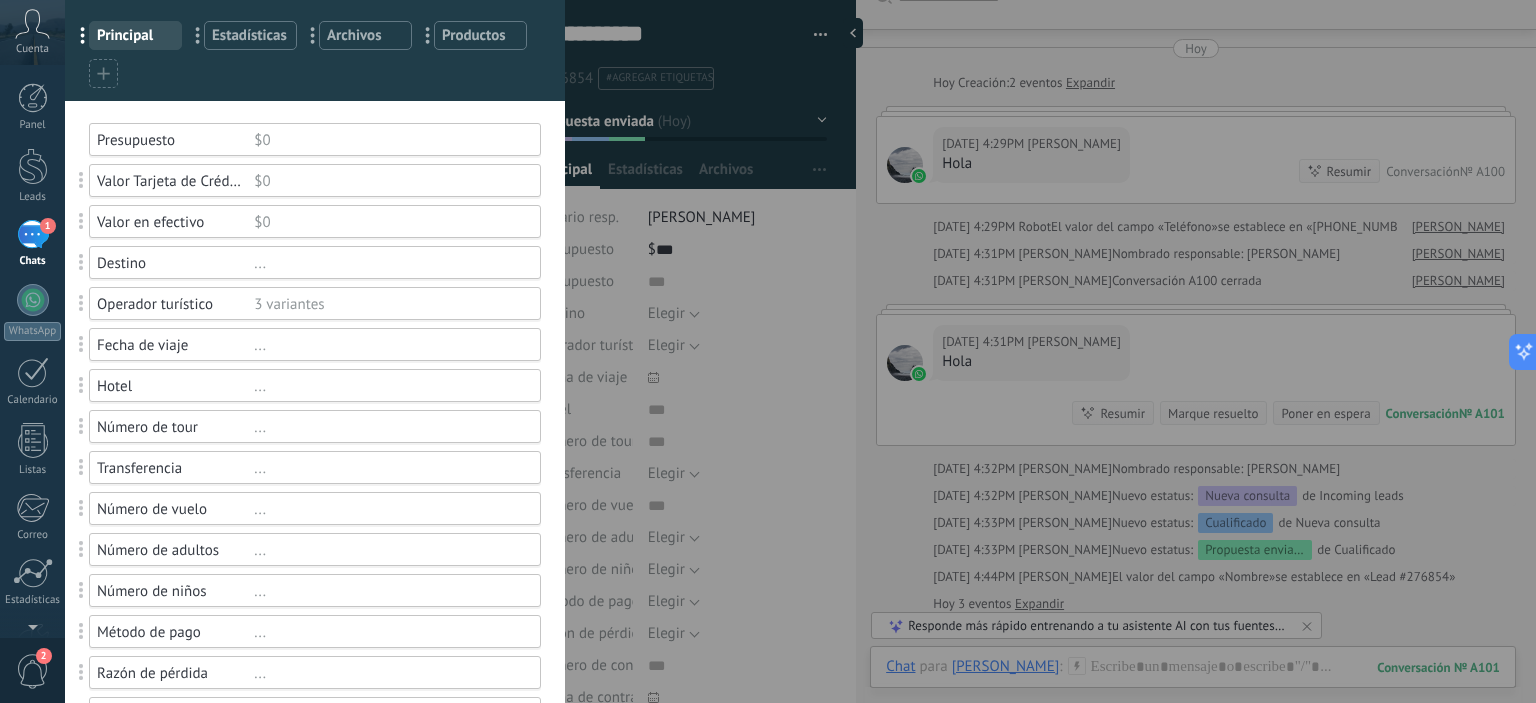 click on "..." at bounding box center [388, 263] 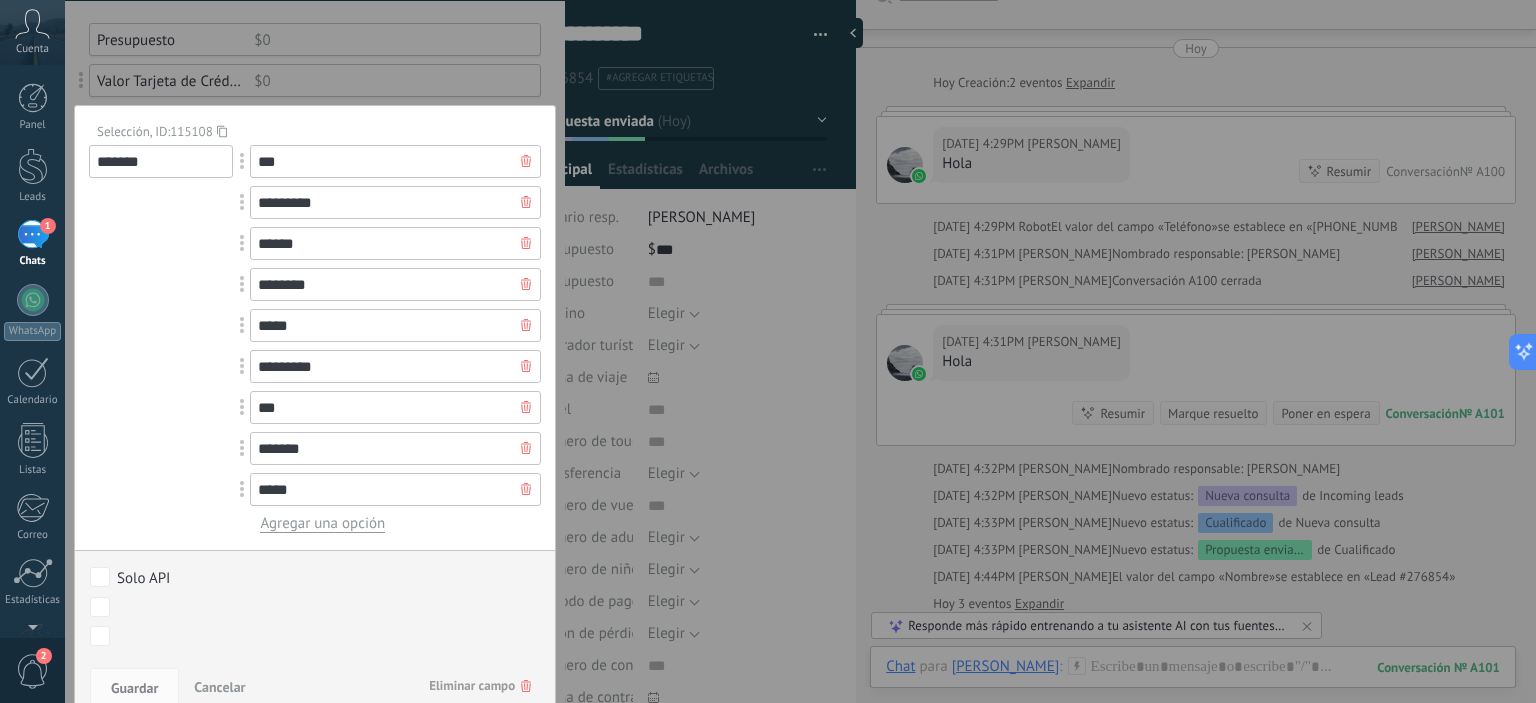scroll, scrollTop: 300, scrollLeft: 0, axis: vertical 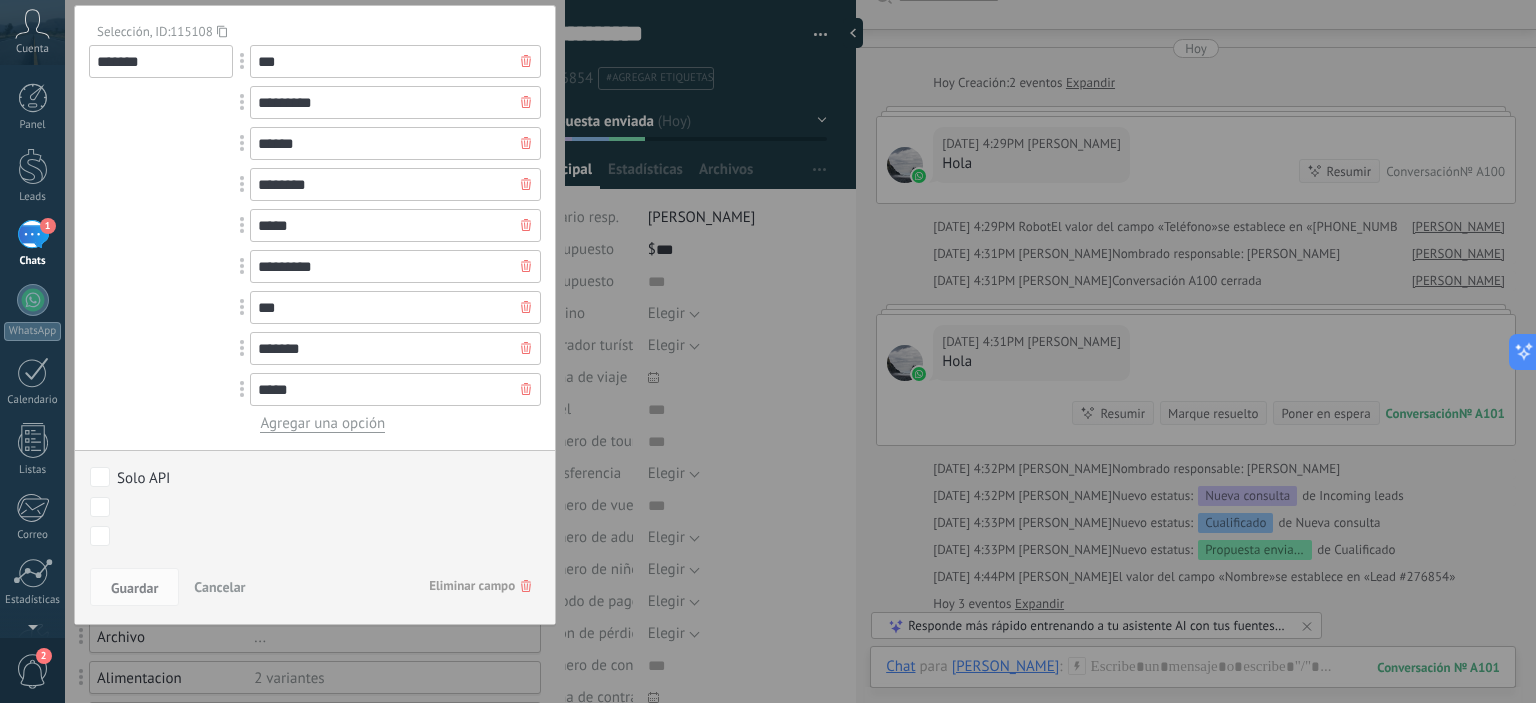 click on "Cancelar" at bounding box center [219, 587] 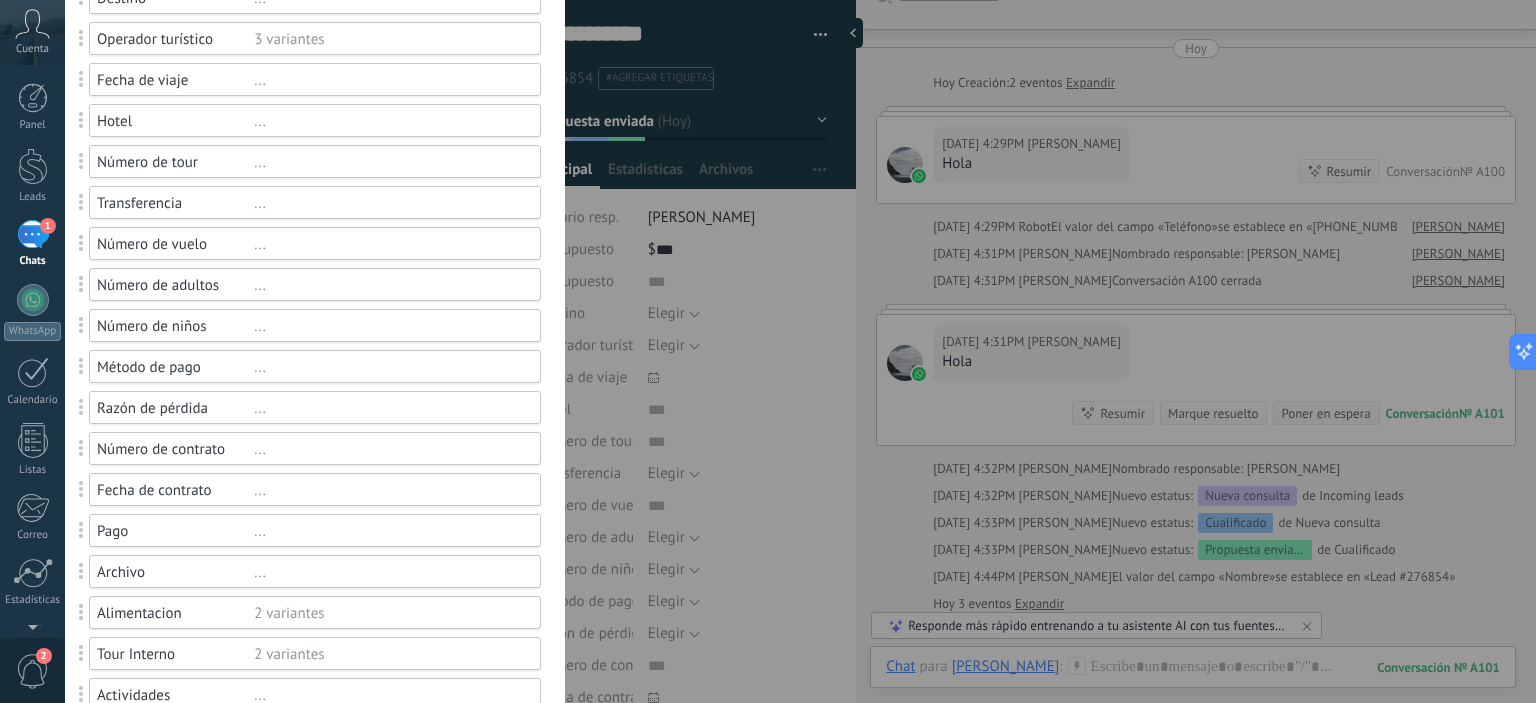 scroll, scrollTop: 400, scrollLeft: 0, axis: vertical 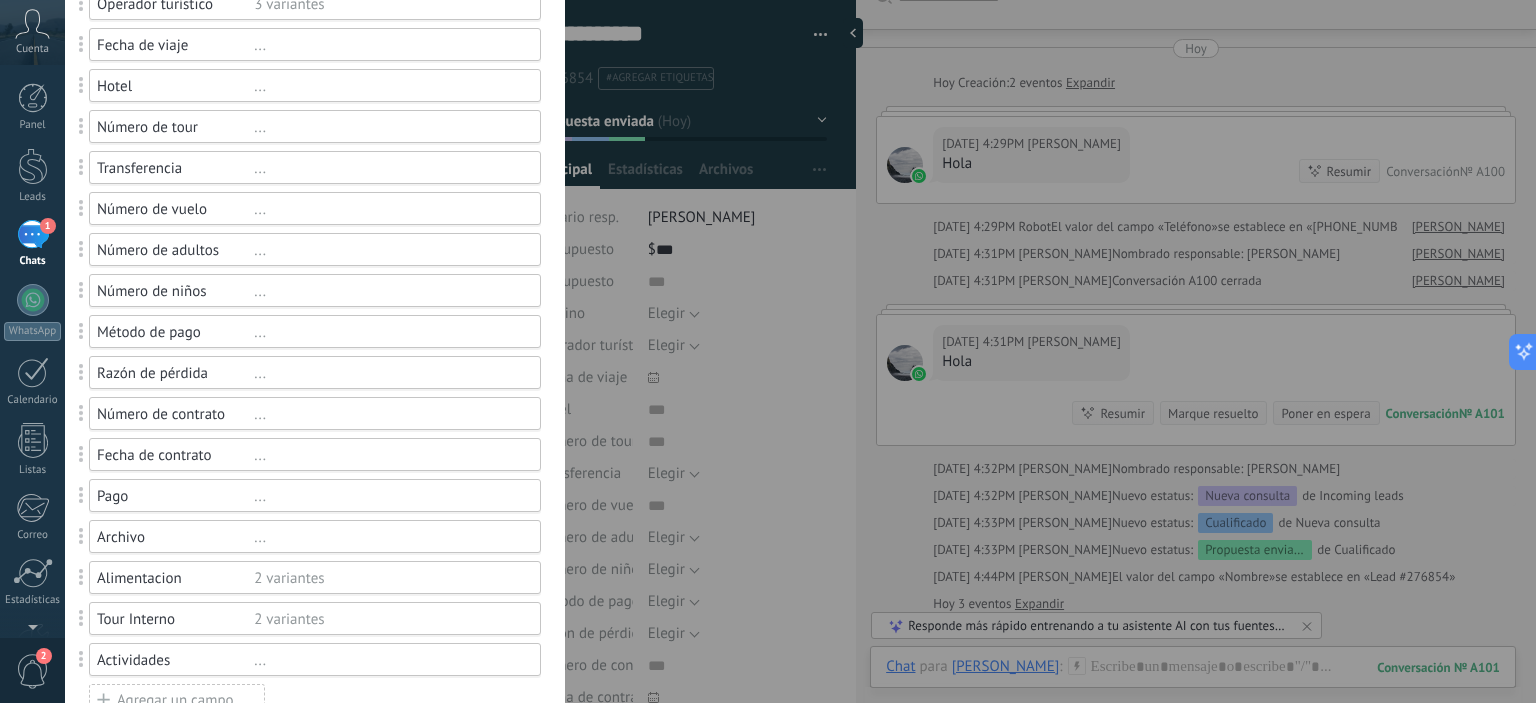 click on "Transferencia" at bounding box center (175, 168) 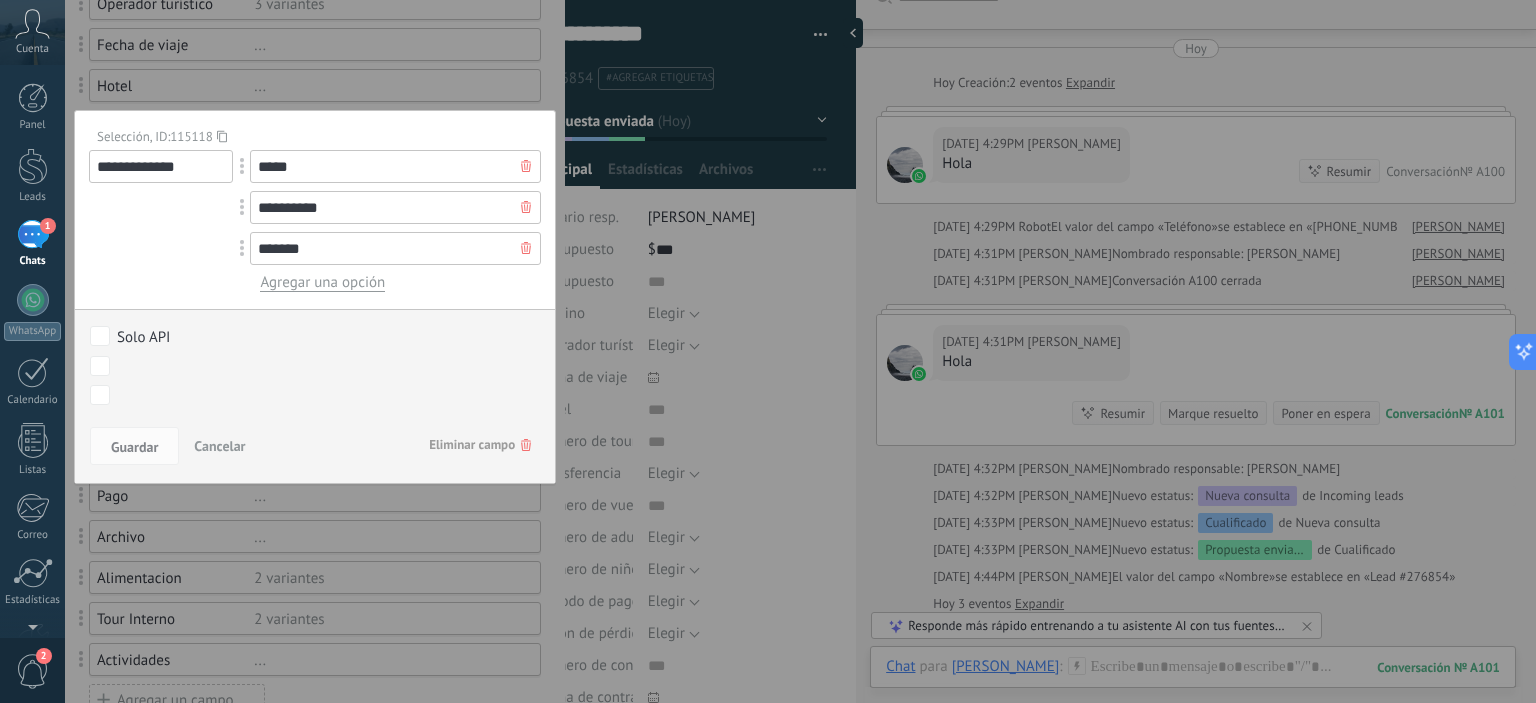 click 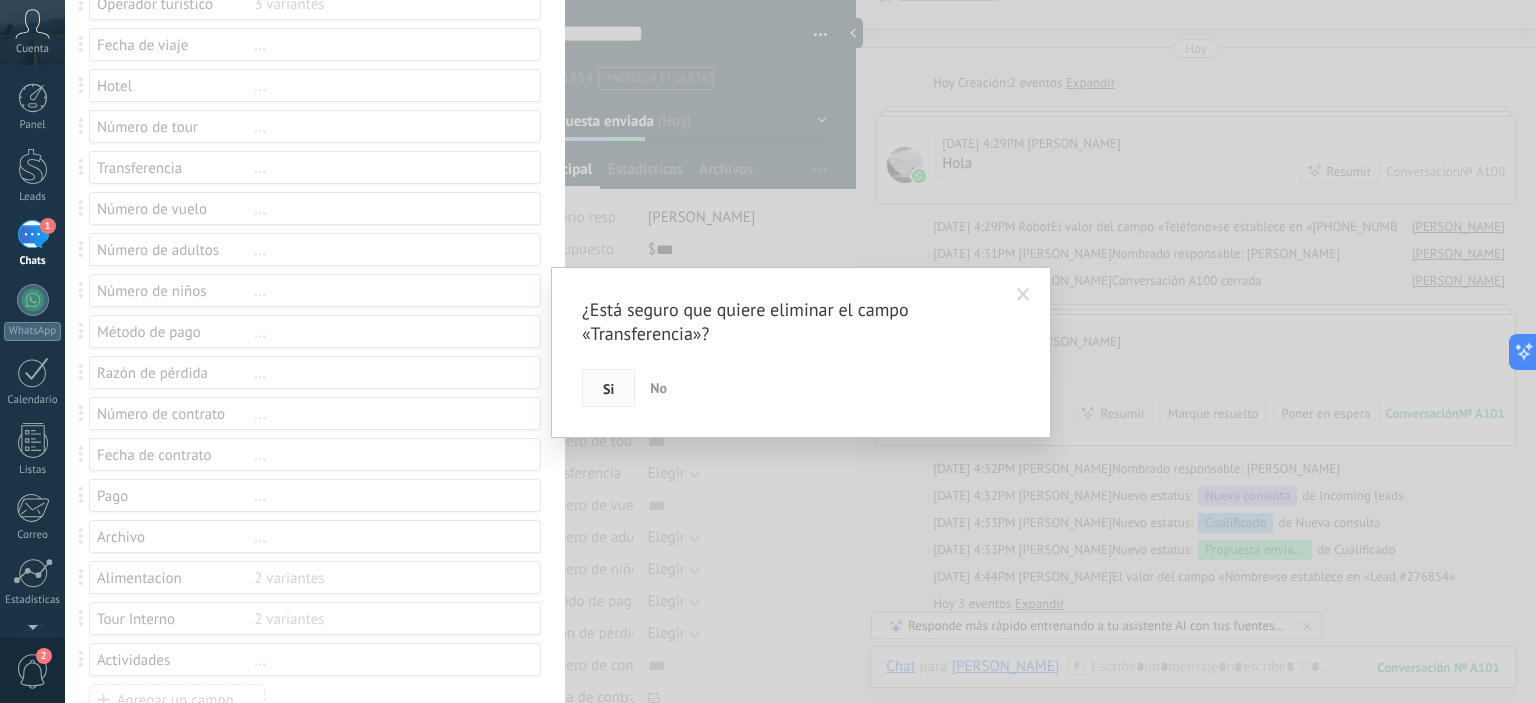 click on "Si" at bounding box center [608, 388] 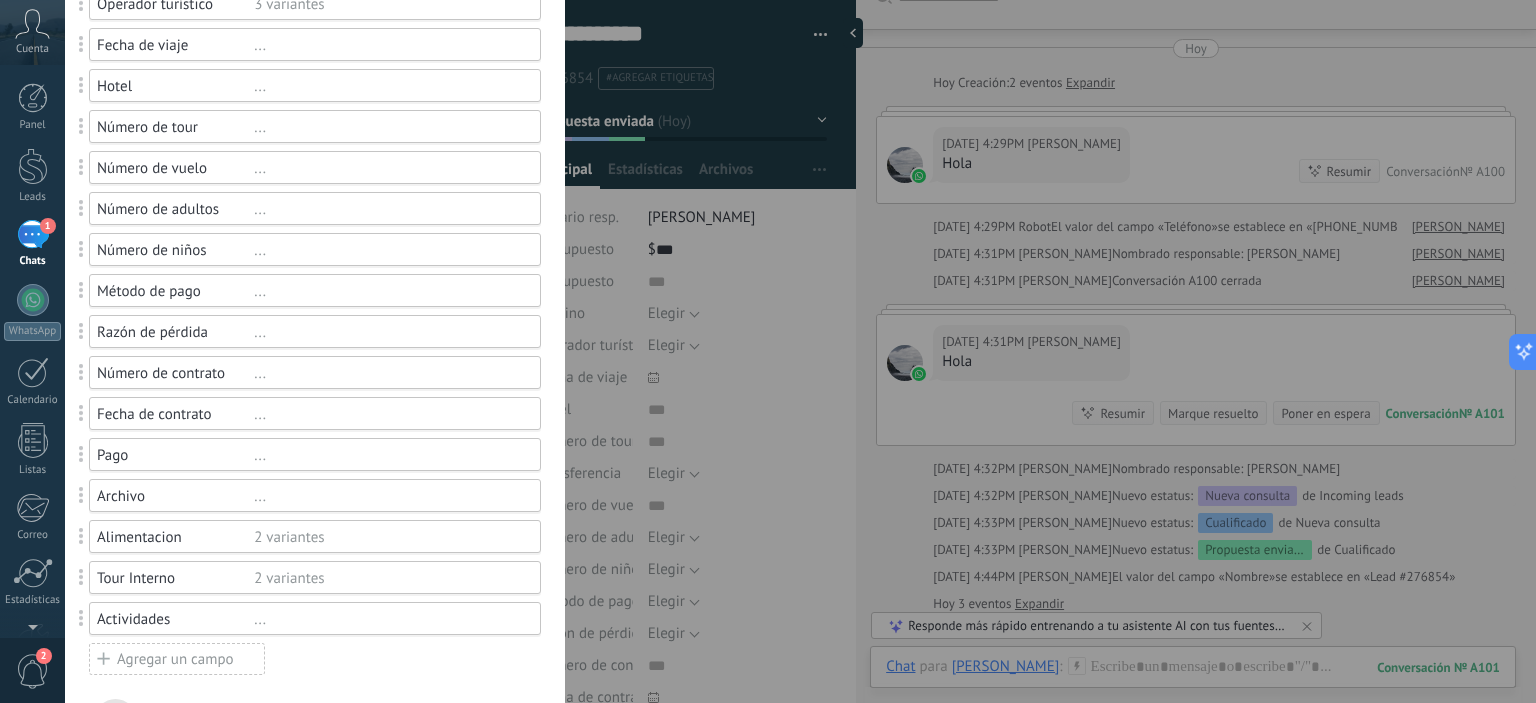 scroll, scrollTop: 200, scrollLeft: 0, axis: vertical 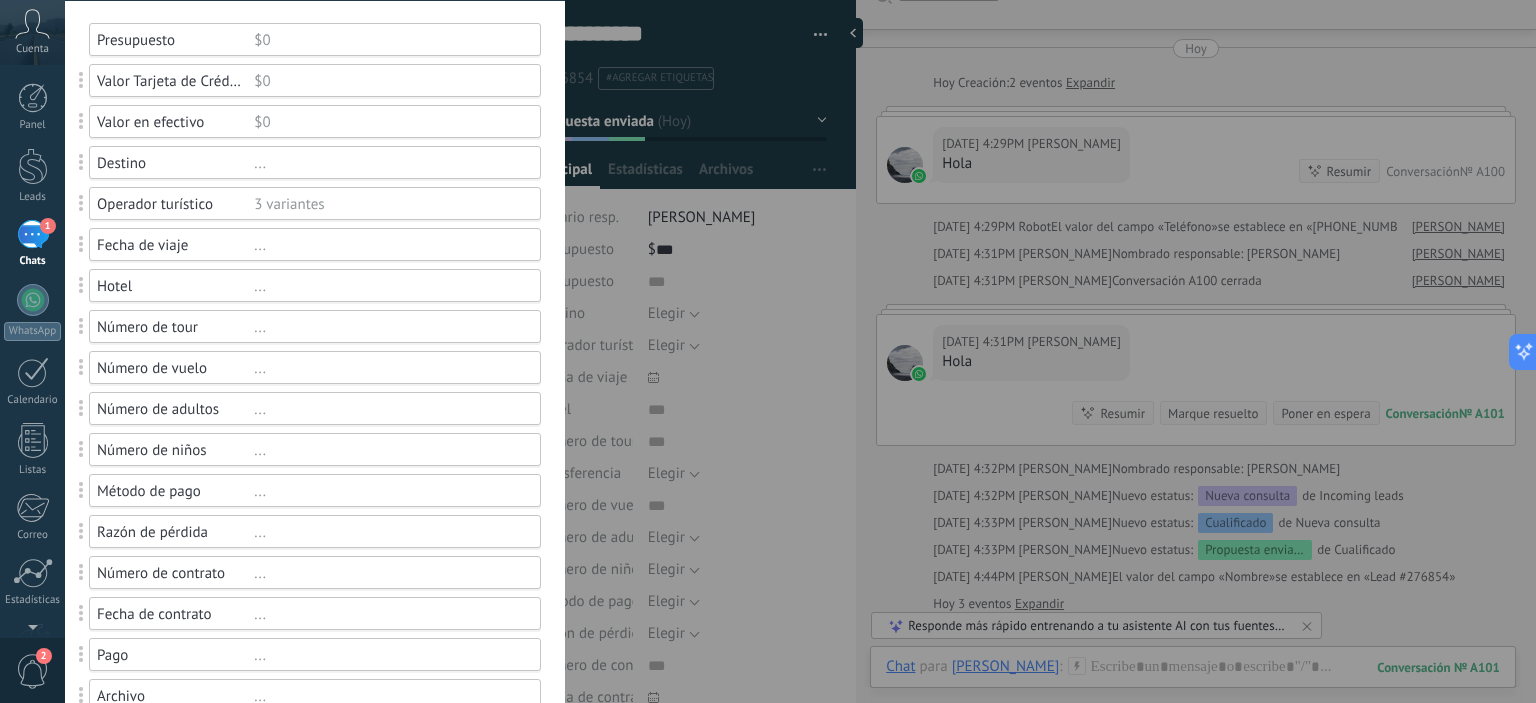 click on "..." at bounding box center [388, 368] 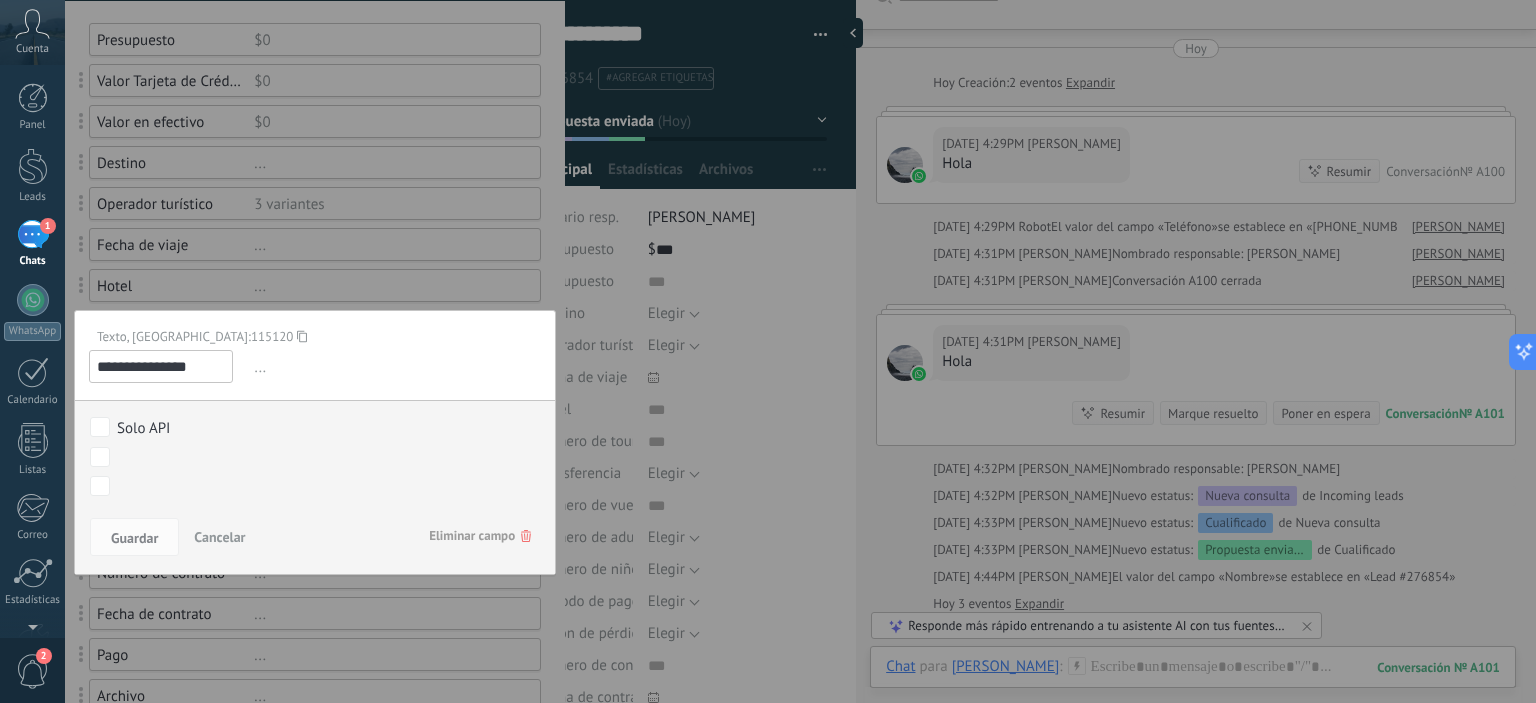 click on "Eliminar campo" at bounding box center (480, 536) 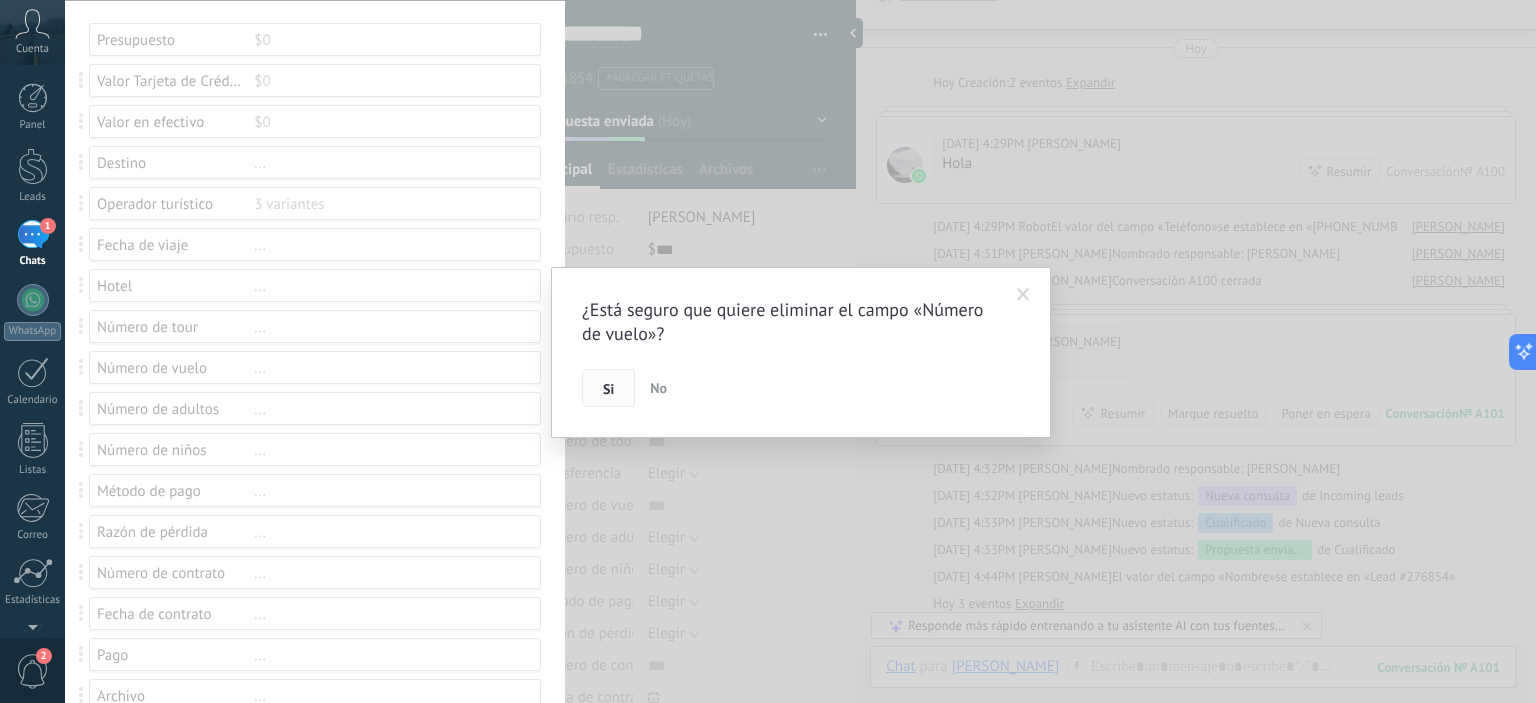 click on "Si" at bounding box center (608, 389) 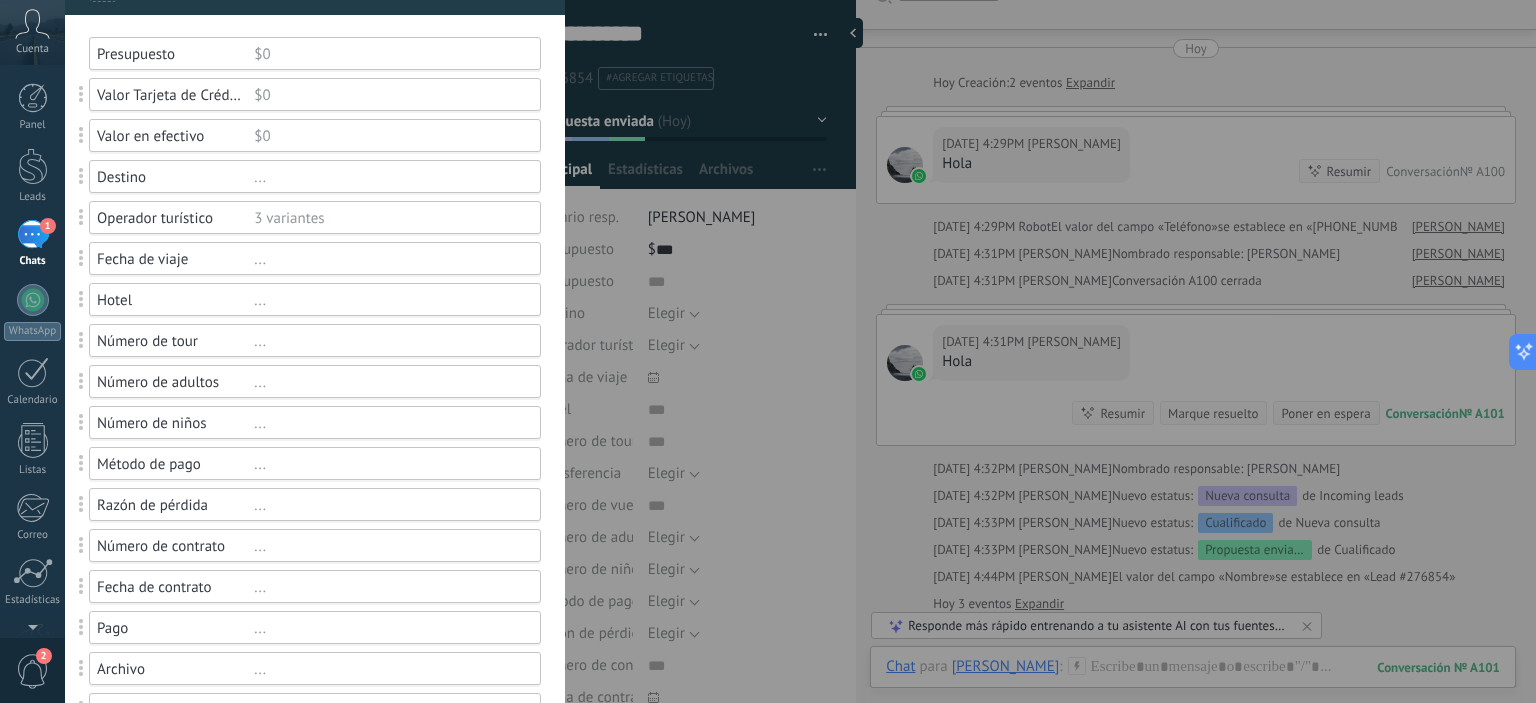 scroll, scrollTop: 100, scrollLeft: 0, axis: vertical 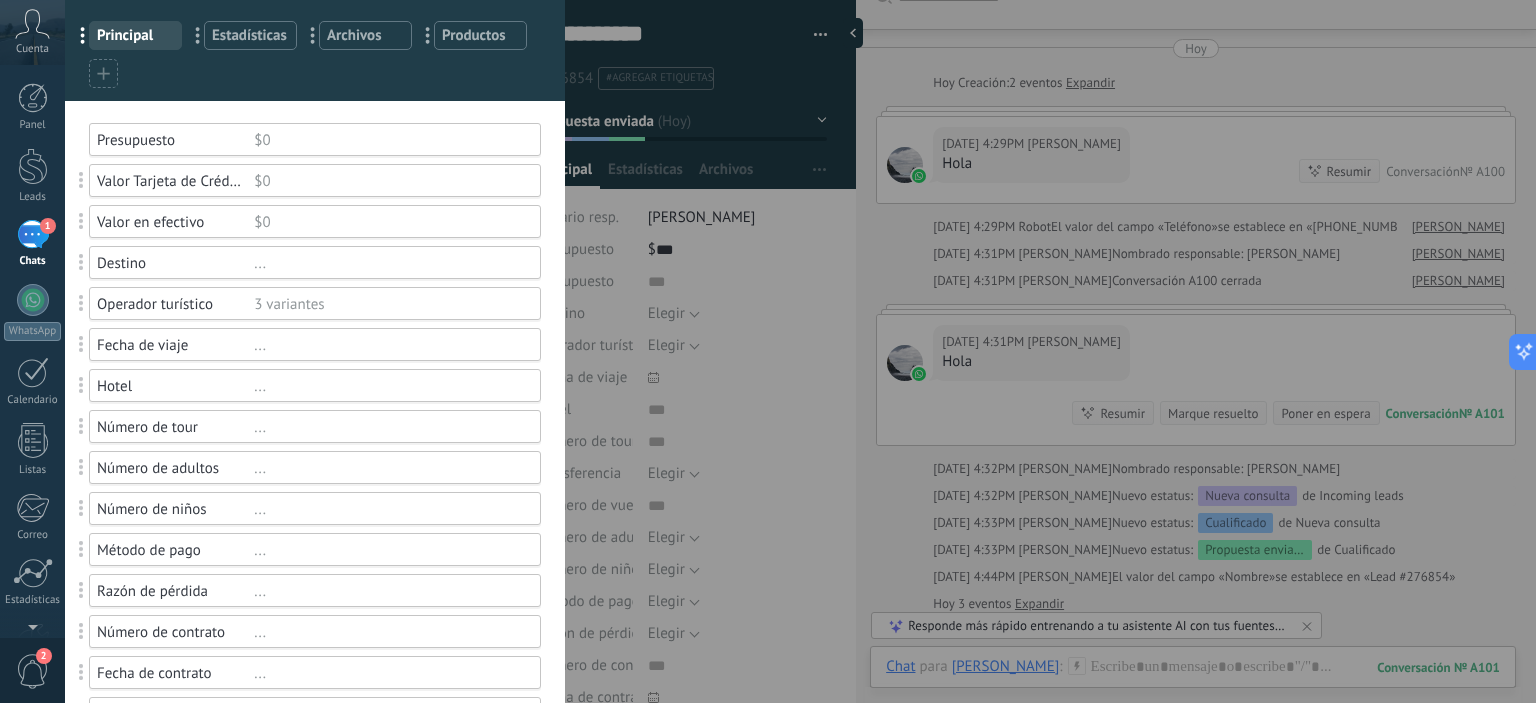 click on "..." at bounding box center (388, 427) 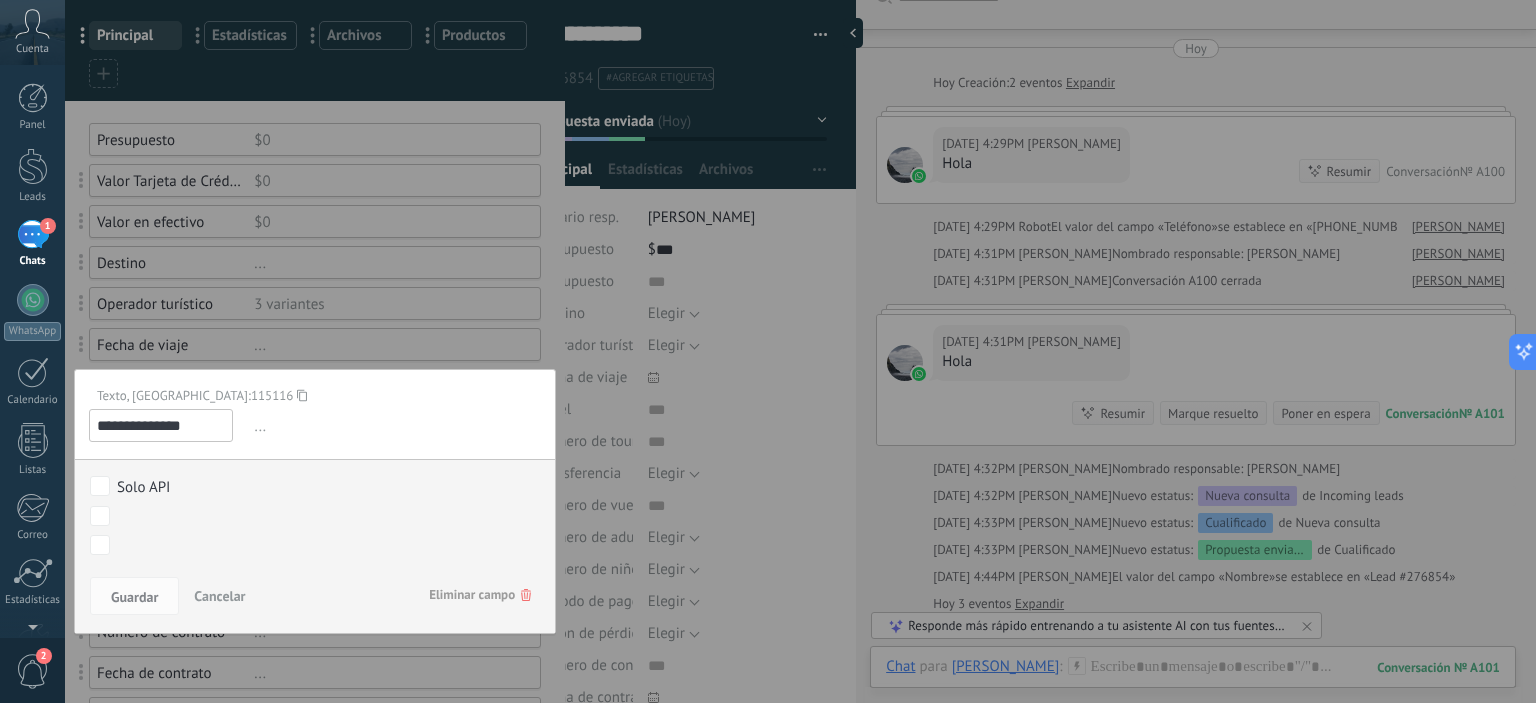 click on "**********" at bounding box center (161, 425) 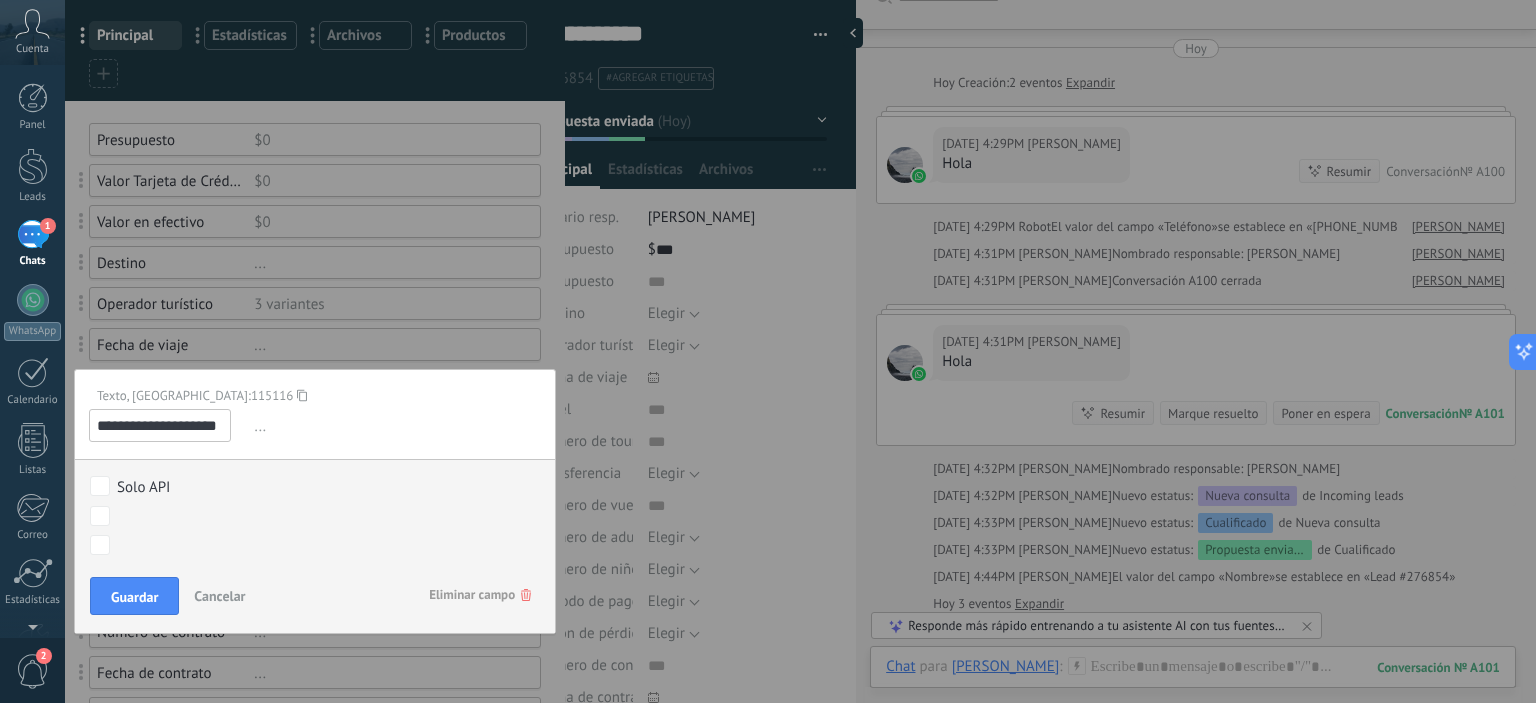 scroll, scrollTop: 0, scrollLeft: 14, axis: horizontal 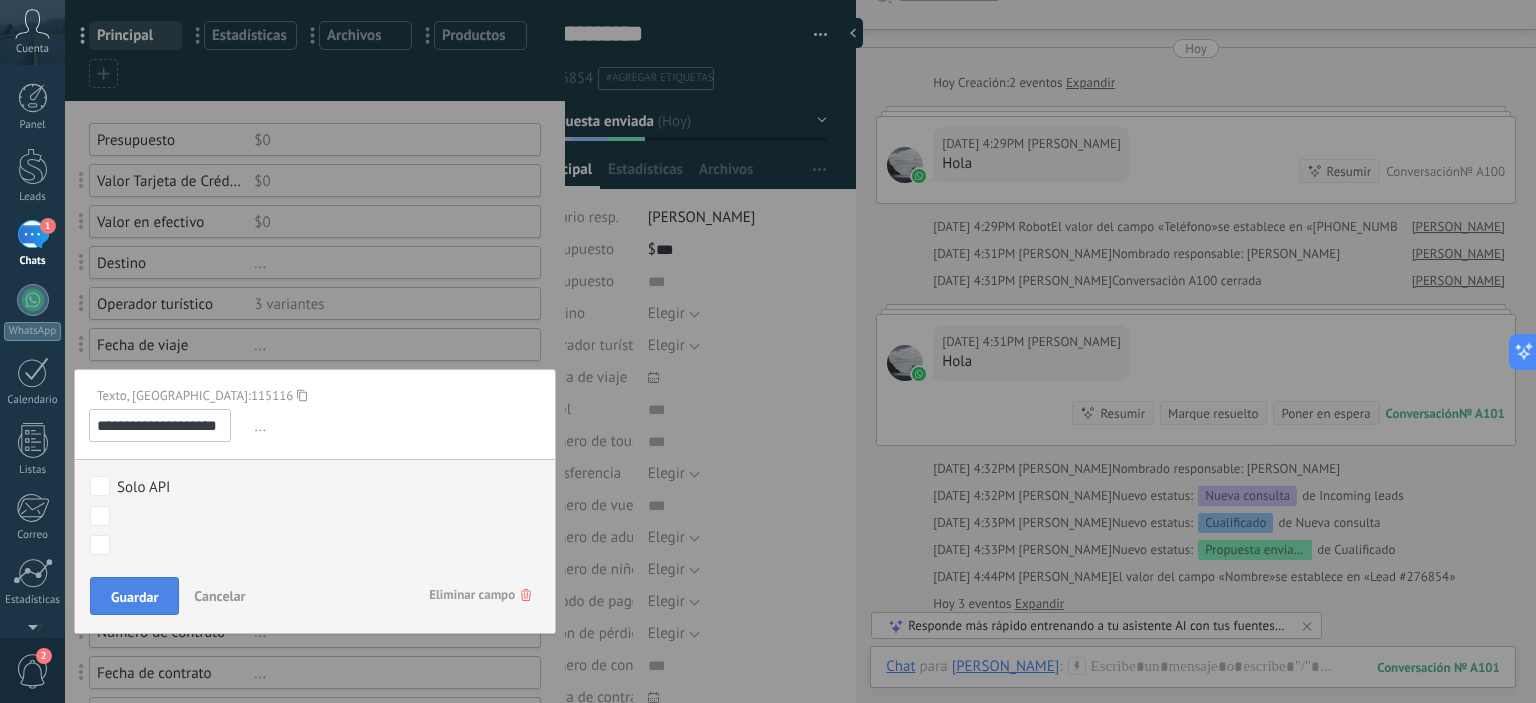 type on "**********" 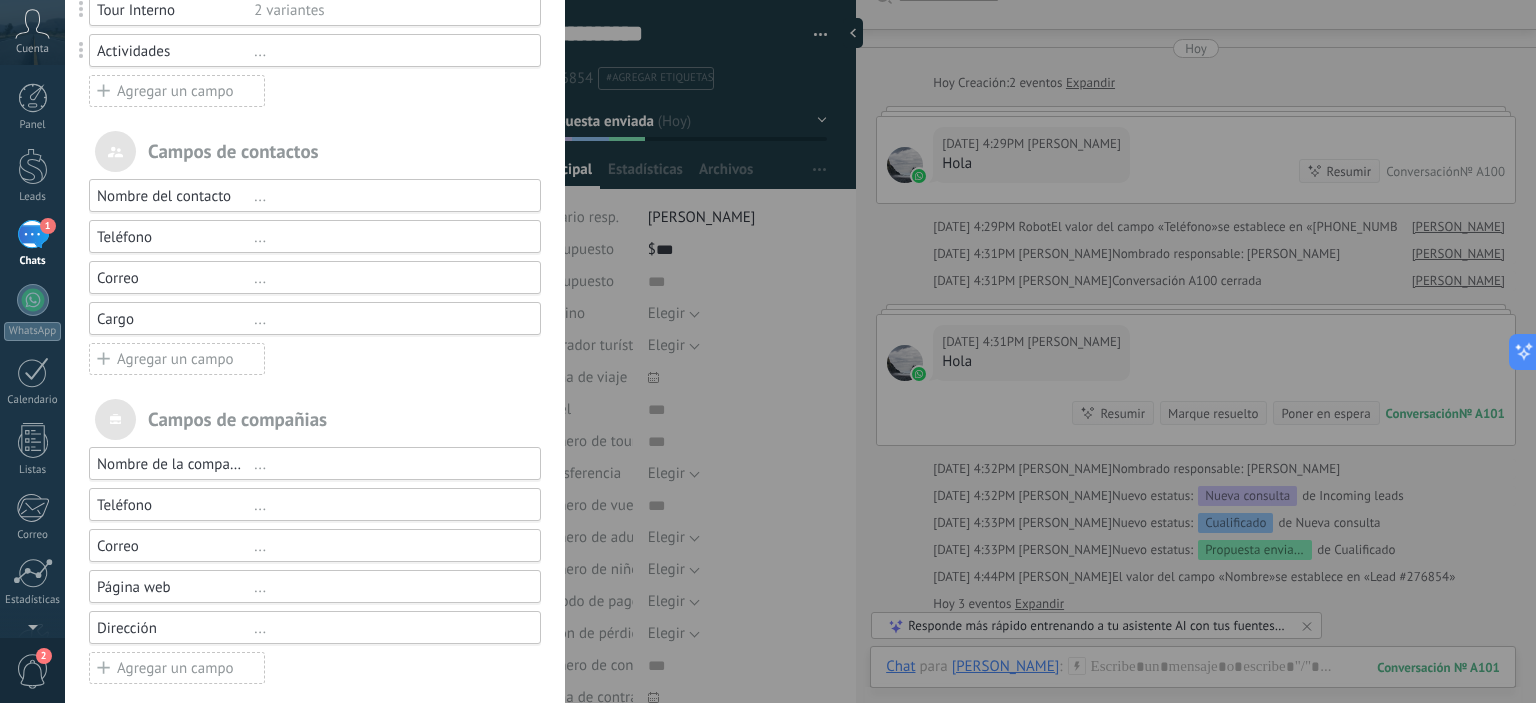 scroll, scrollTop: 941, scrollLeft: 0, axis: vertical 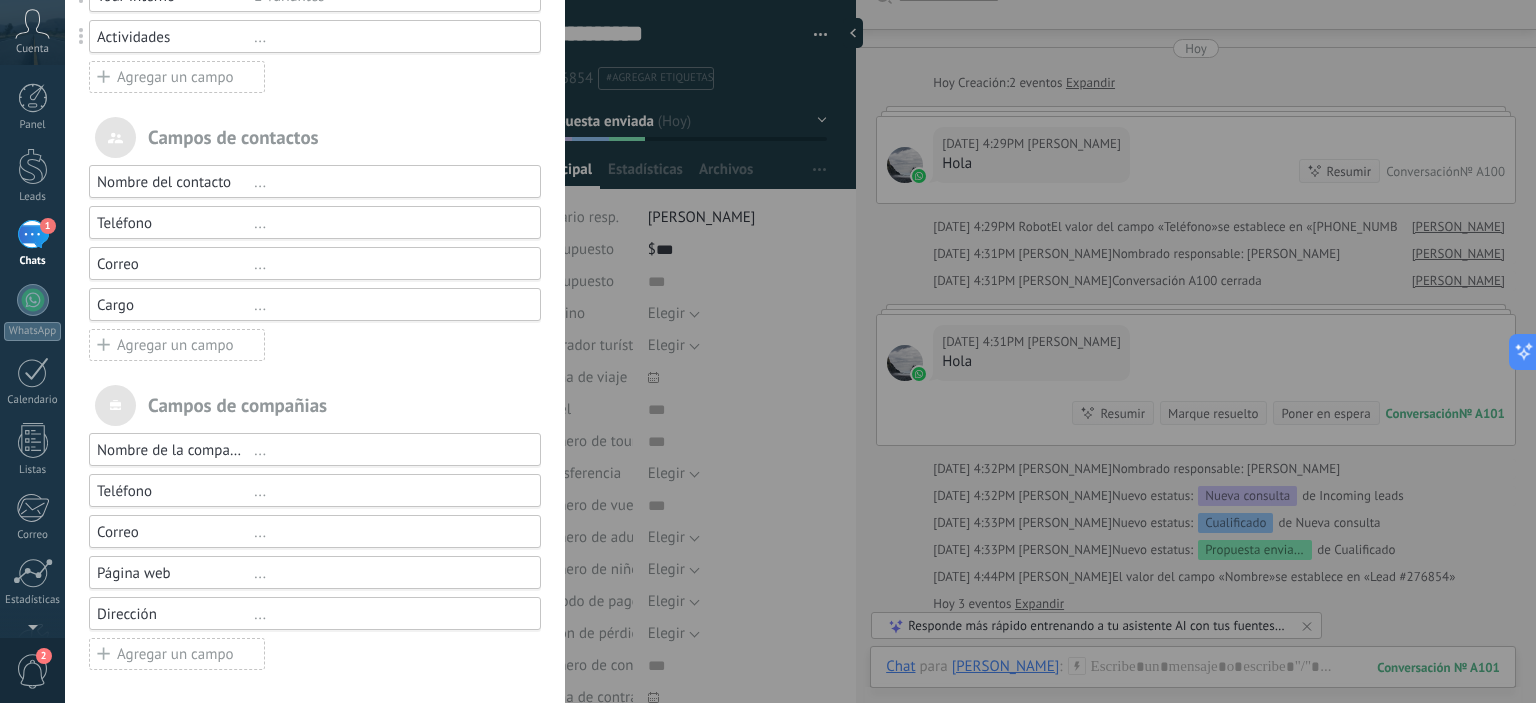 click on "Agregar un campo" at bounding box center [177, 345] 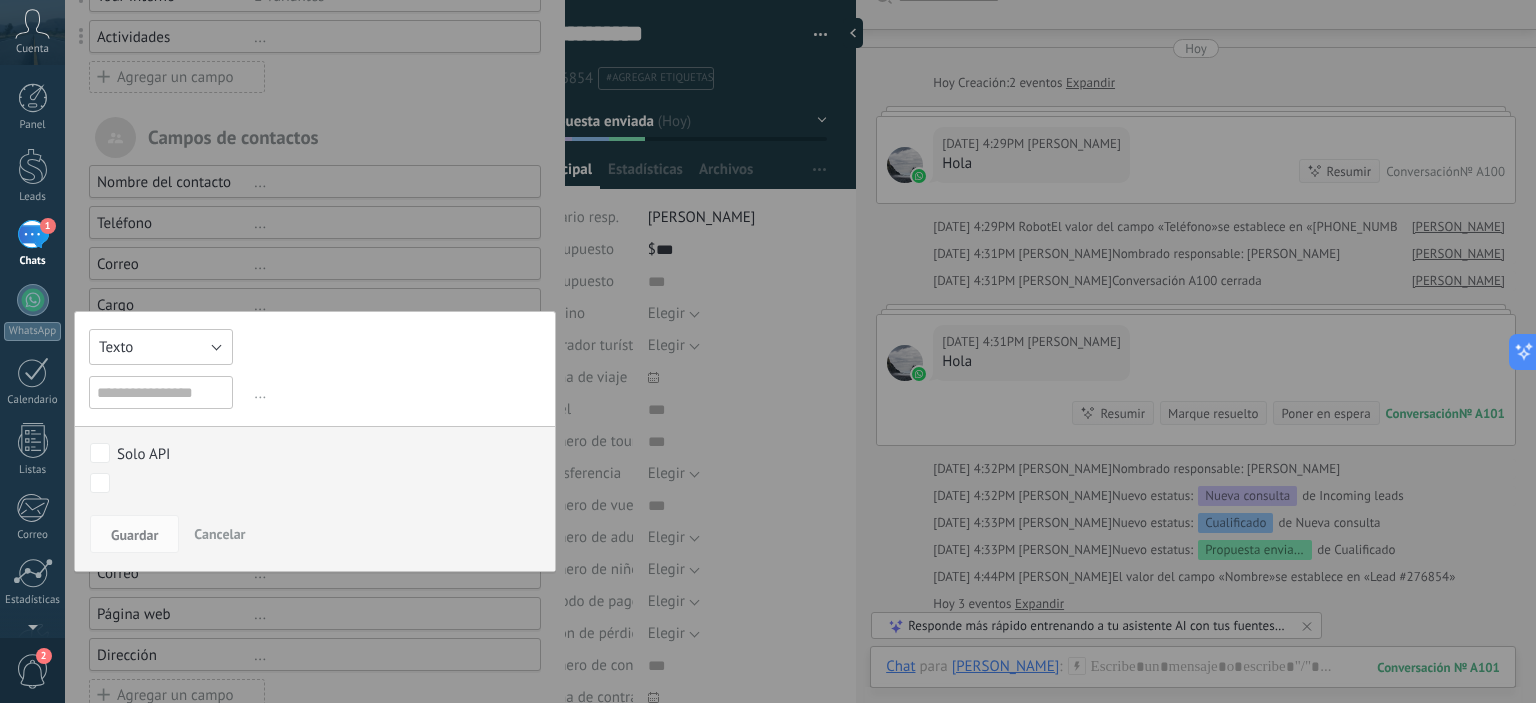 click on "Texto" at bounding box center (161, 347) 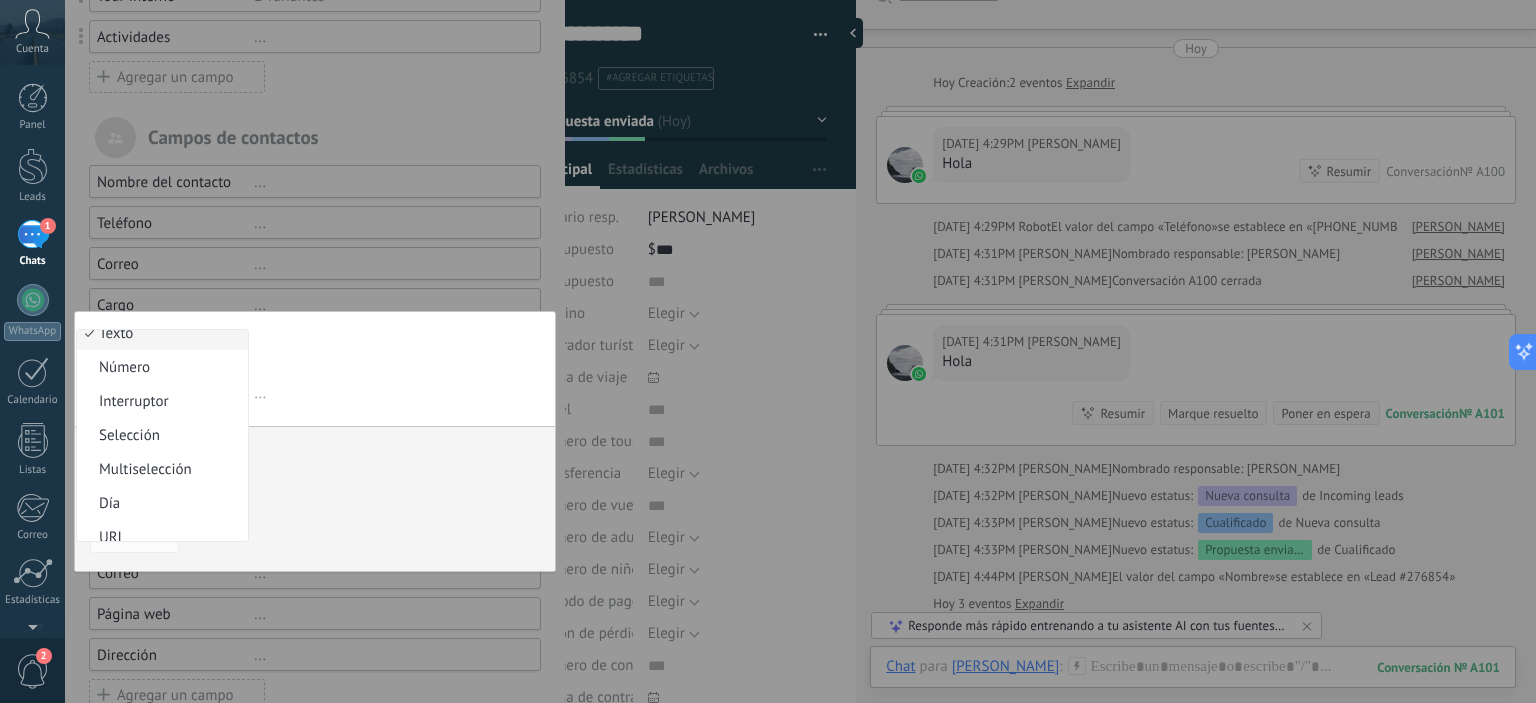 scroll, scrollTop: 0, scrollLeft: 0, axis: both 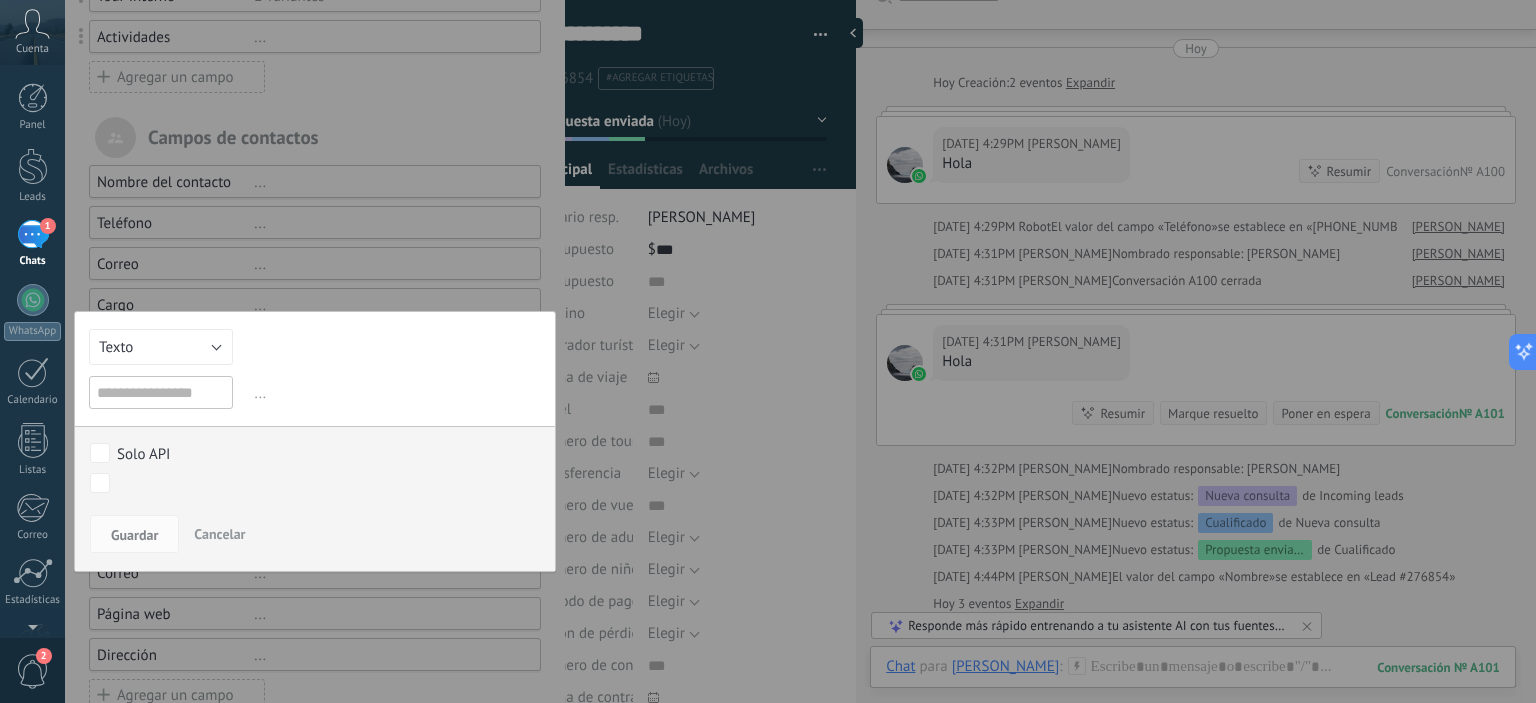 click at bounding box center (315, -97) 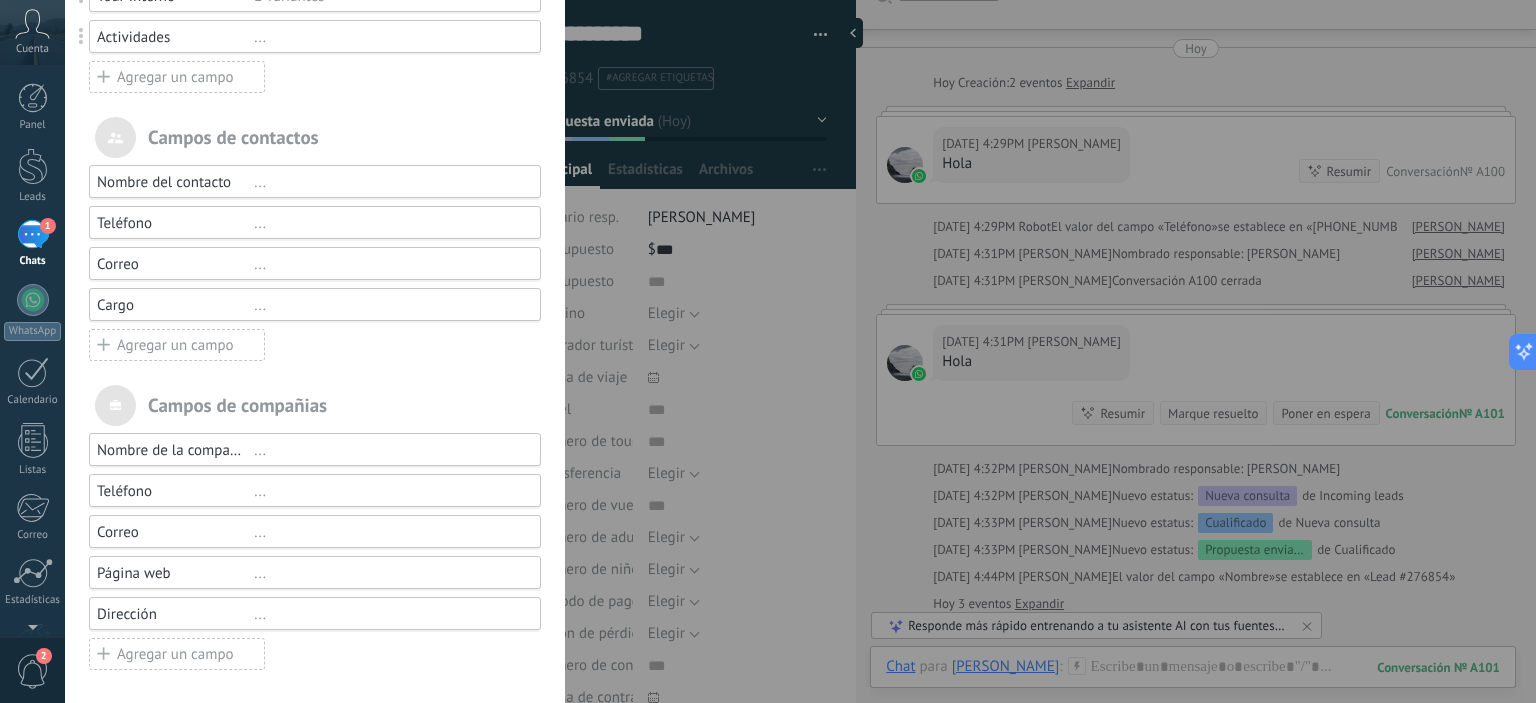 click on "Agregar un campo" at bounding box center (177, 345) 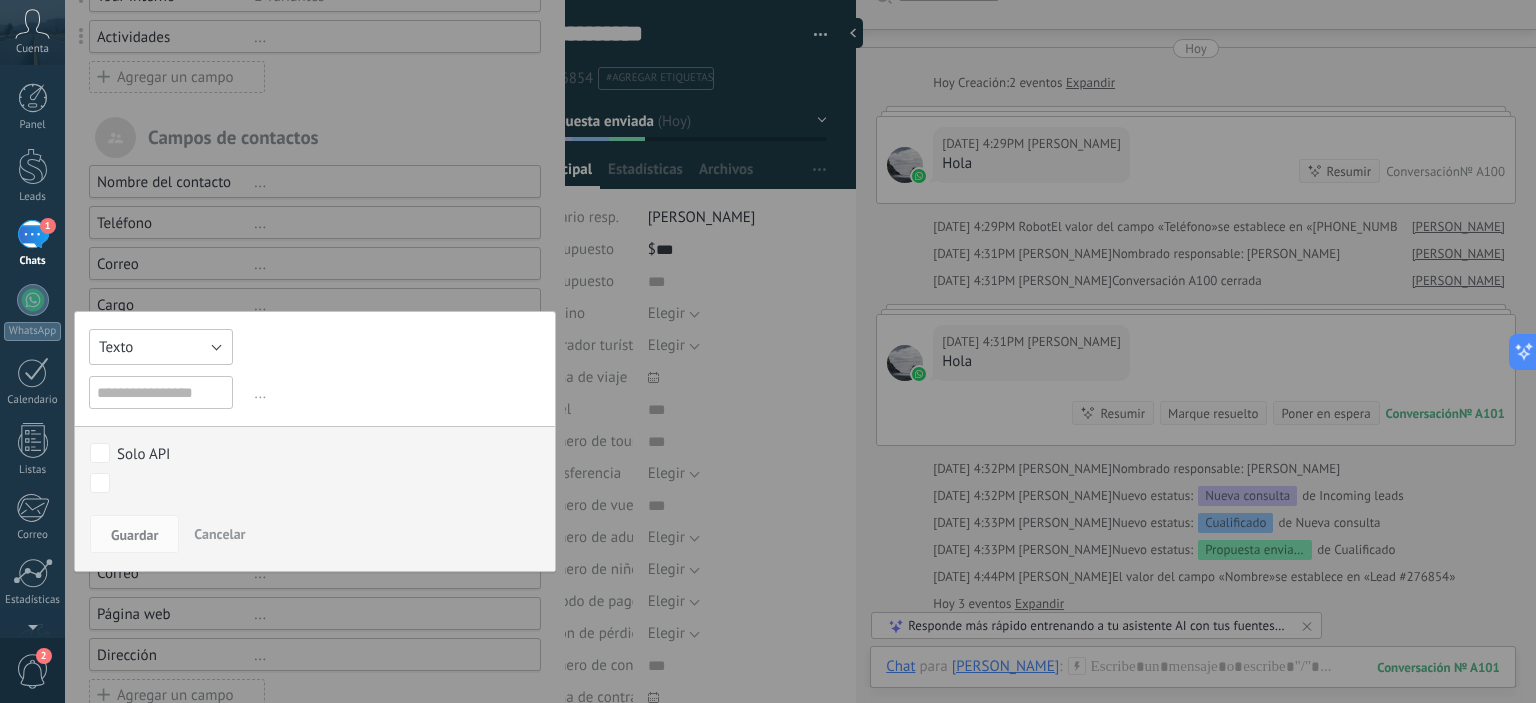 click on "Texto" at bounding box center (161, 347) 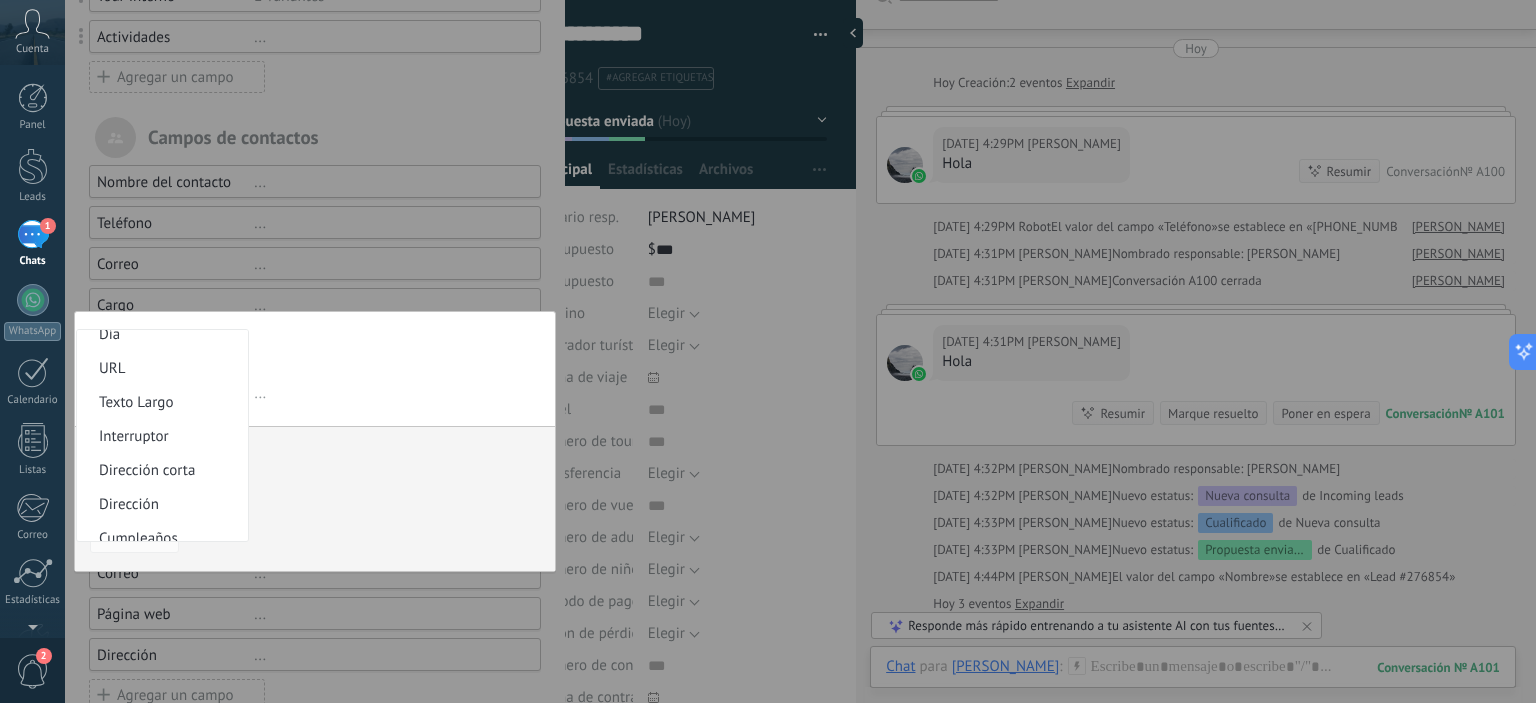 scroll, scrollTop: 300, scrollLeft: 0, axis: vertical 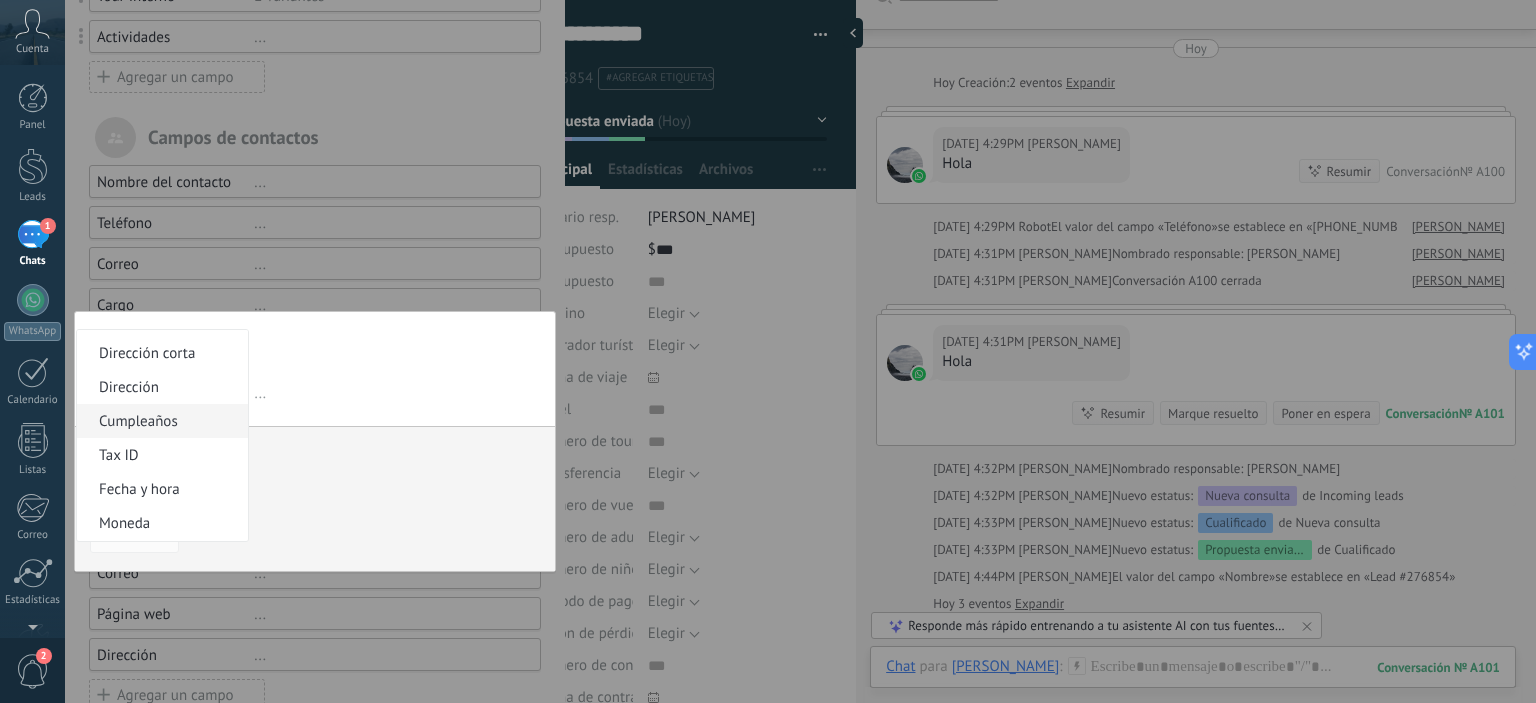 click on "Cumpleaños" at bounding box center [159, 421] 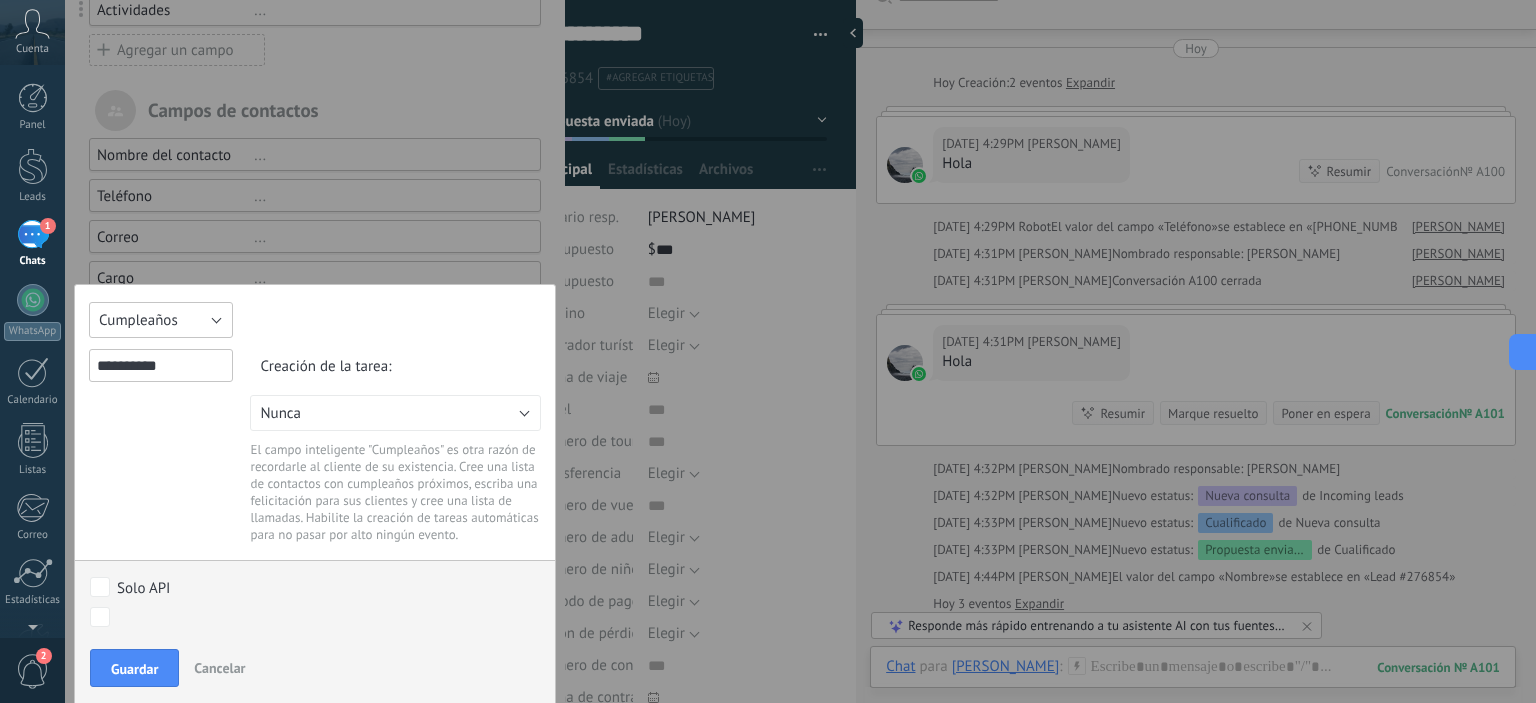 scroll, scrollTop: 982, scrollLeft: 0, axis: vertical 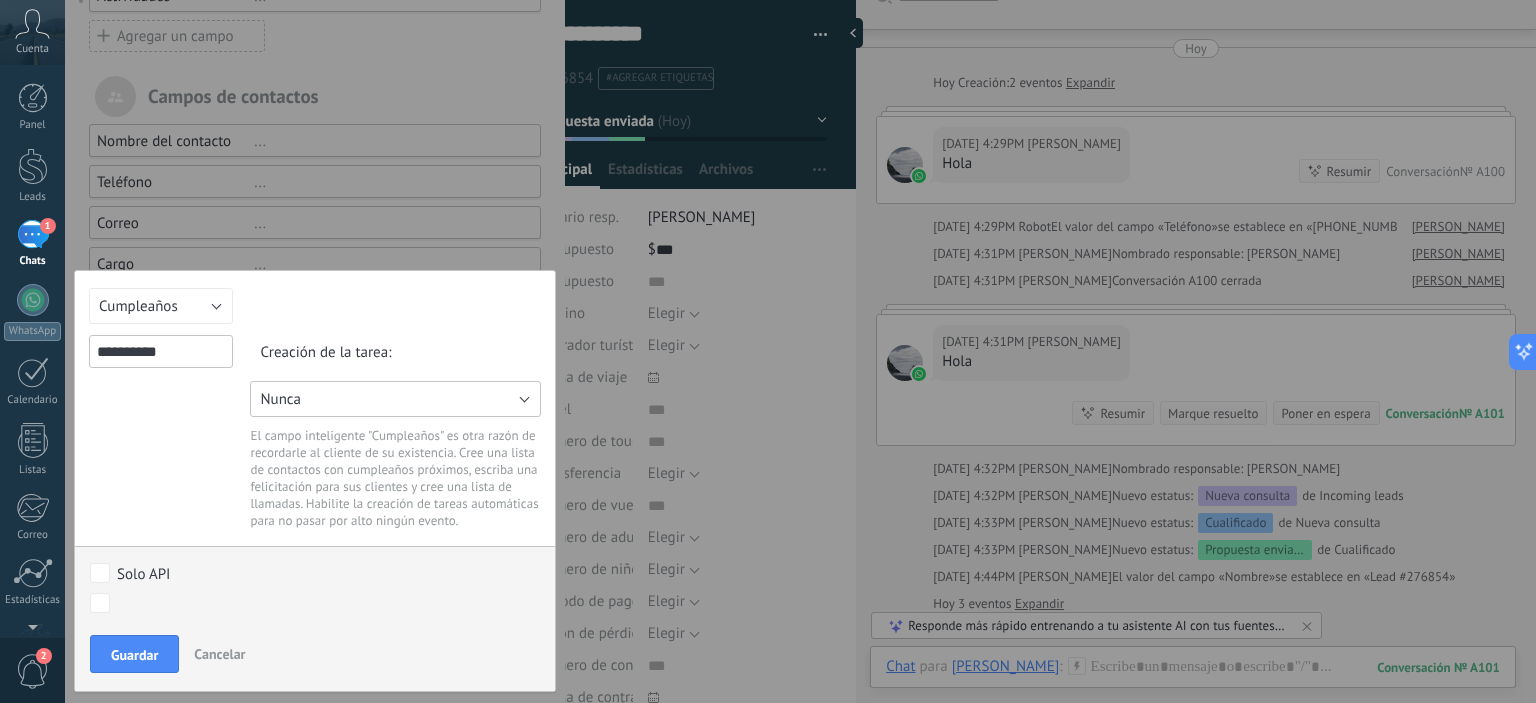 click on "Nunca" at bounding box center [395, 399] 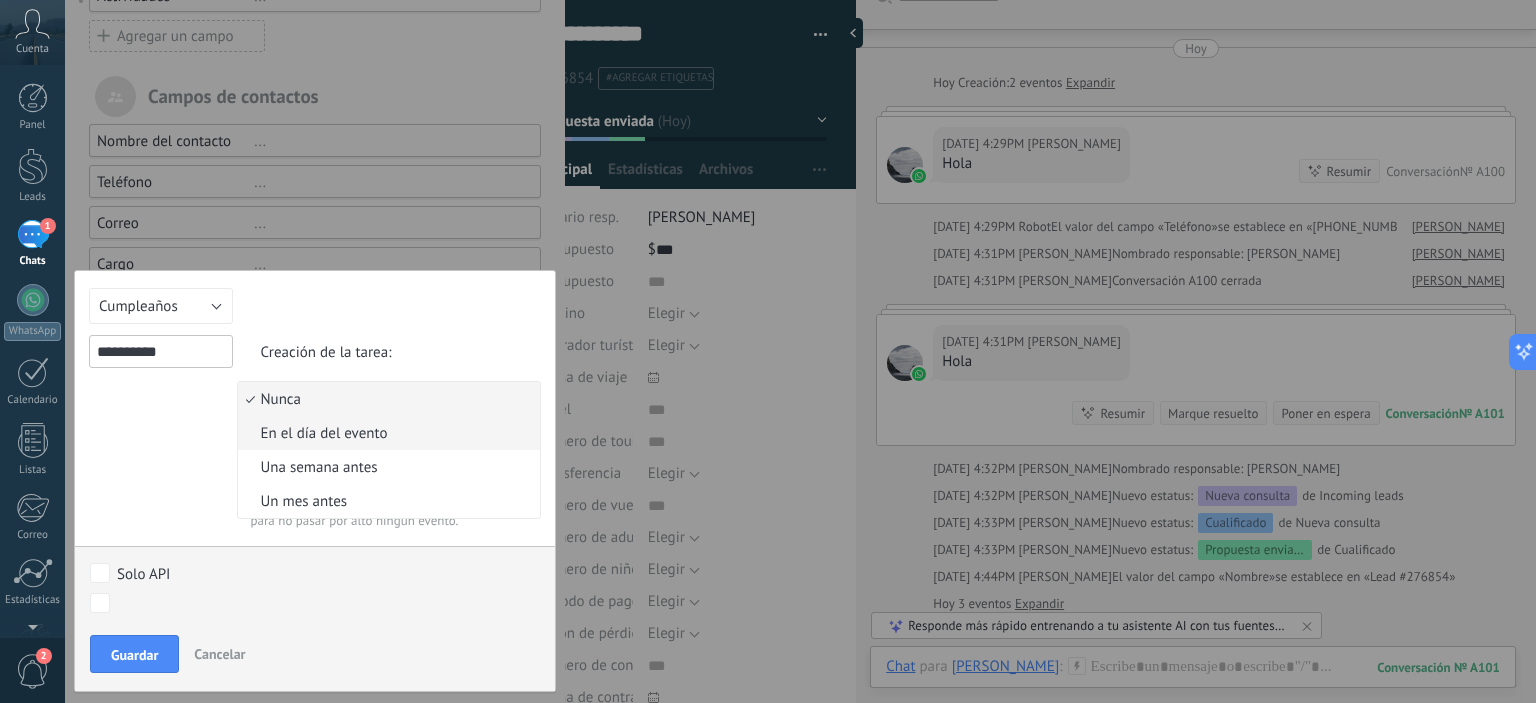 click on "En el día del evento" at bounding box center [386, 433] 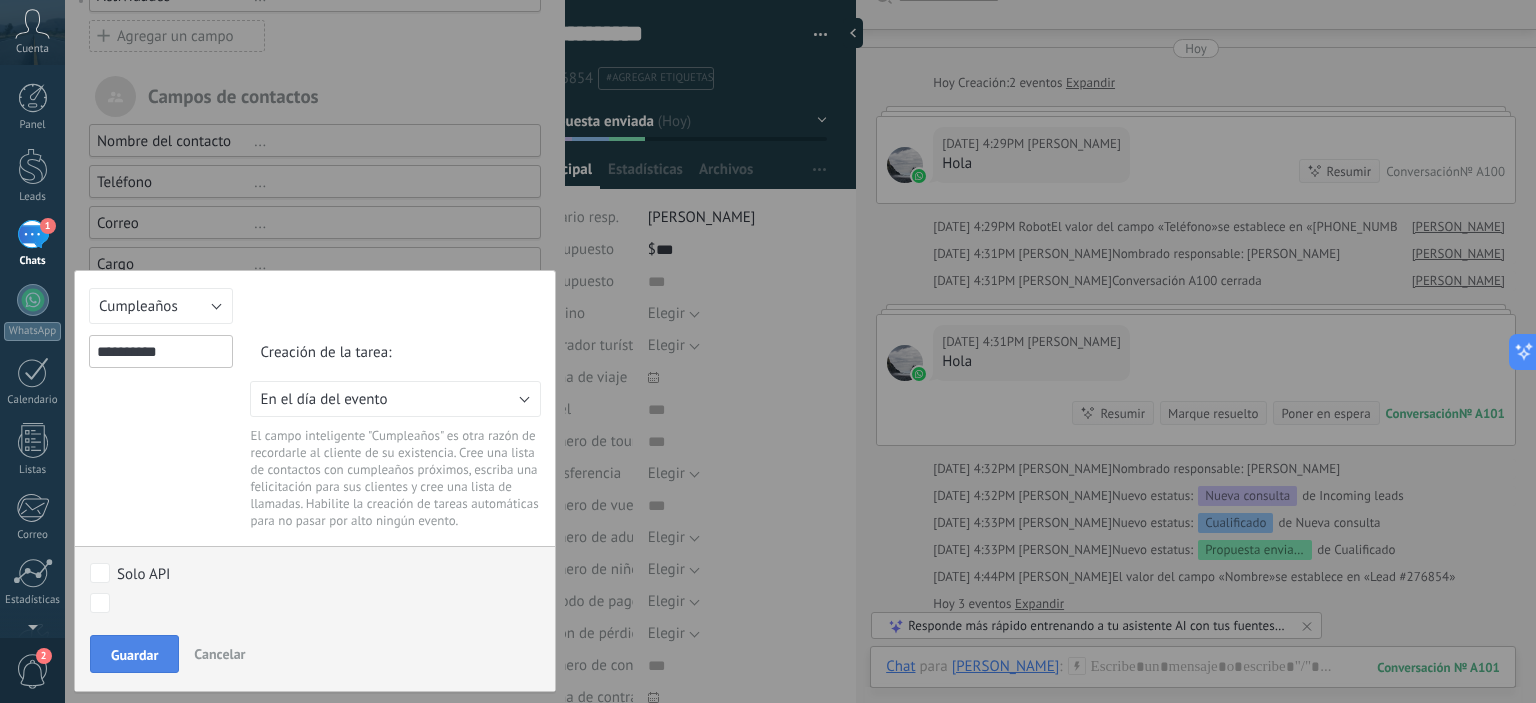 click on "Guardar" at bounding box center [134, 655] 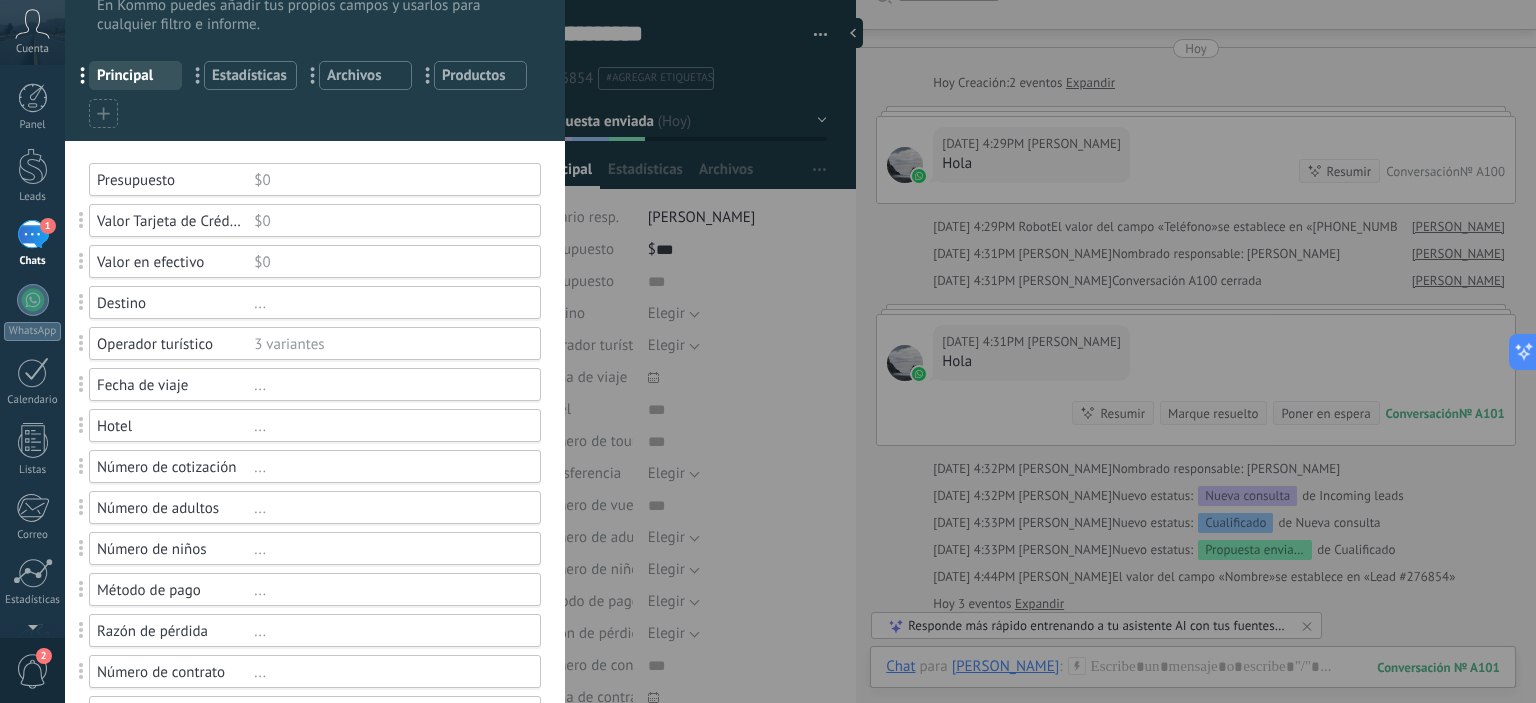 scroll, scrollTop: 0, scrollLeft: 0, axis: both 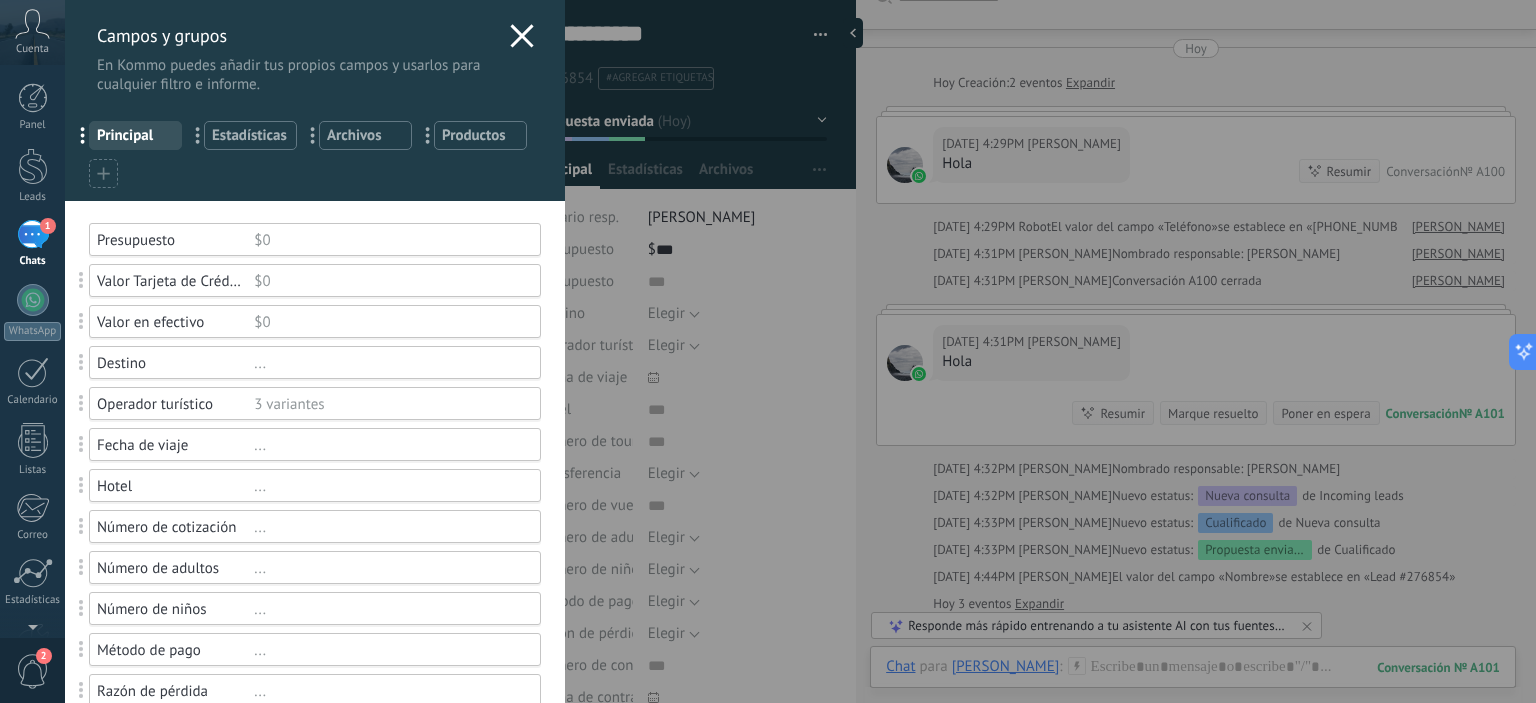 click 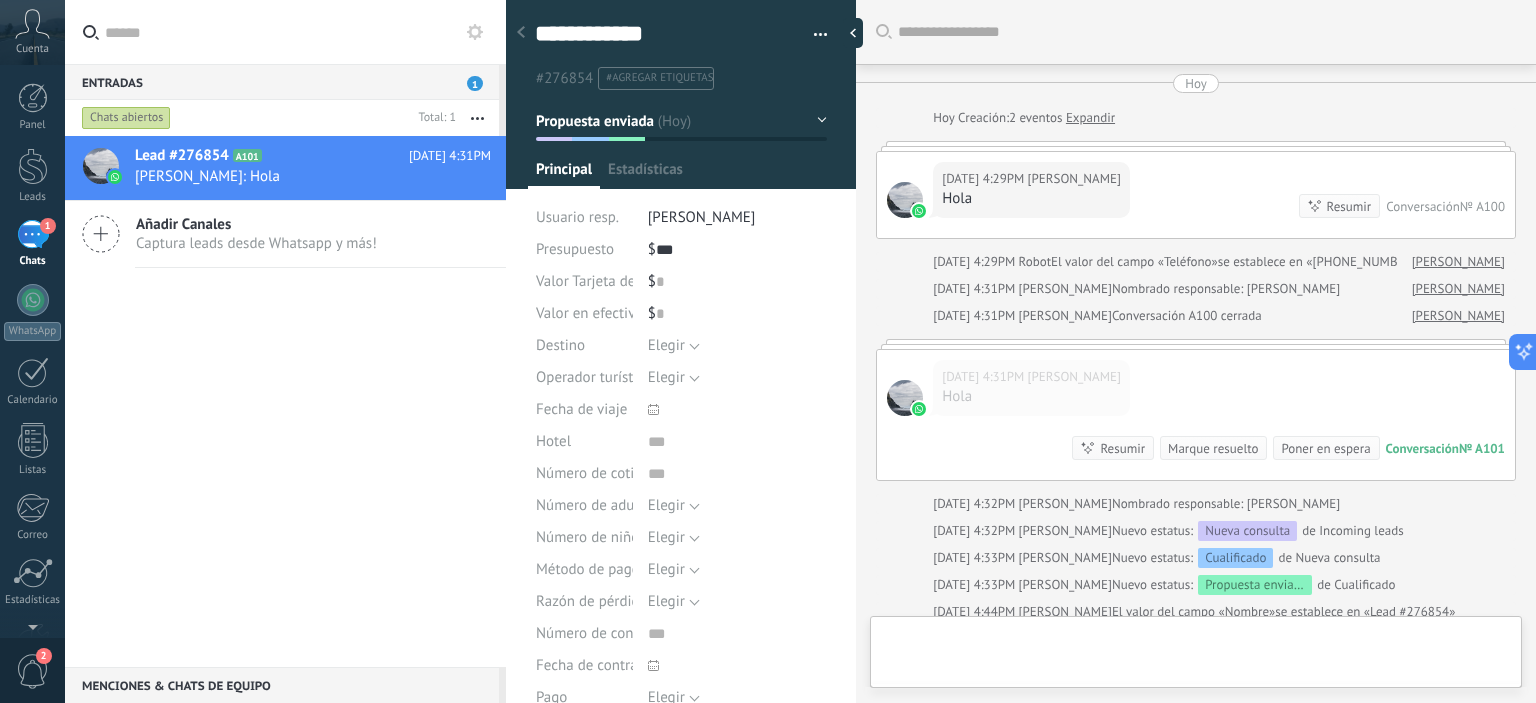 type on "**********" 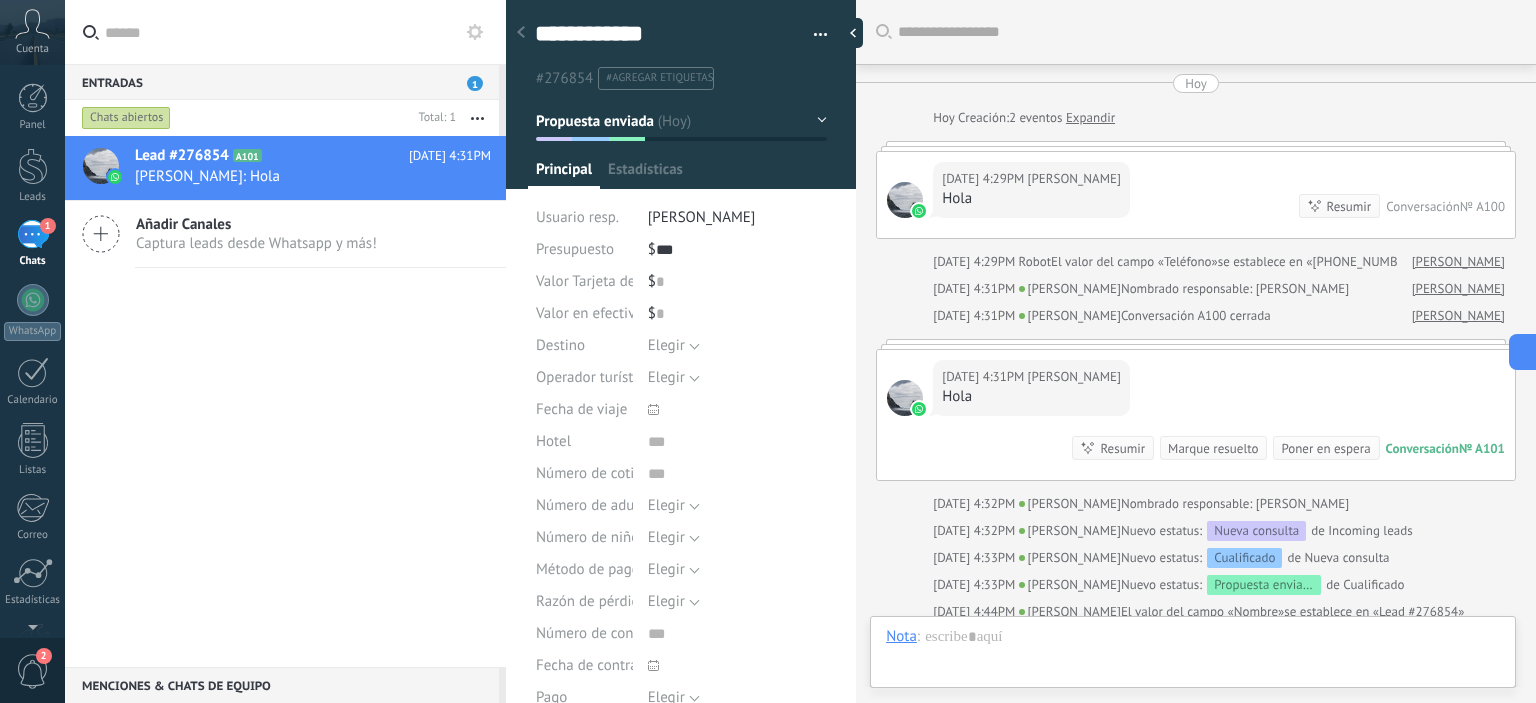 scroll, scrollTop: 292, scrollLeft: 0, axis: vertical 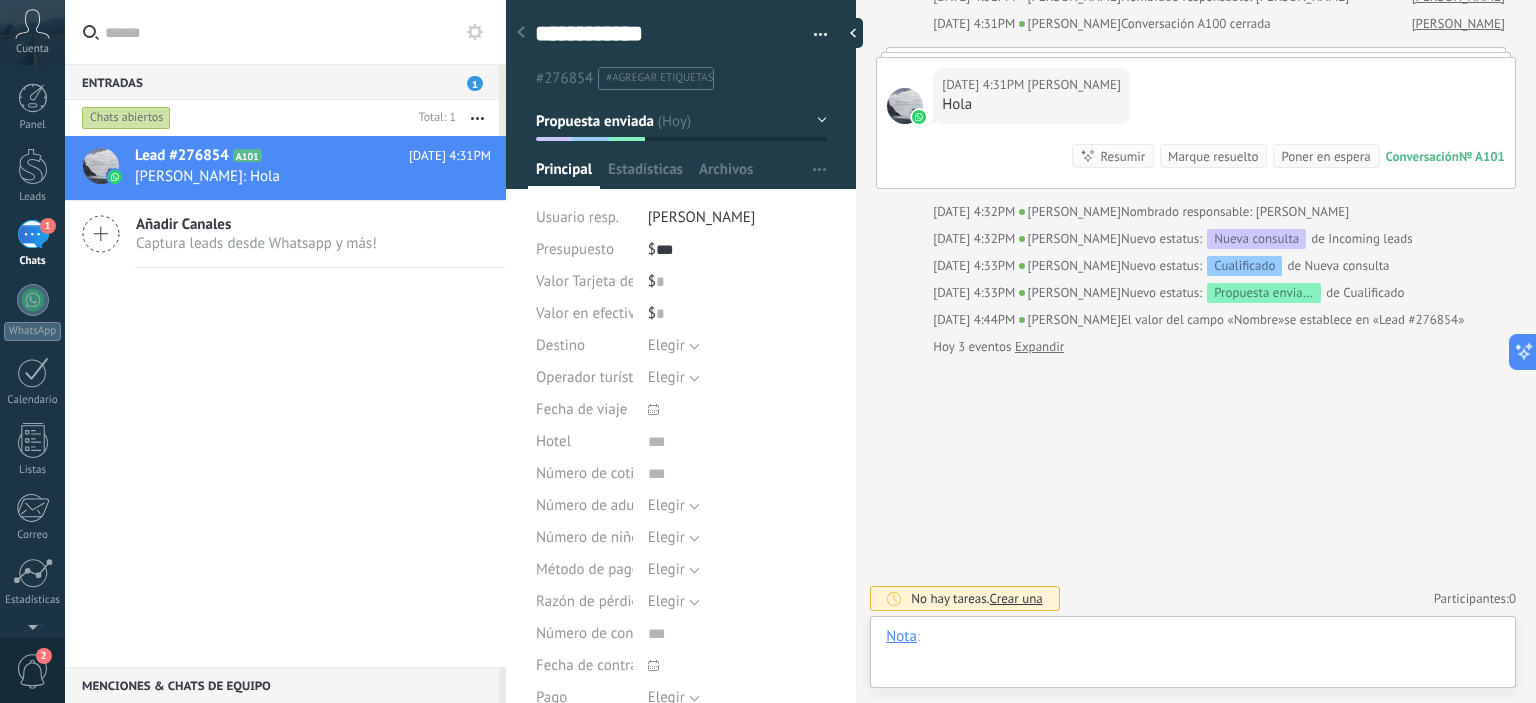 click at bounding box center [1193, 657] 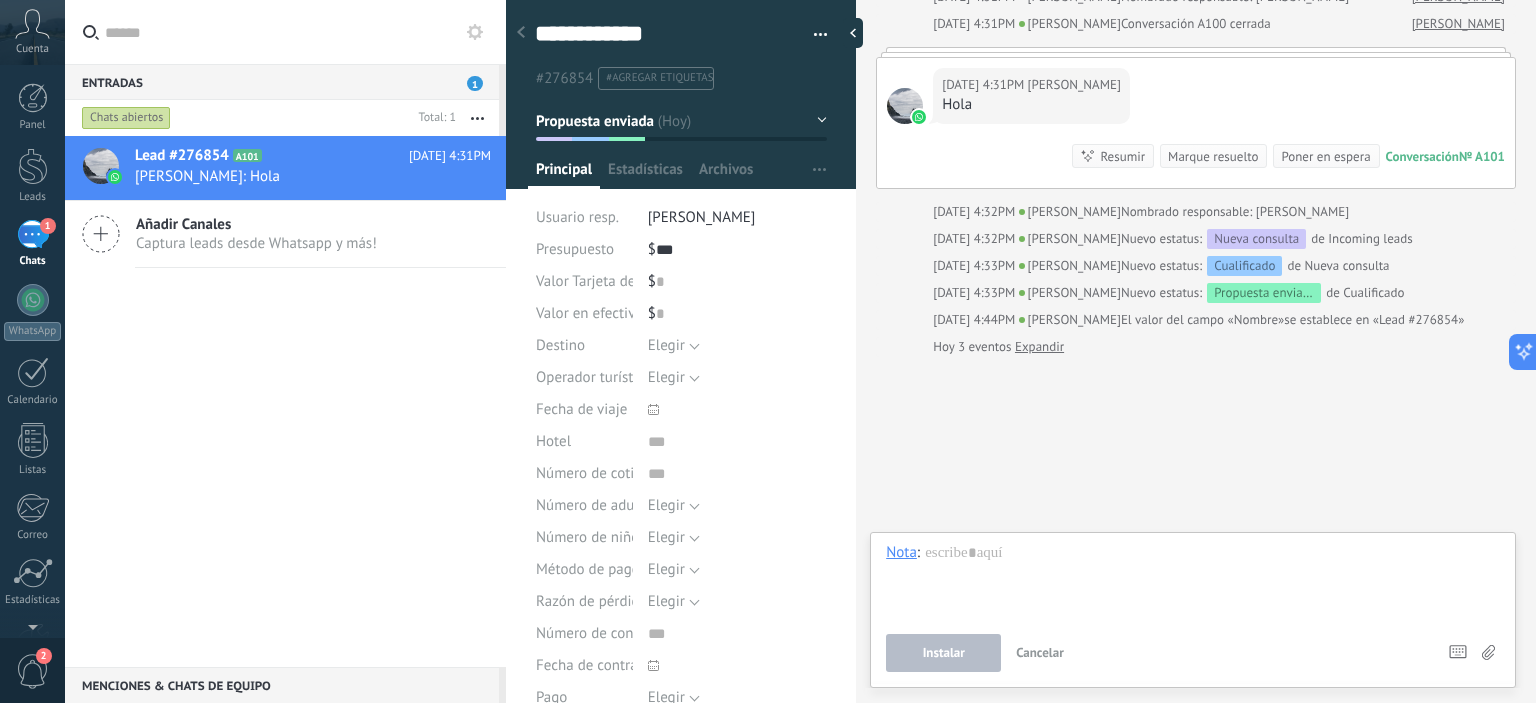 click 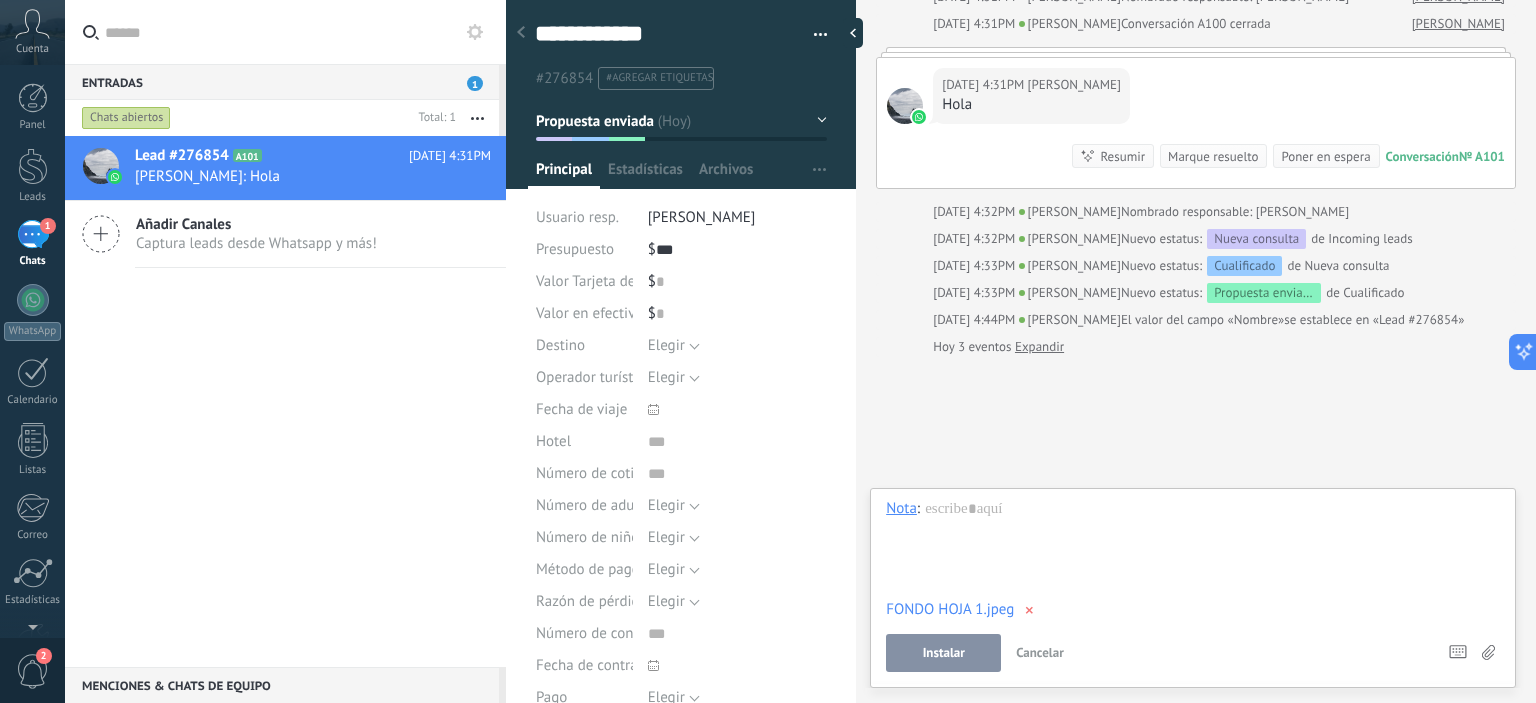click on "Instalar" at bounding box center (944, 653) 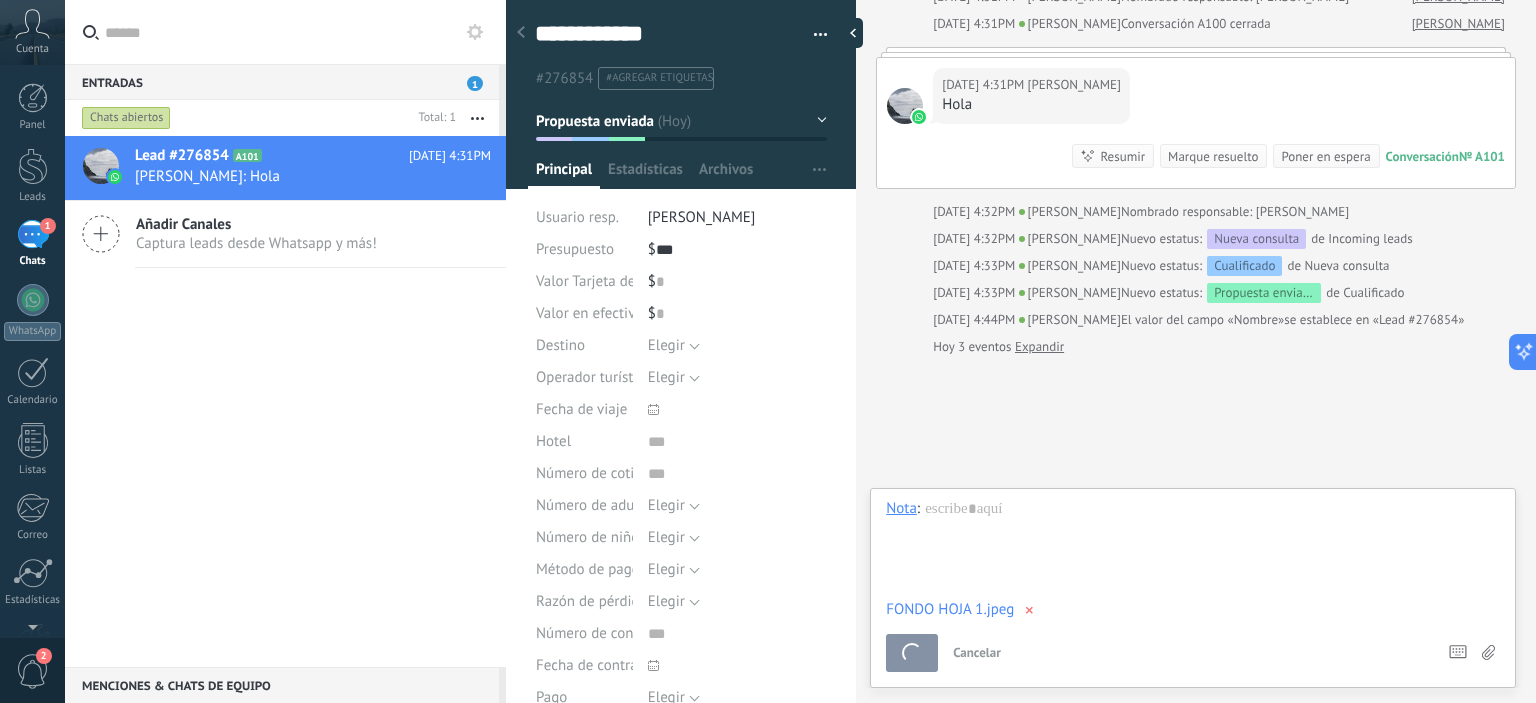 scroll, scrollTop: 478, scrollLeft: 0, axis: vertical 